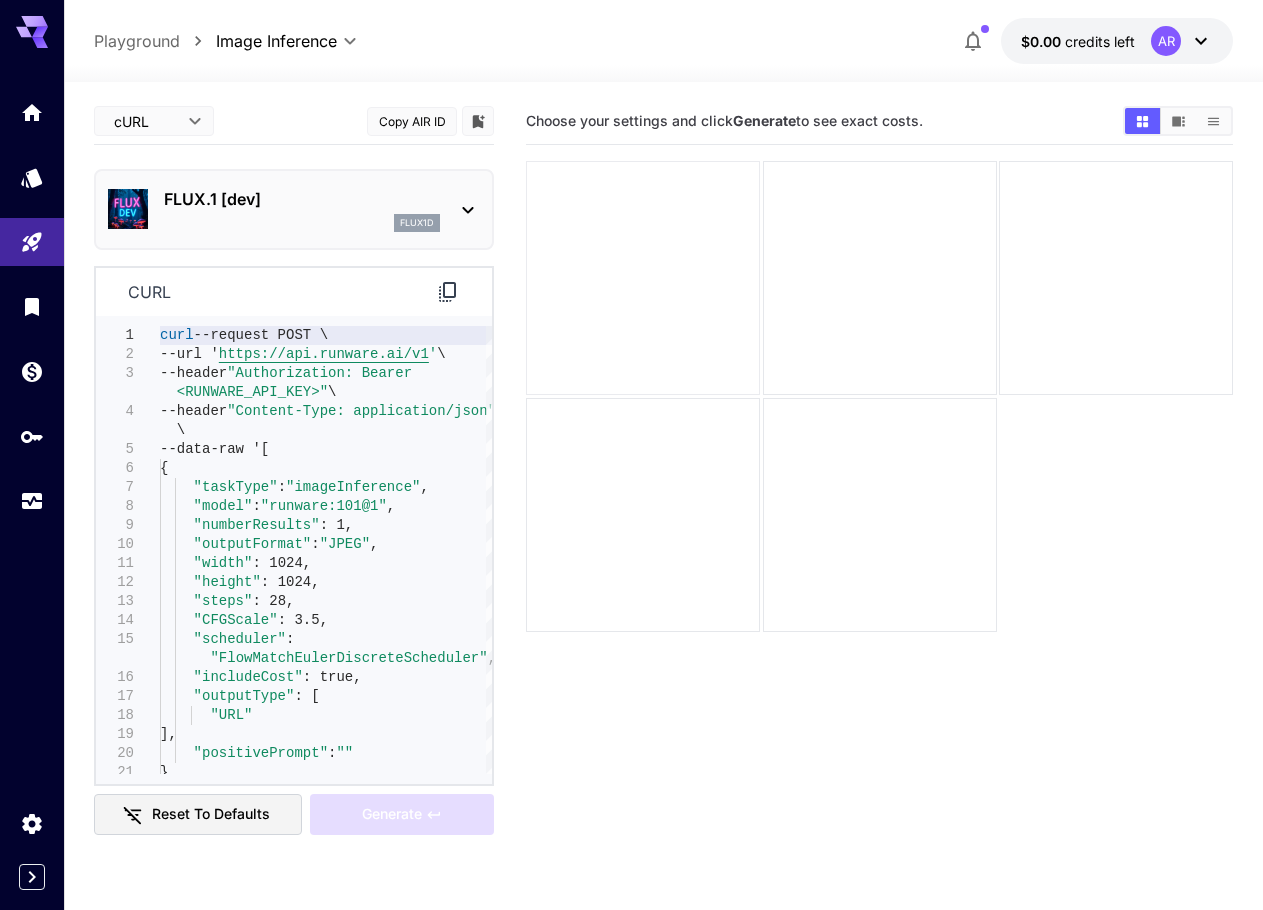 scroll, scrollTop: 0, scrollLeft: 0, axis: both 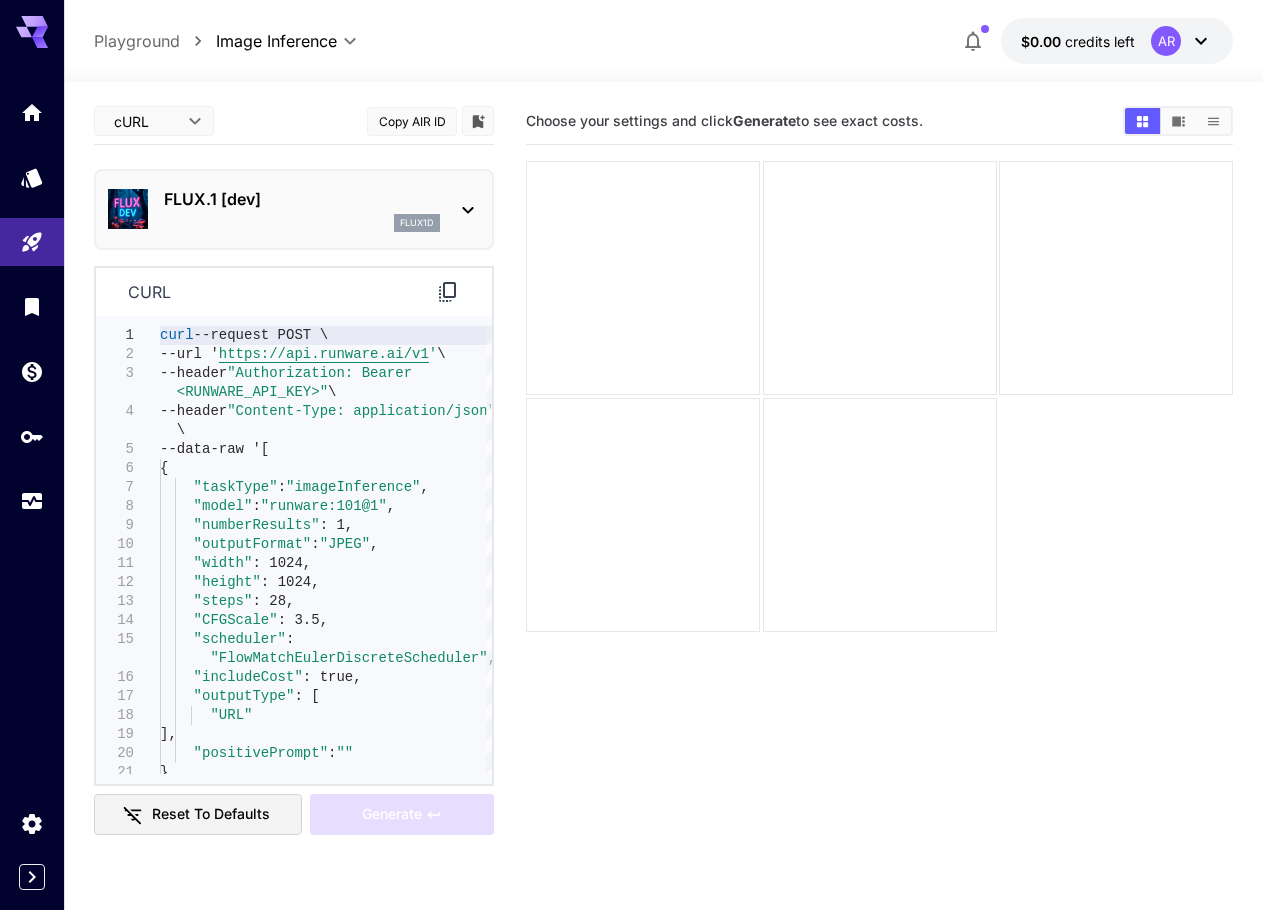 click on "**********" at bounding box center [631, 534] 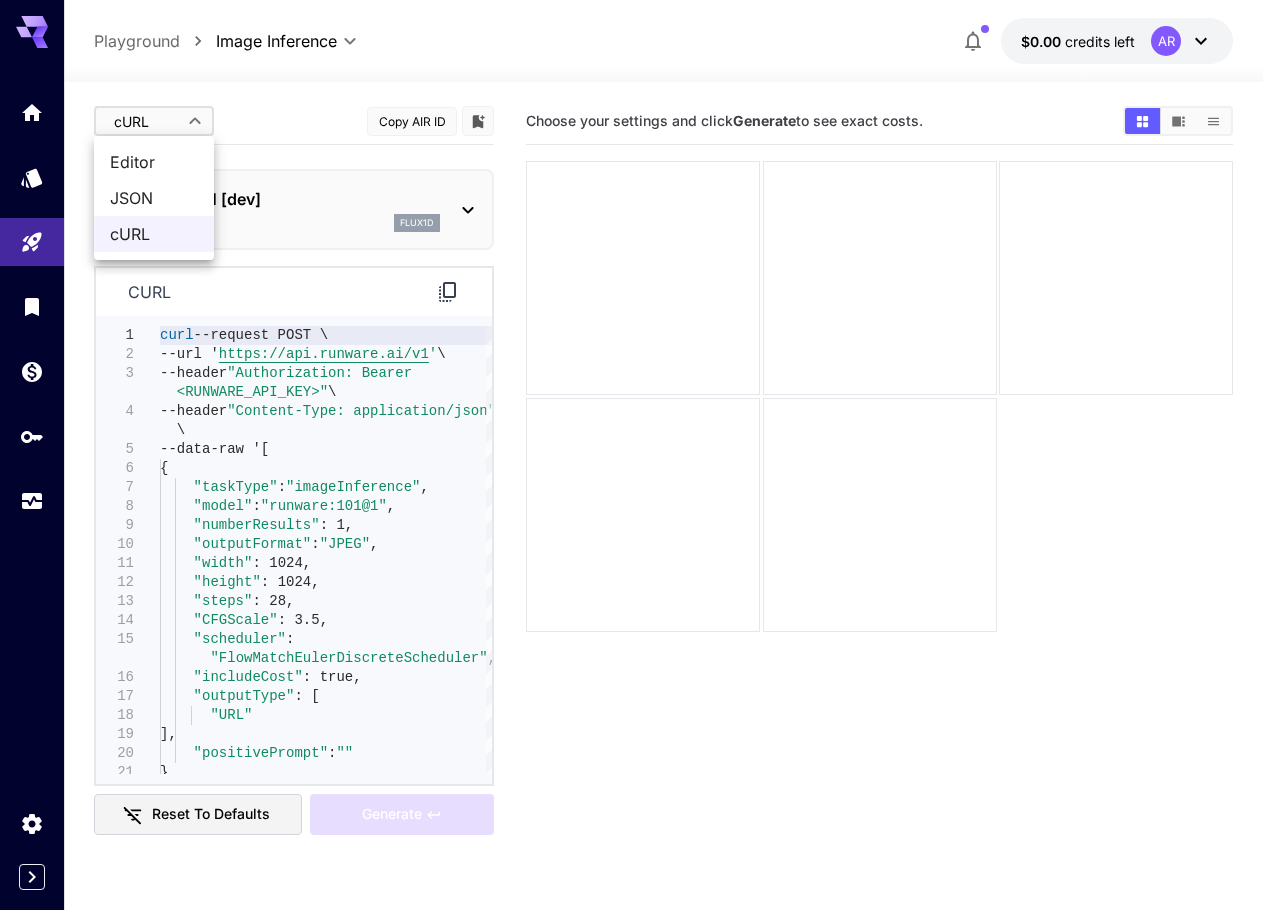 click on "Editor" at bounding box center (154, 162) 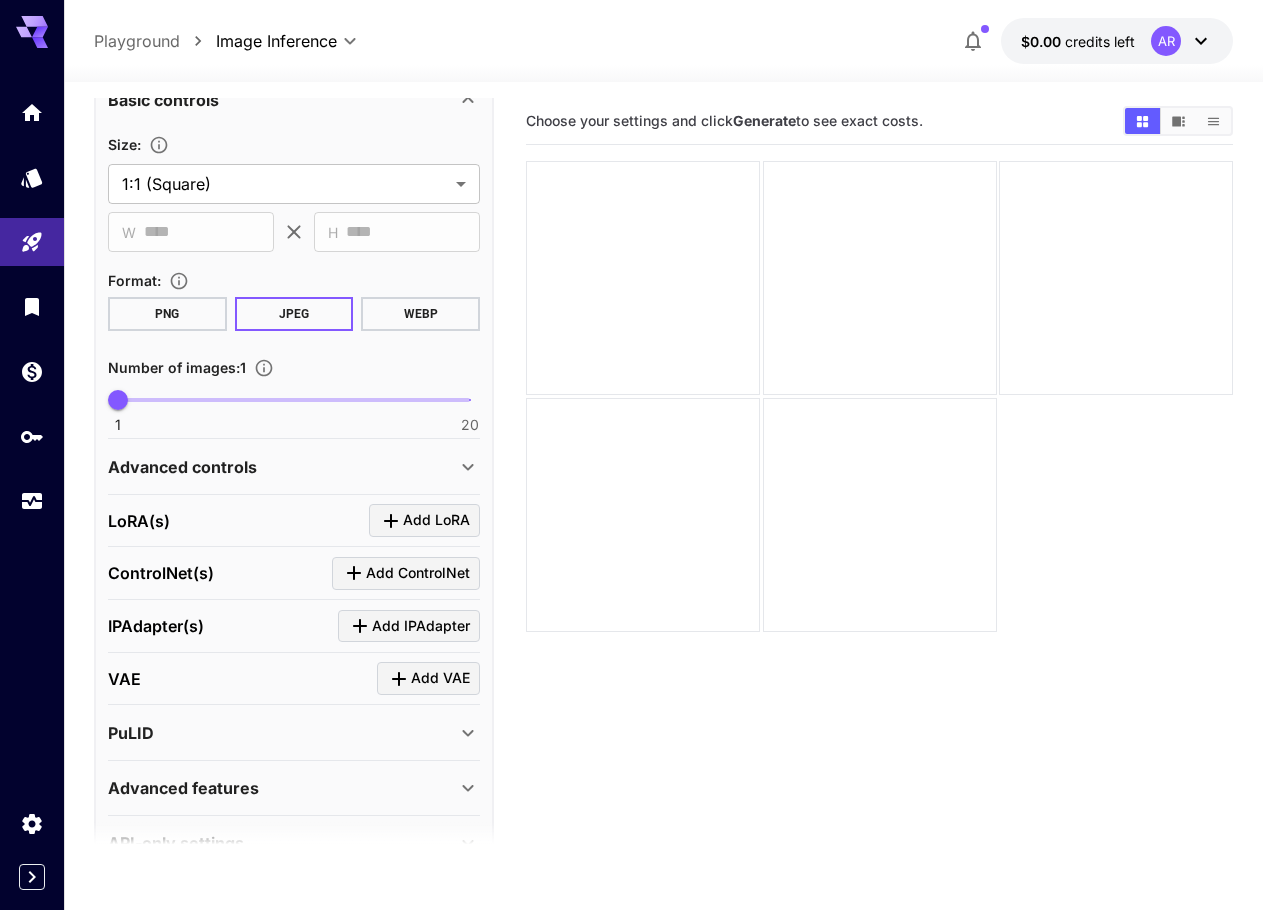scroll, scrollTop: 398, scrollLeft: 0, axis: vertical 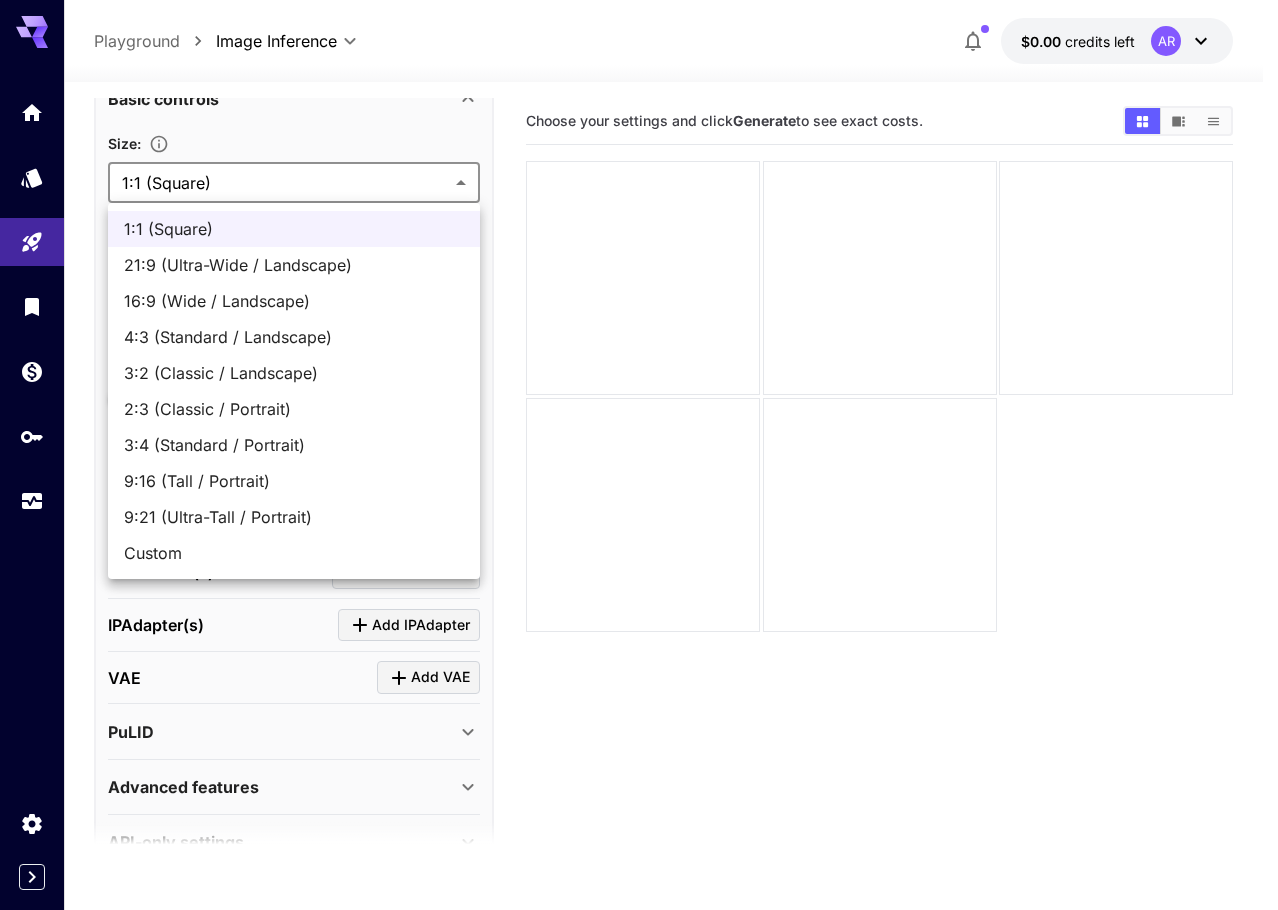 click on "**********" at bounding box center [639, 534] 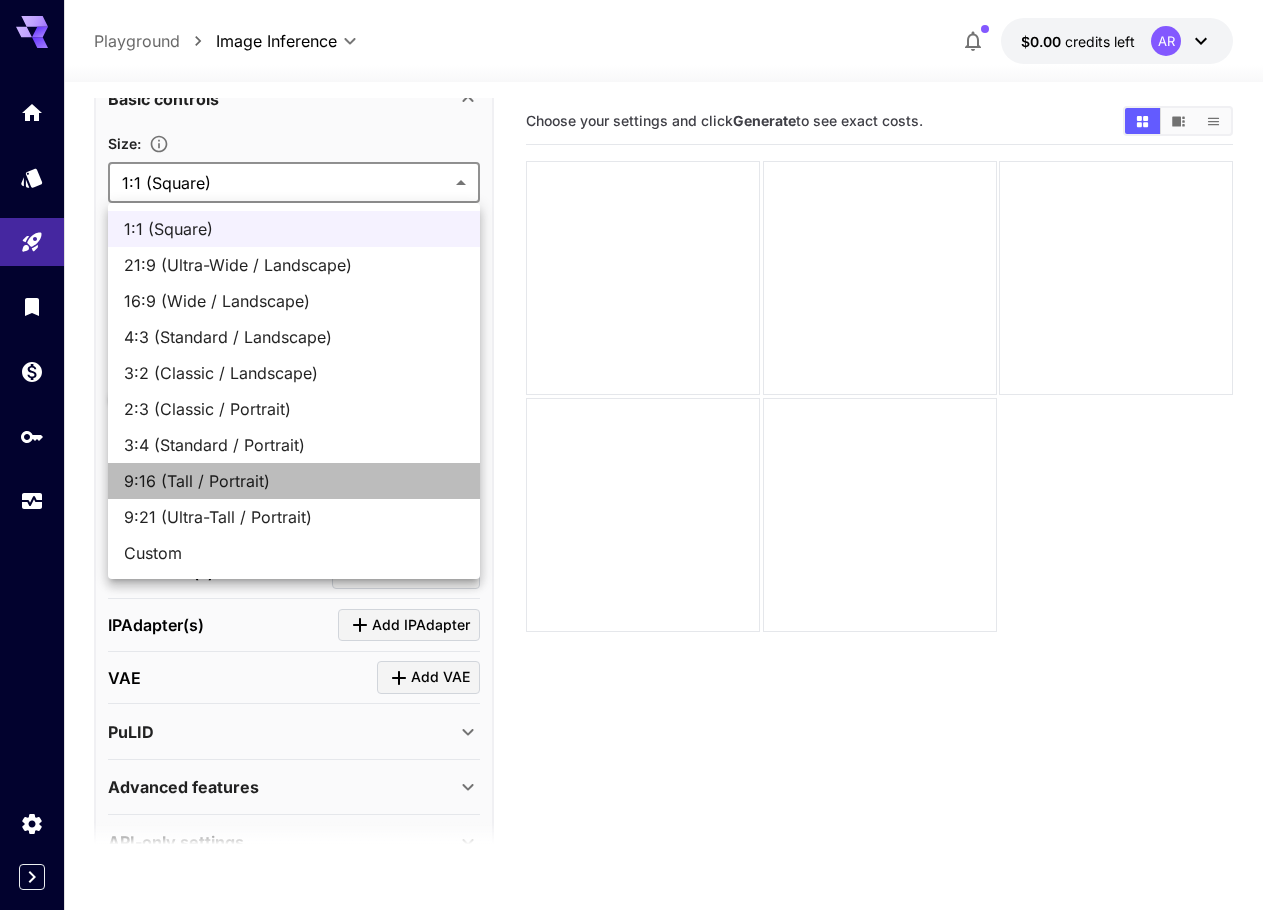 click on "9:16 (Tall / Portrait)" at bounding box center (294, 481) 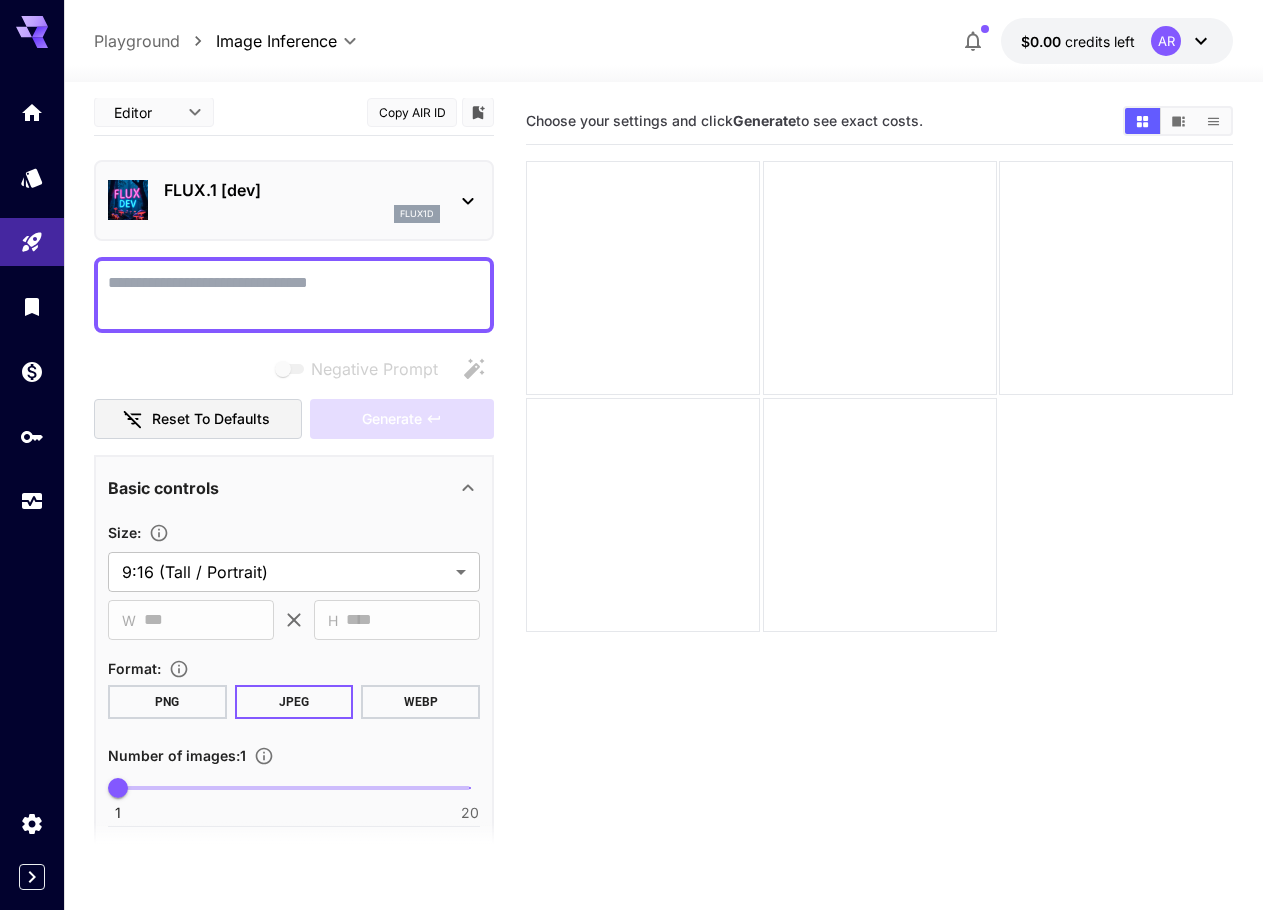 scroll, scrollTop: 0, scrollLeft: 0, axis: both 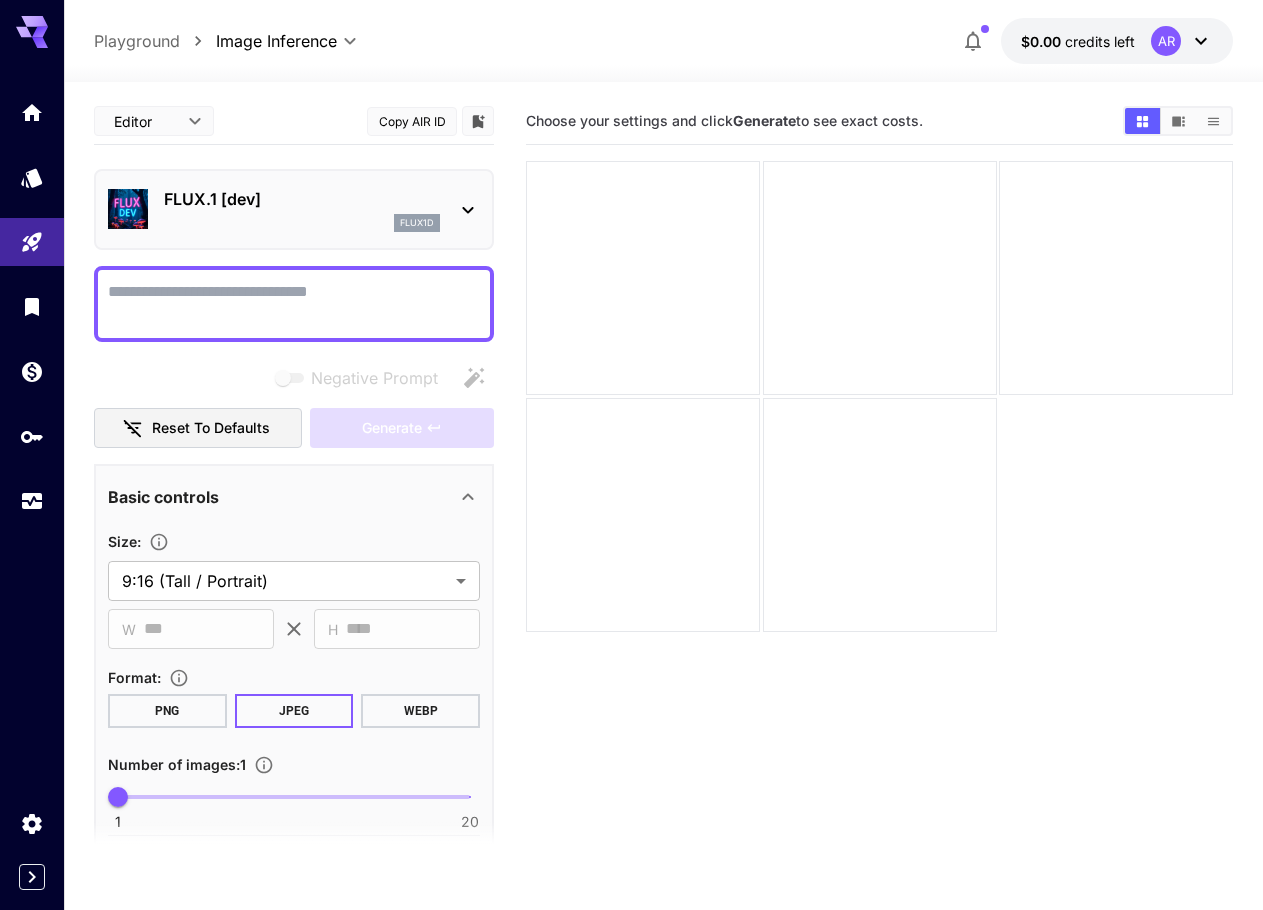click on "Negative Prompt" at bounding box center (294, 304) 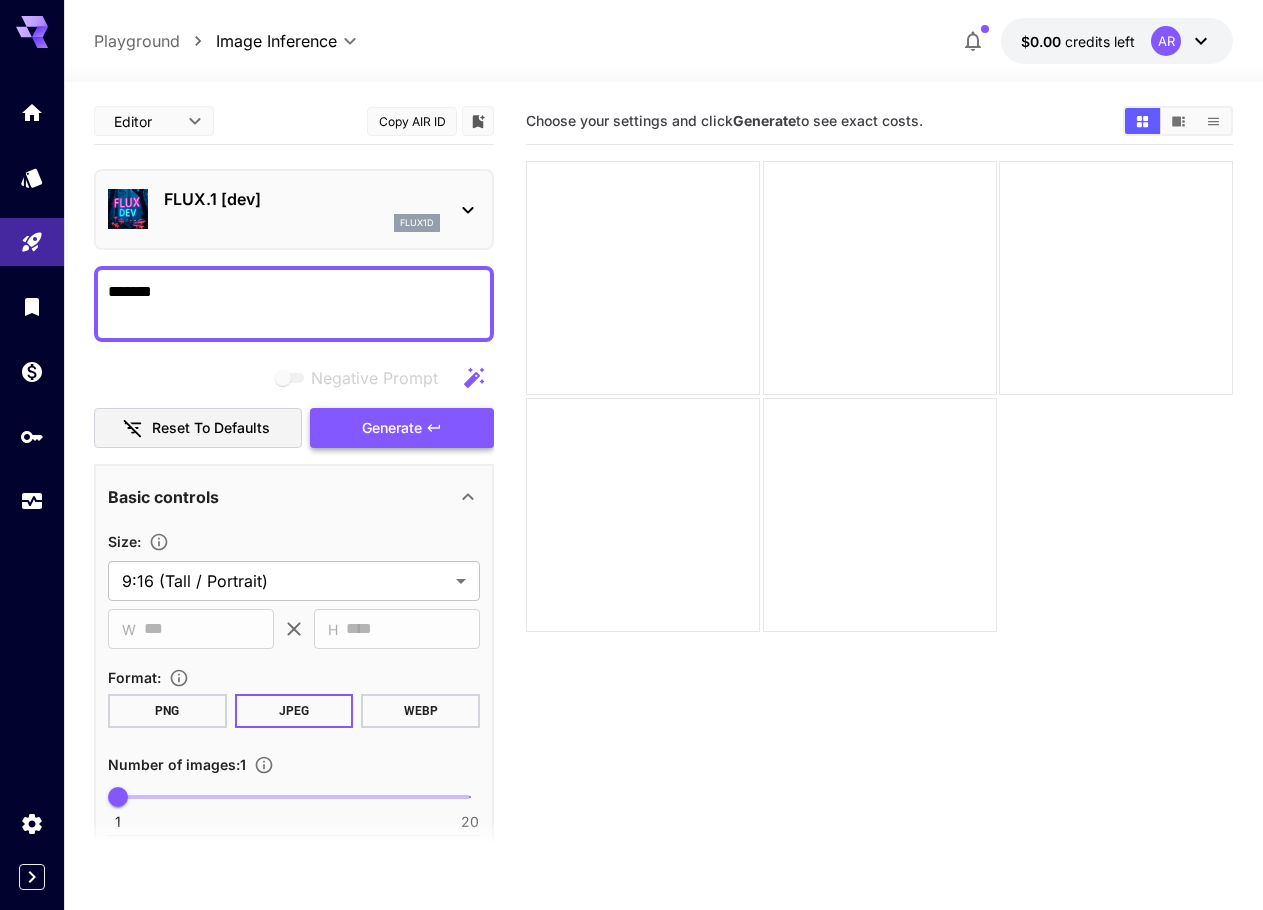 type on "*******" 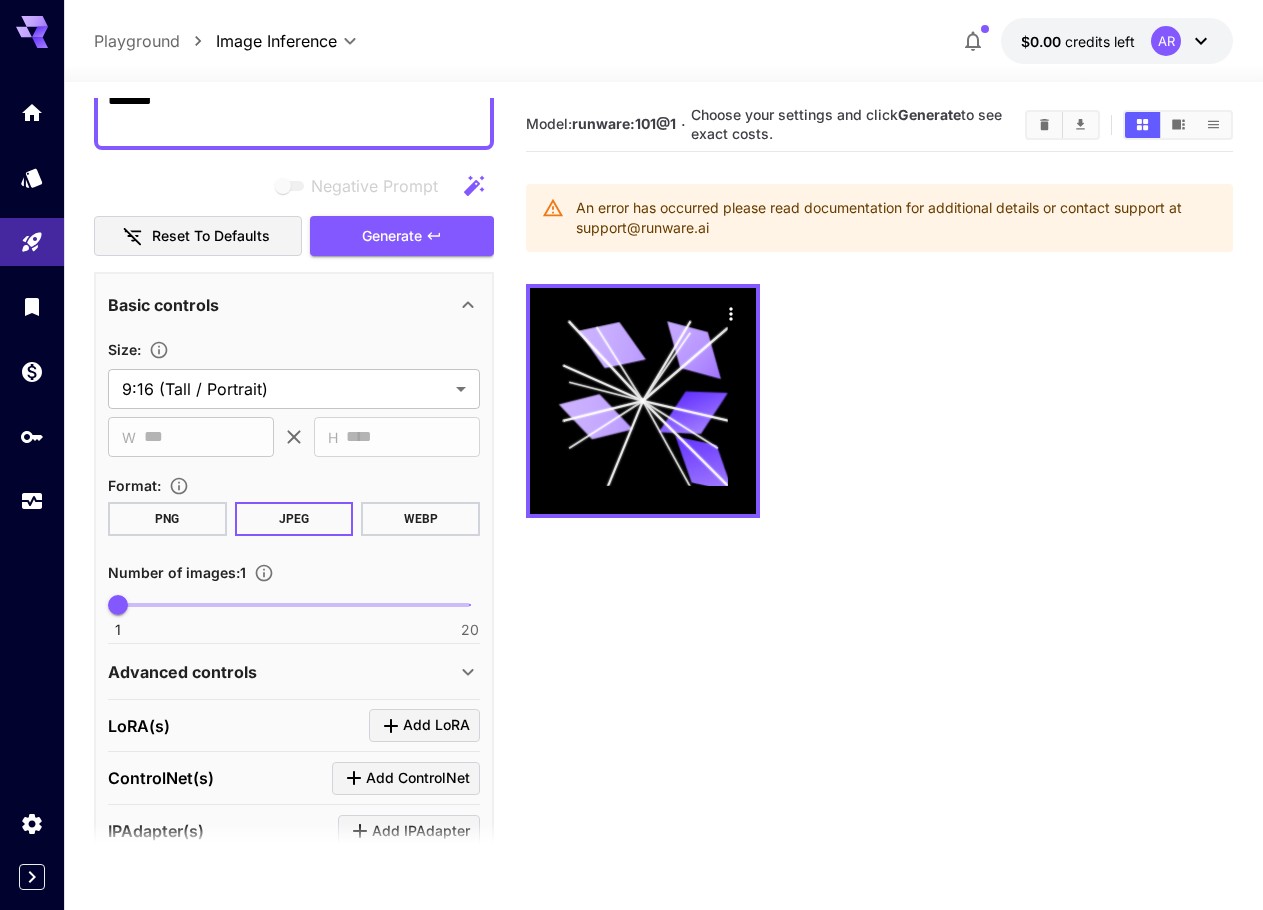 scroll, scrollTop: 192, scrollLeft: 0, axis: vertical 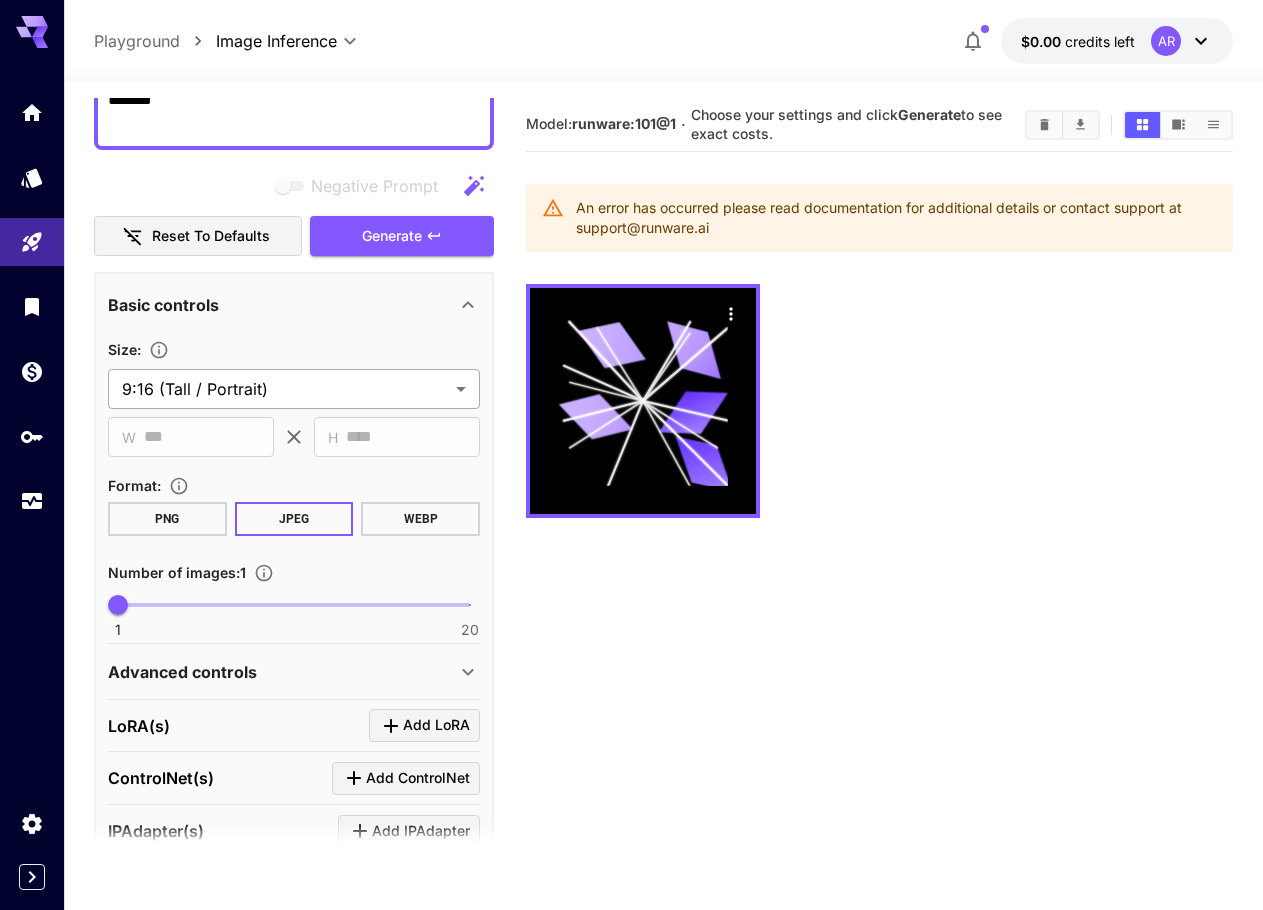 click on "**********" at bounding box center [631, 534] 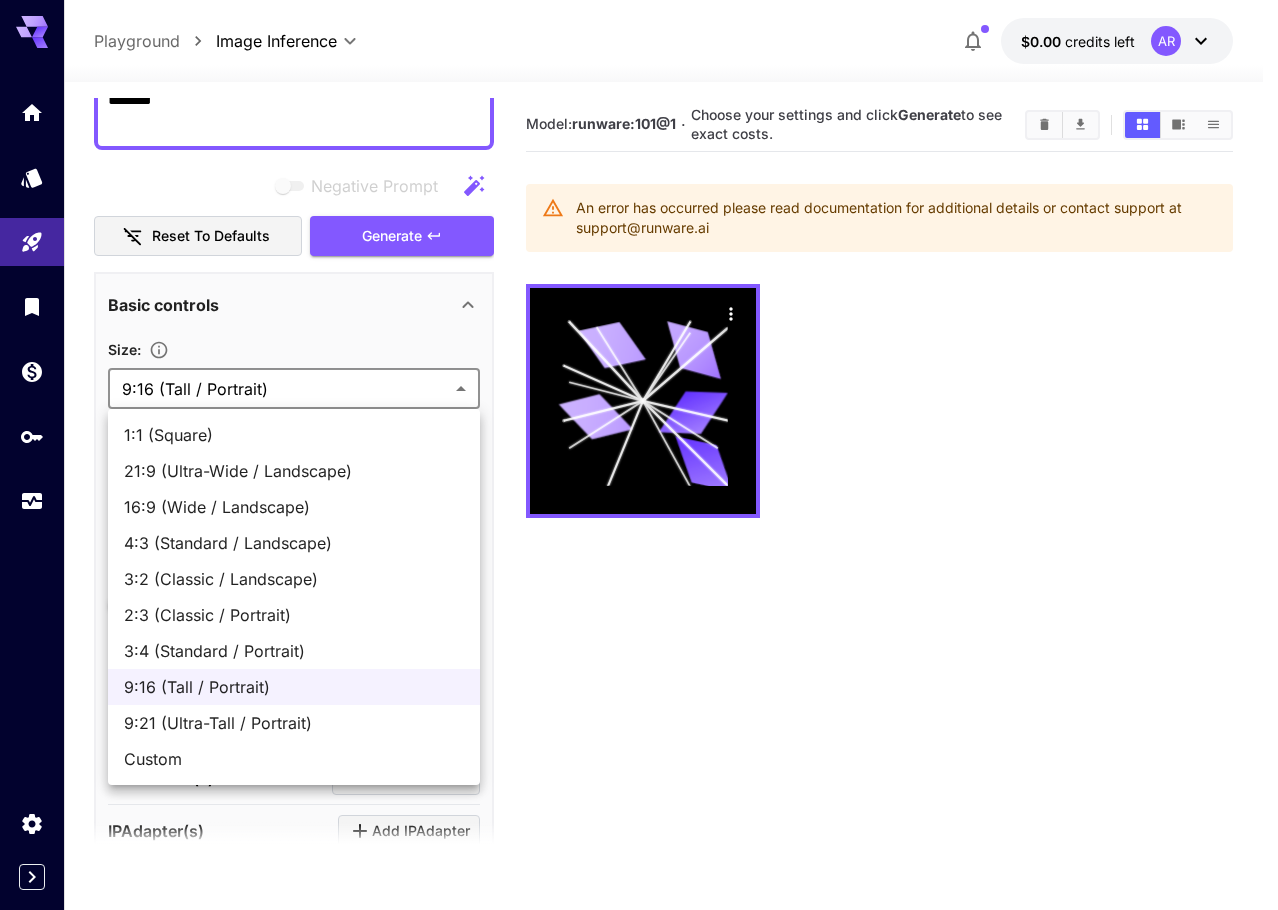 click on "1:1 (Square)" at bounding box center [294, 435] 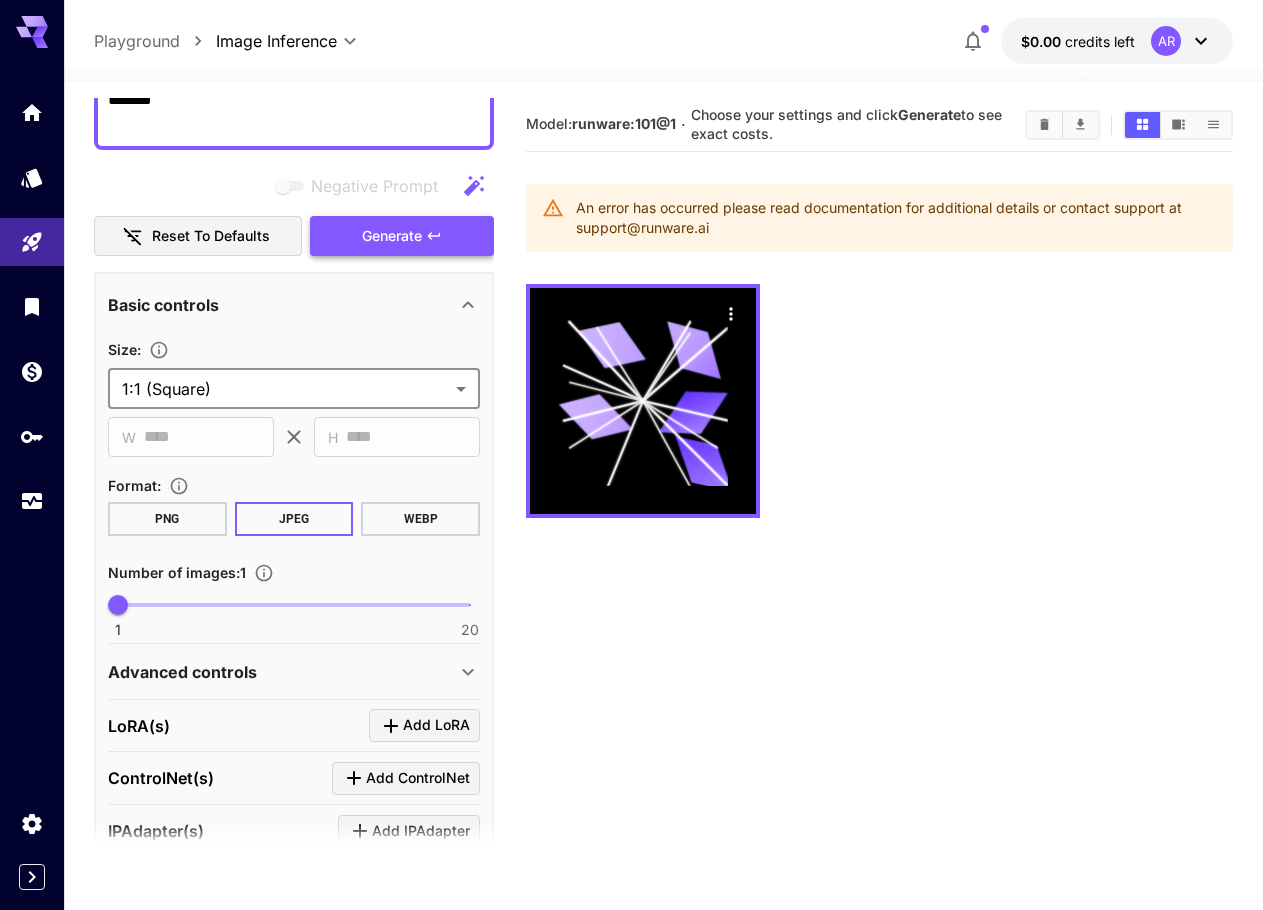 click on "Generate" at bounding box center [392, 236] 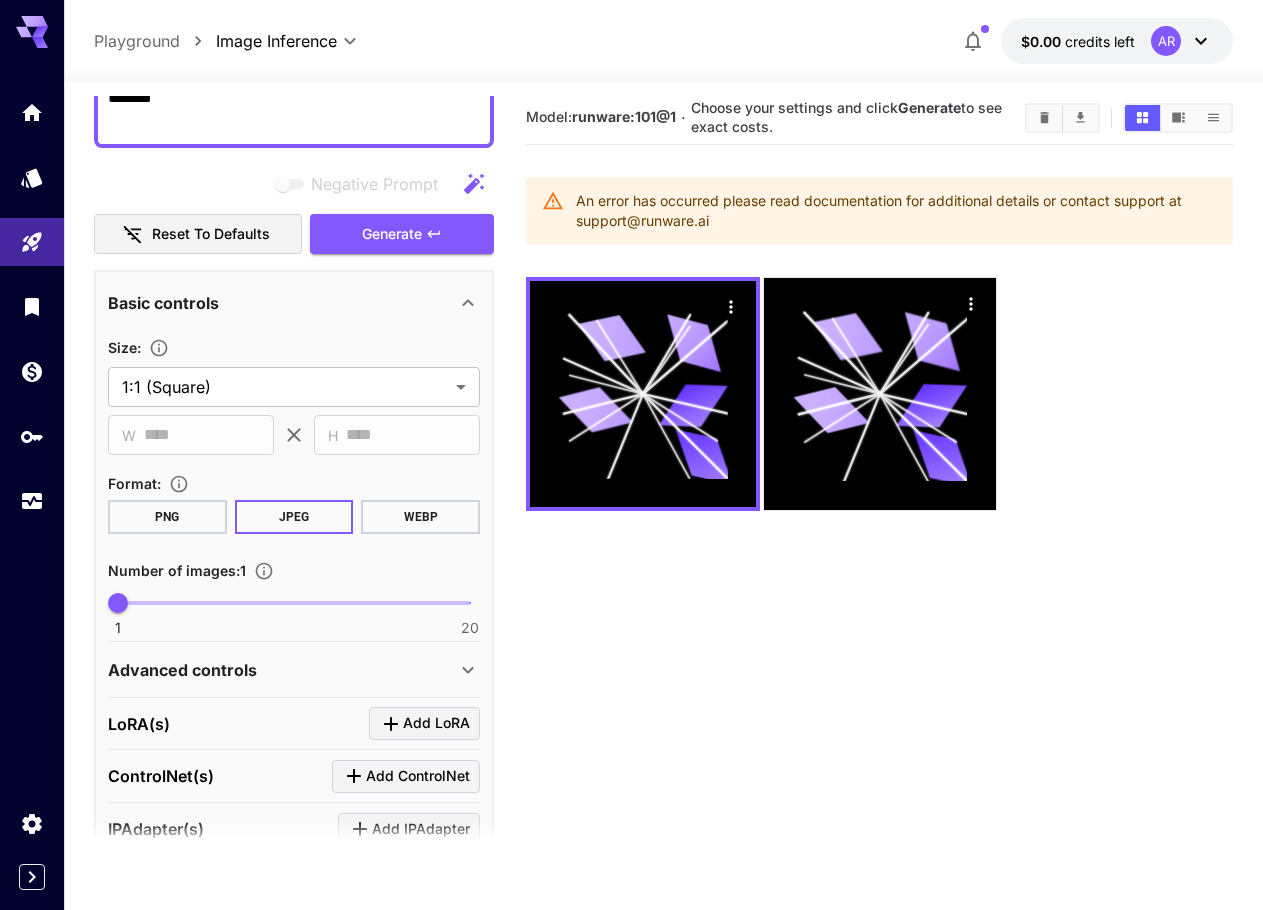scroll, scrollTop: 0, scrollLeft: 0, axis: both 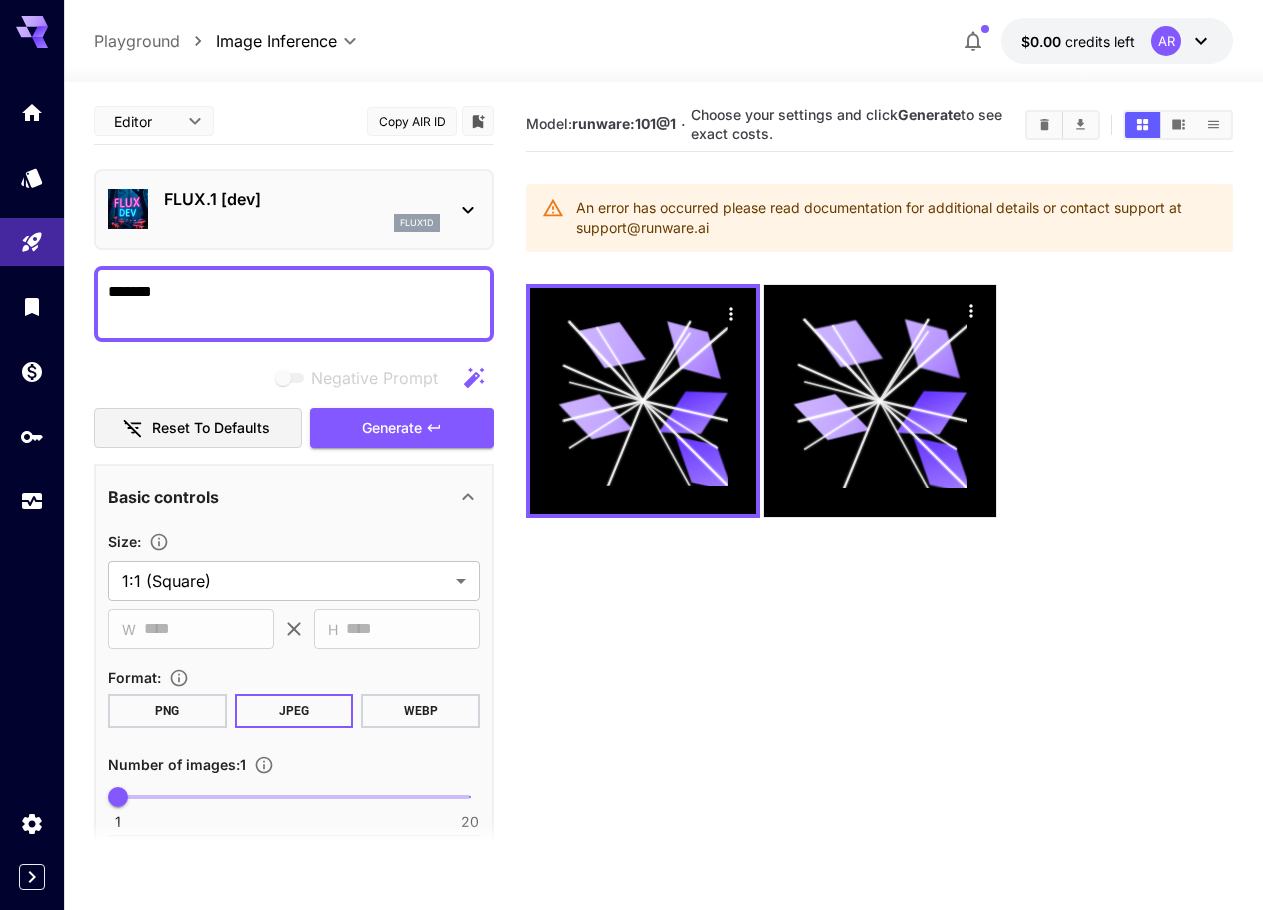 click on "FLUX.1 [dev]" at bounding box center (302, 199) 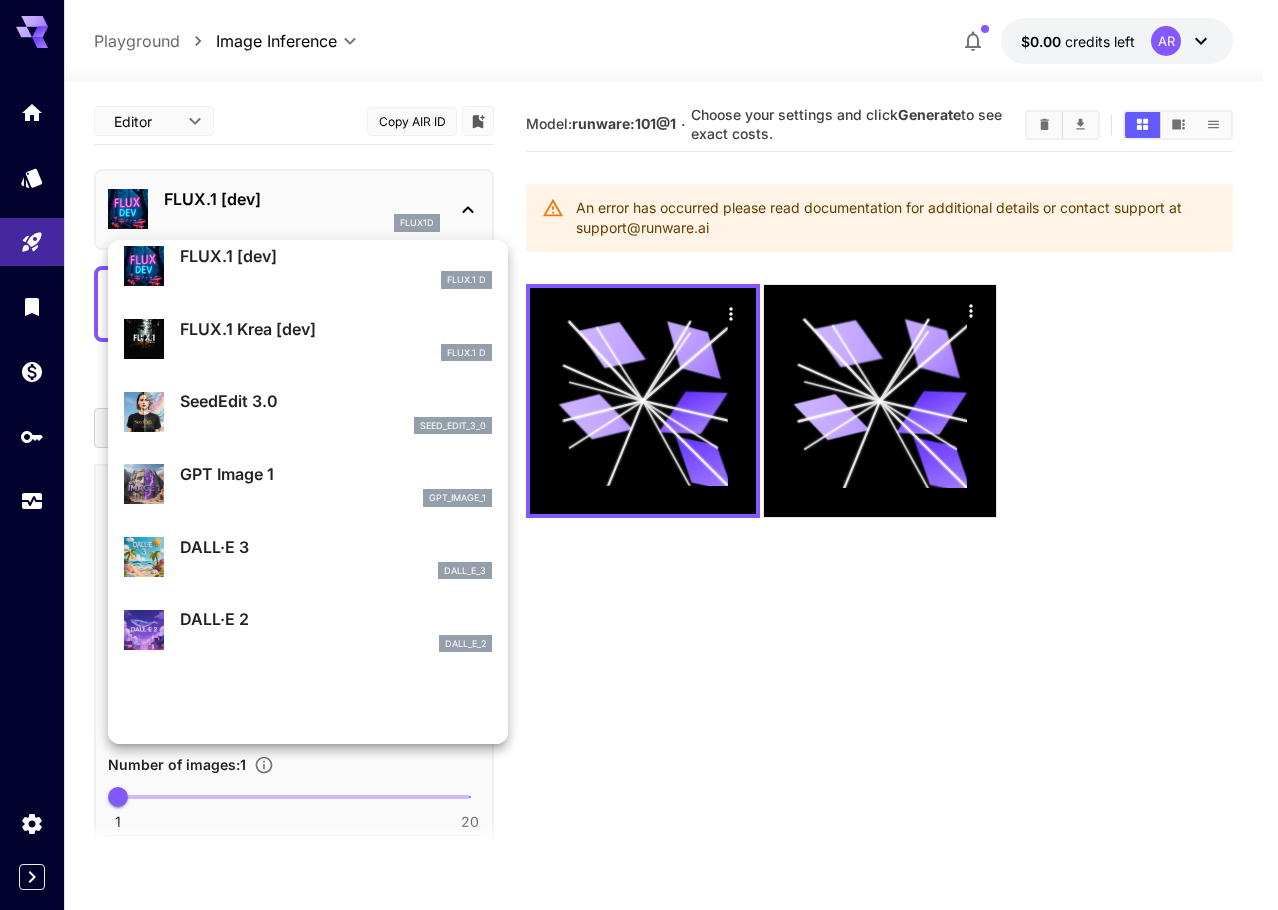 scroll, scrollTop: 0, scrollLeft: 0, axis: both 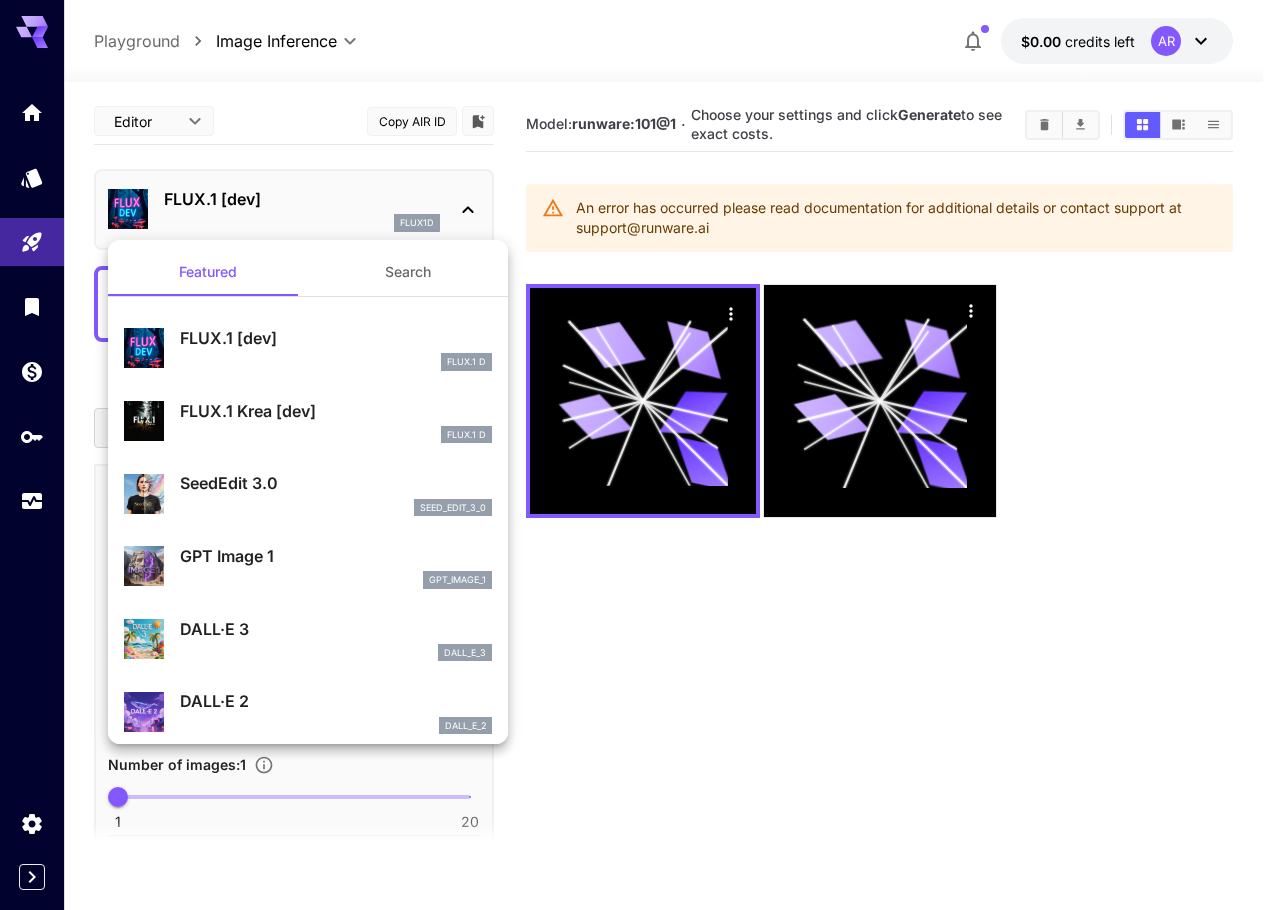 click at bounding box center [639, 455] 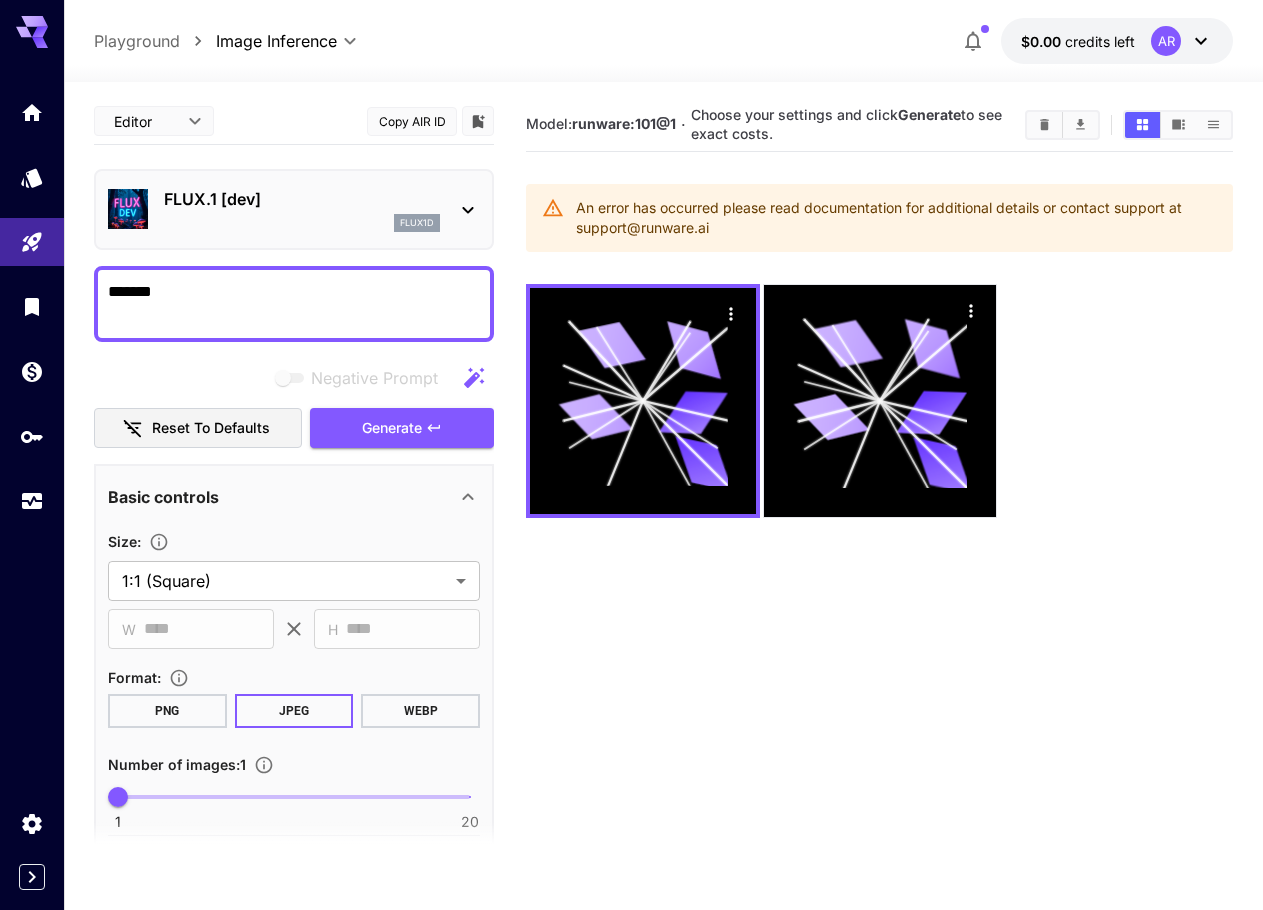 click 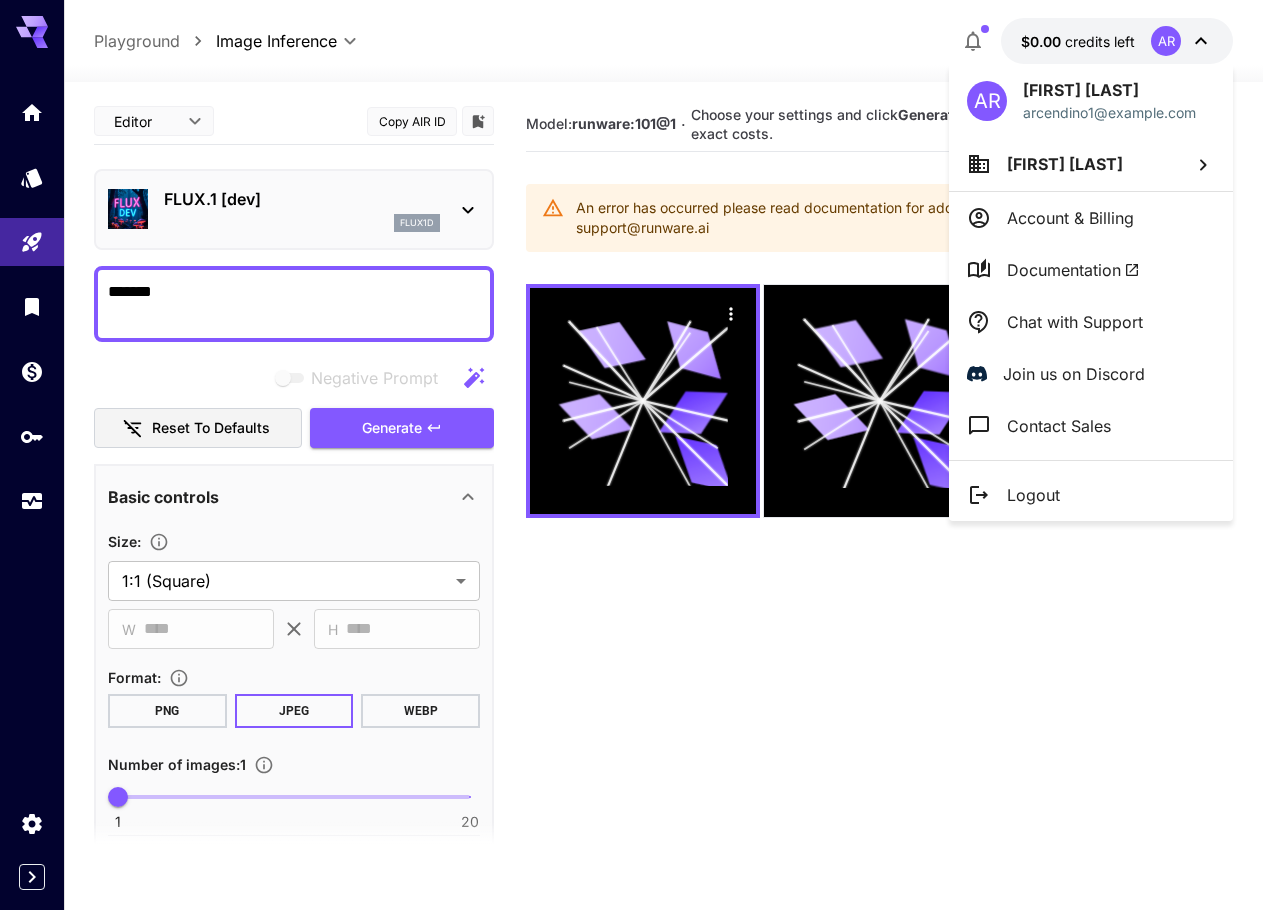 click at bounding box center (639, 455) 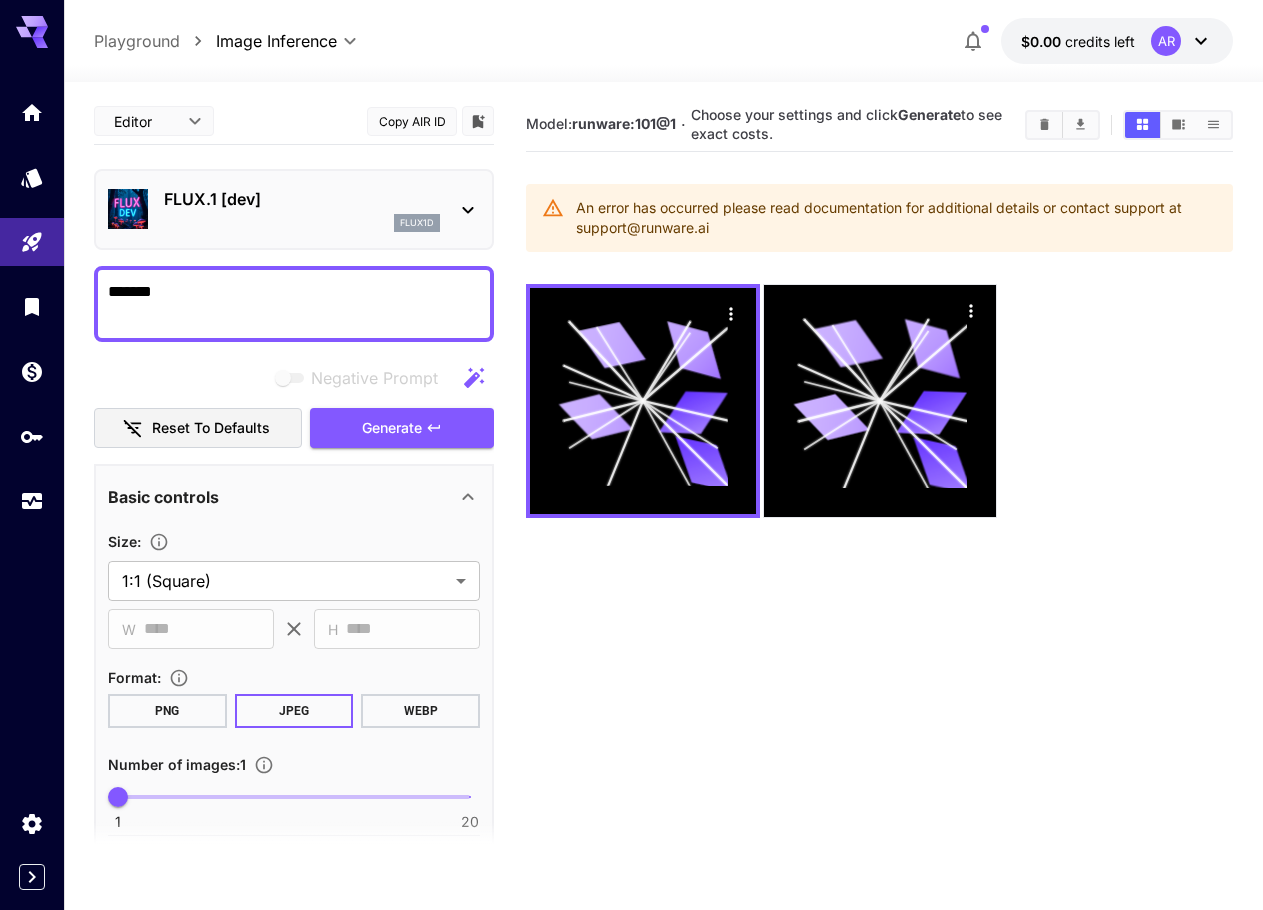 click 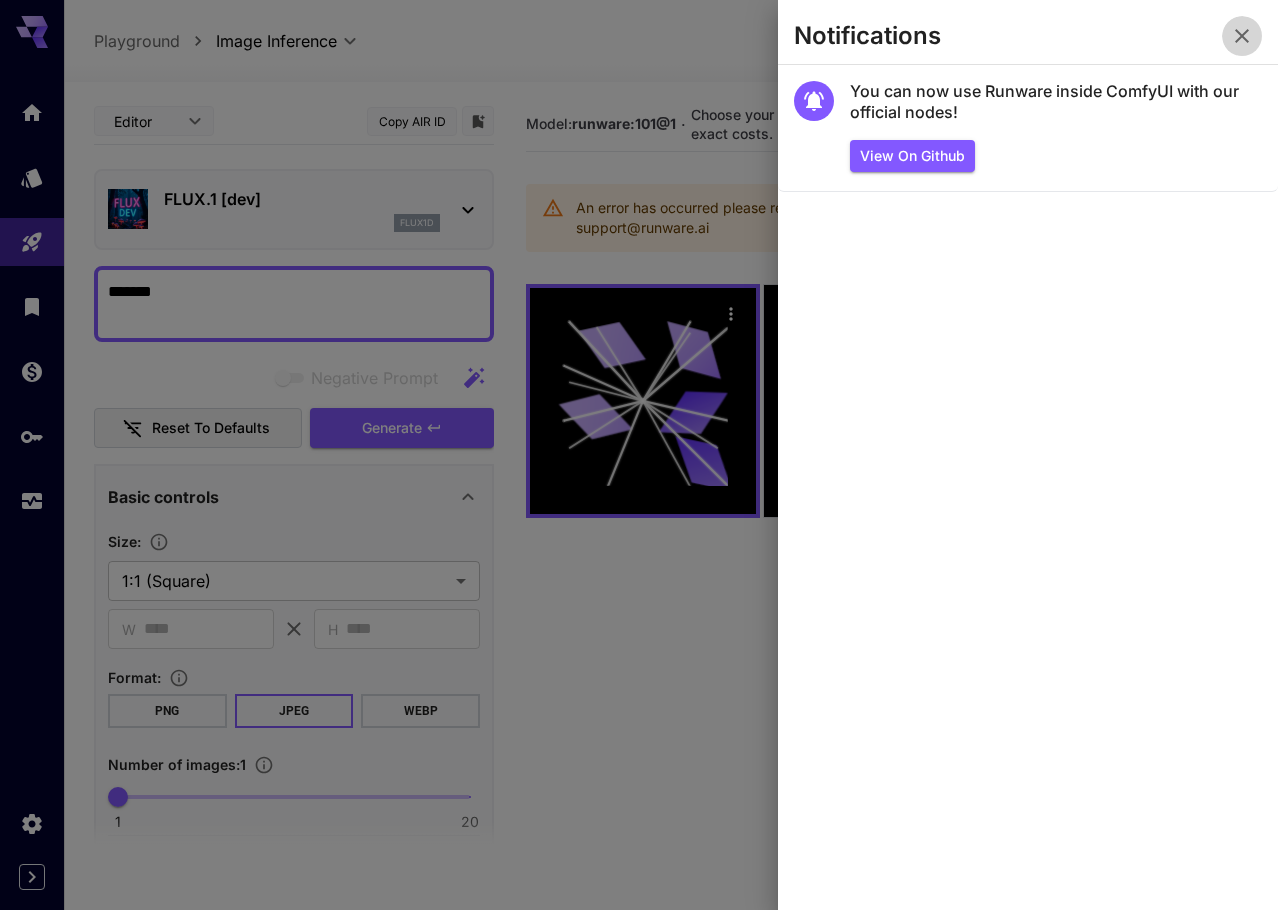 click 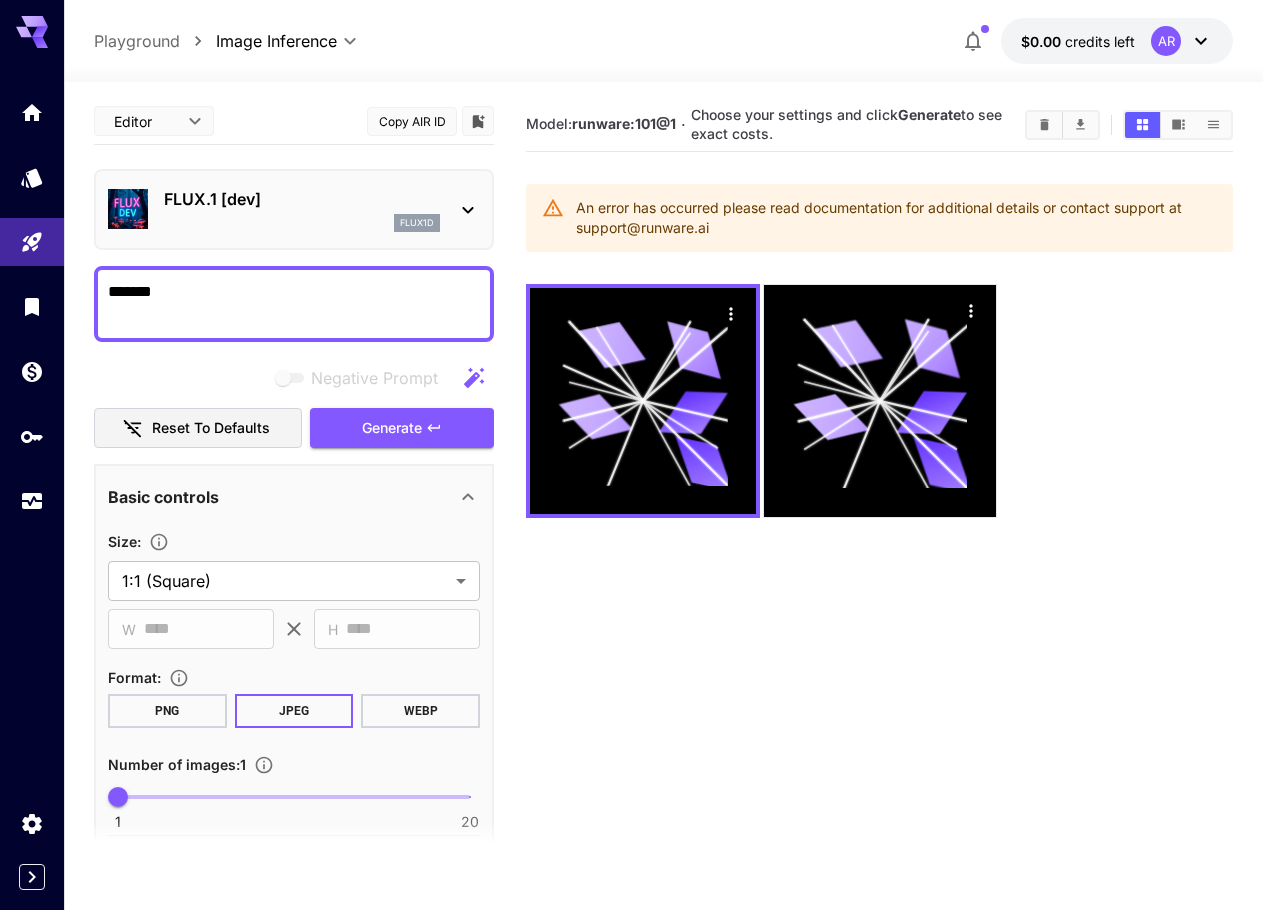 click on "FLUX.1 [dev]" at bounding box center [302, 199] 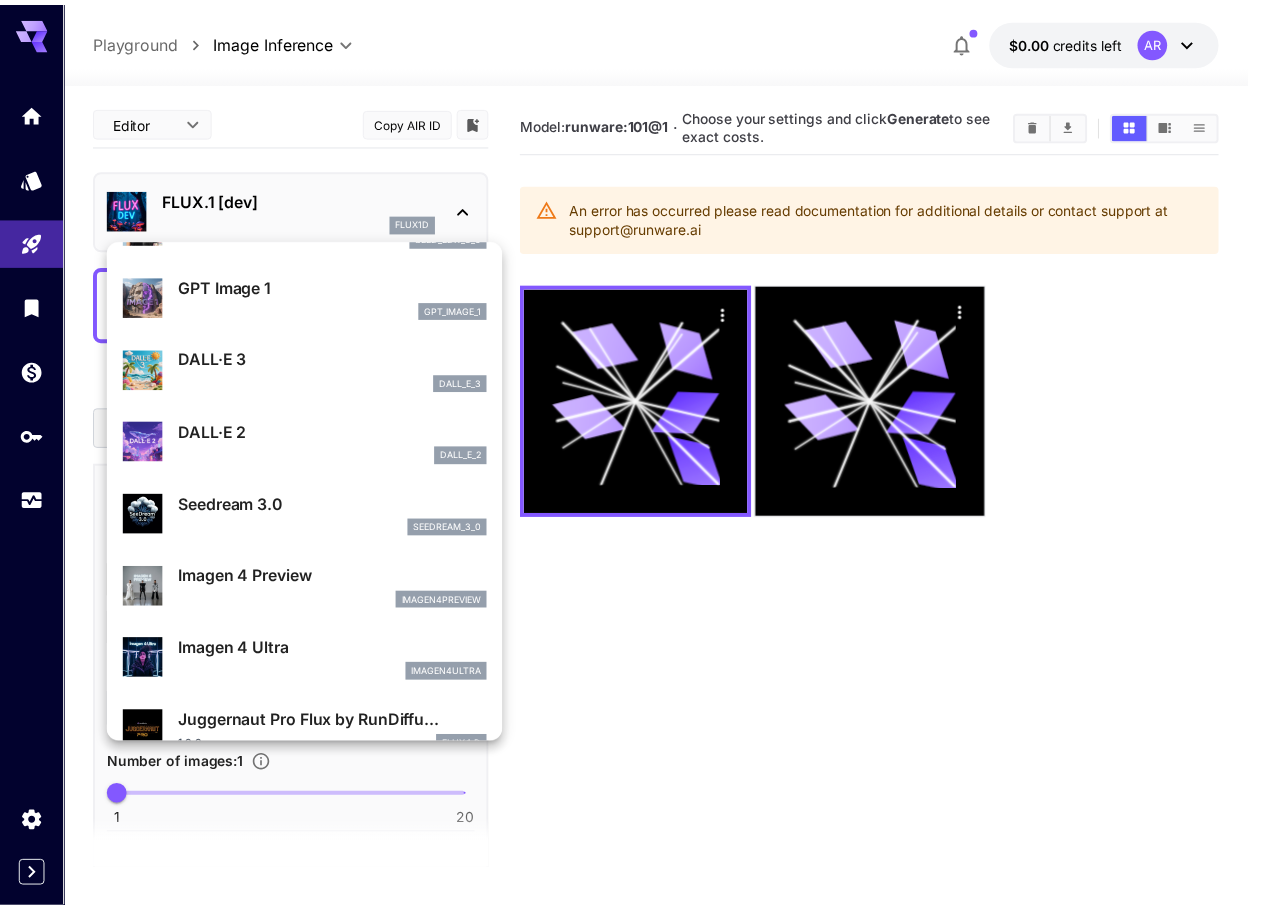 scroll, scrollTop: 271, scrollLeft: 0, axis: vertical 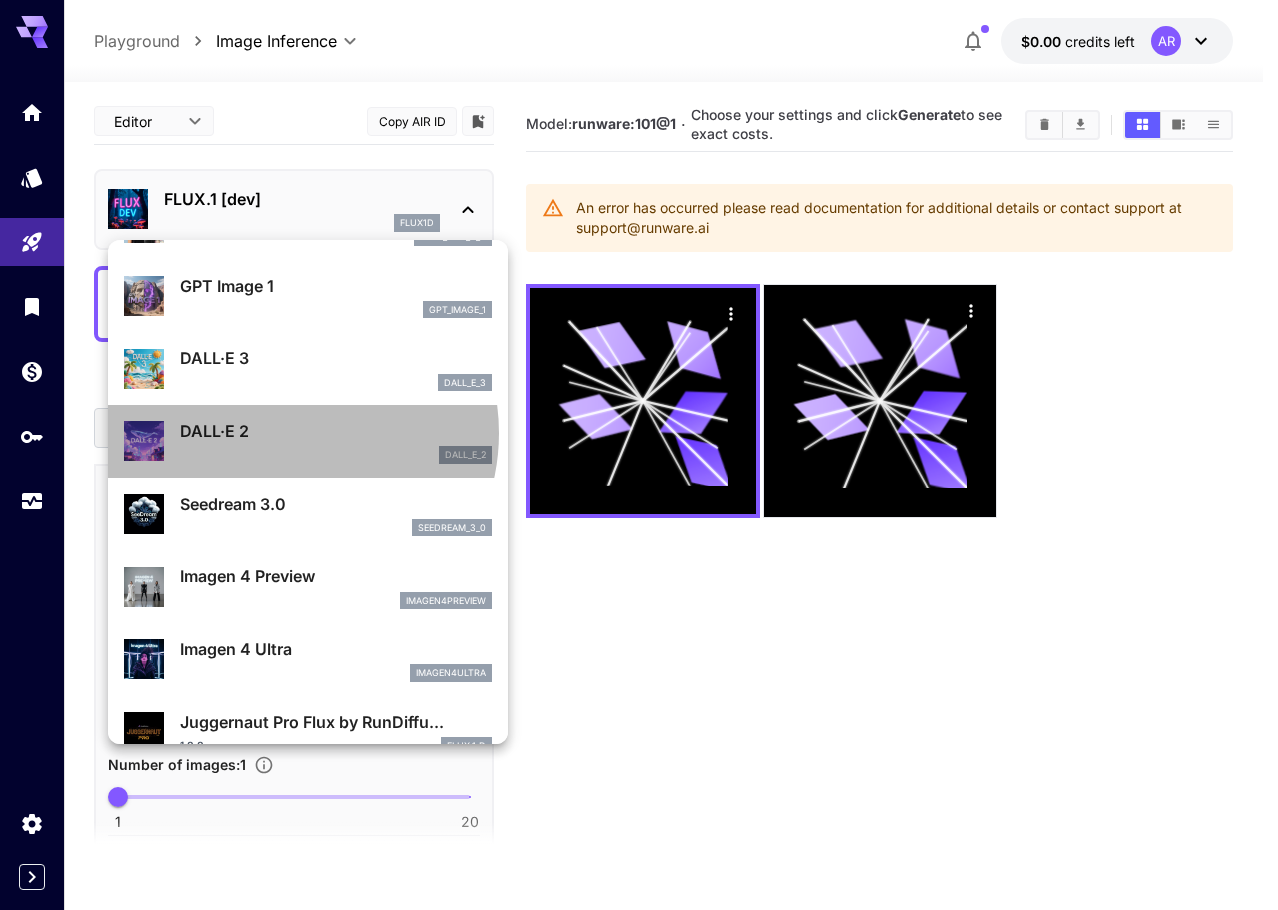 click on "DALL·E 2" at bounding box center (336, 431) 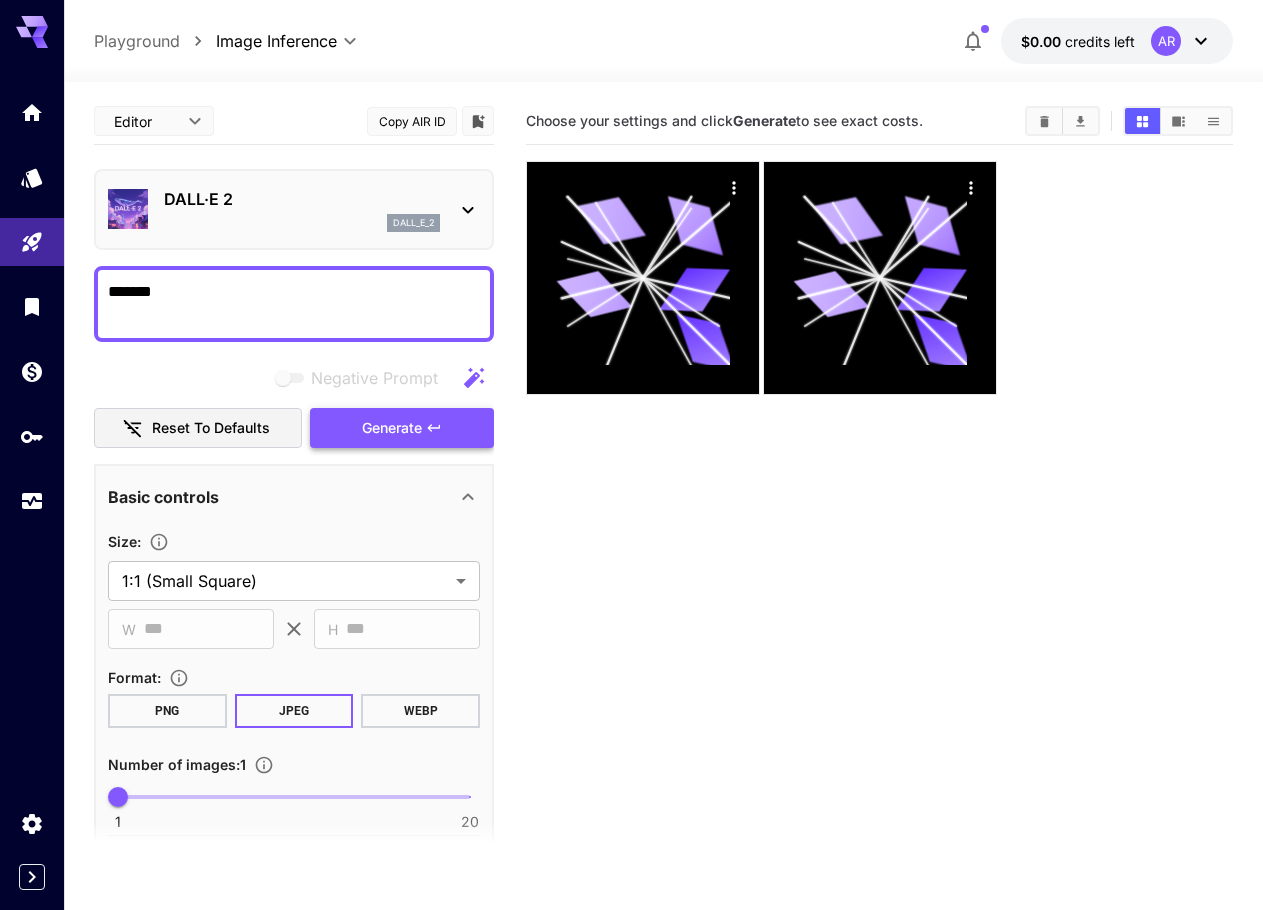 click on "Generate" at bounding box center [402, 428] 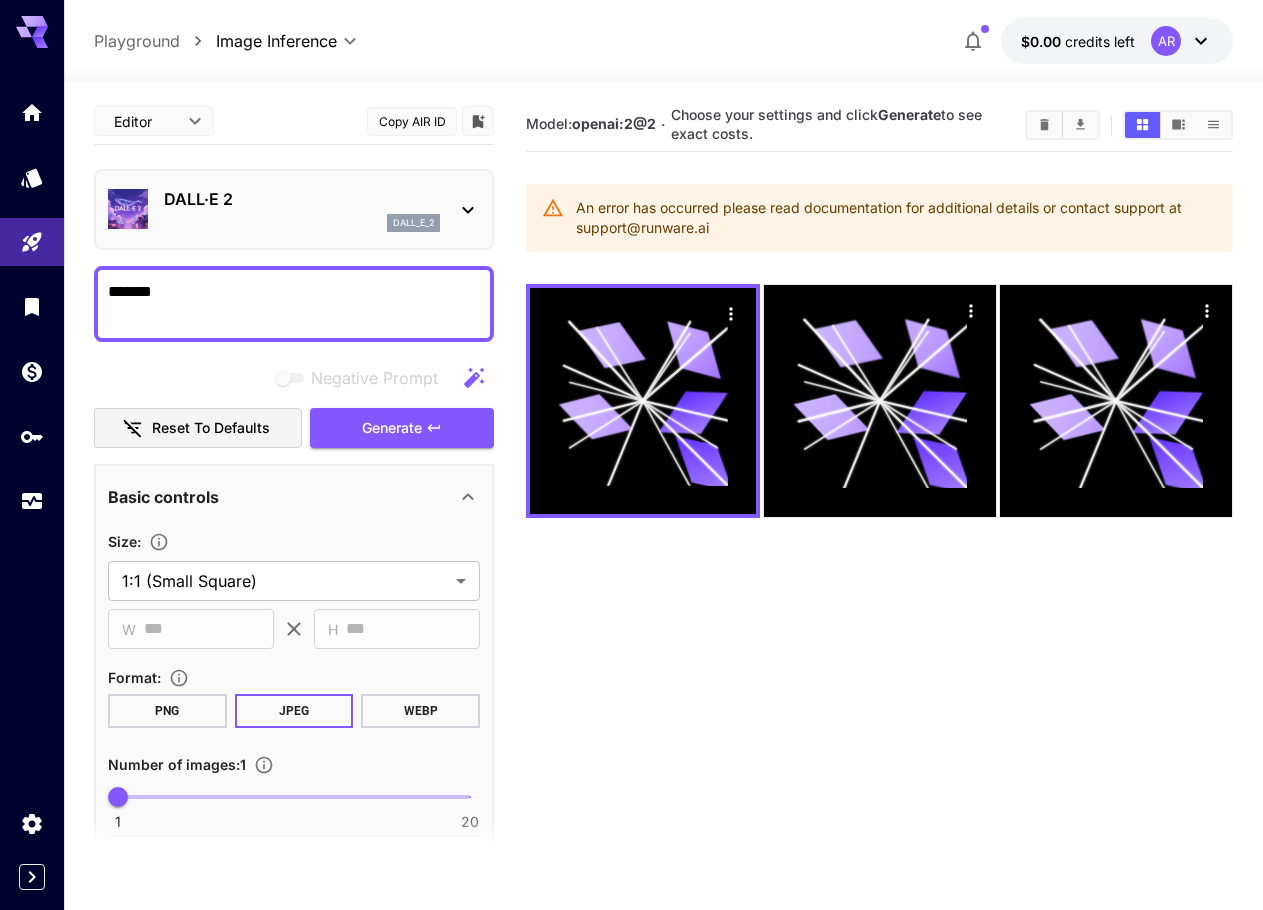 click 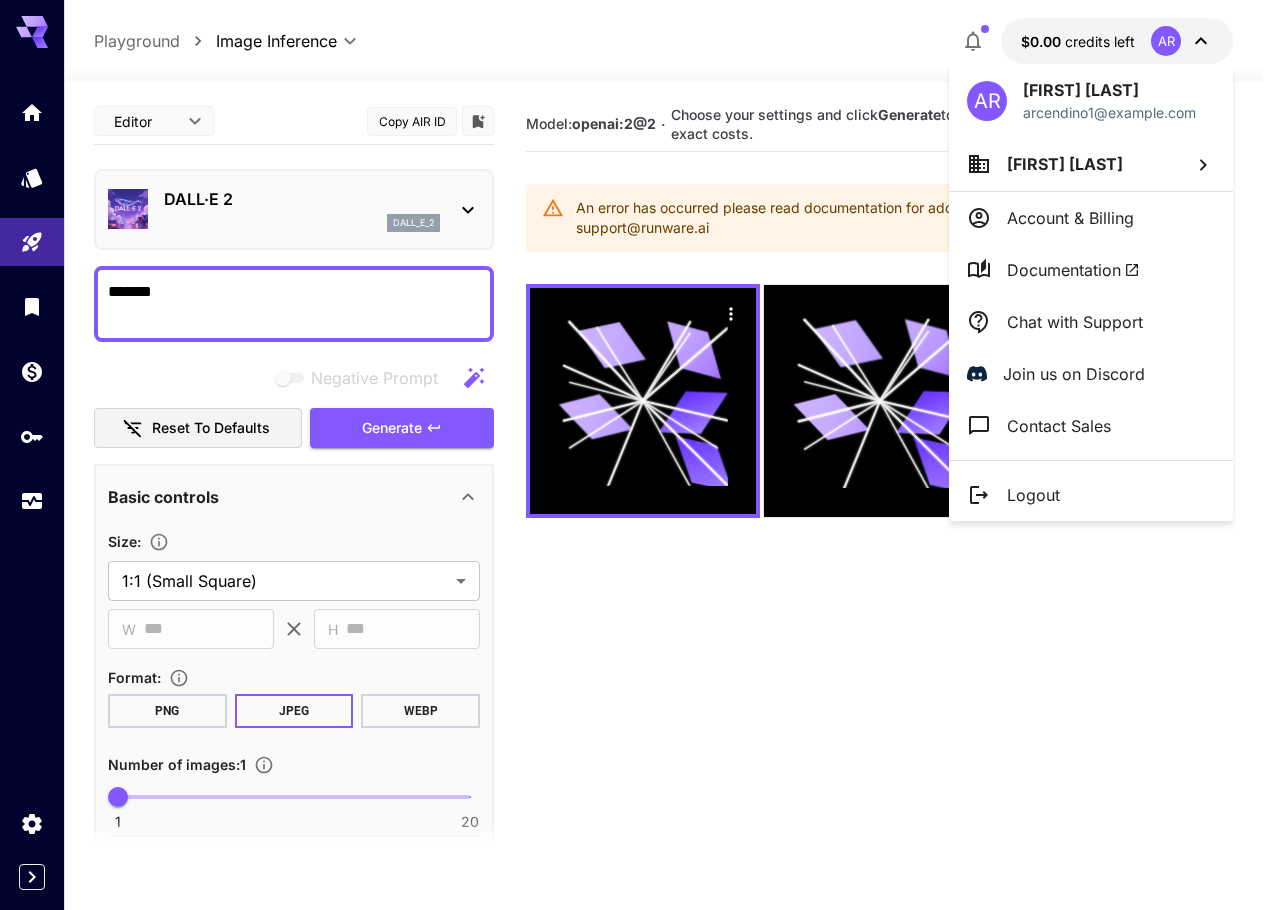 click on "Account & Billing" at bounding box center [1070, 218] 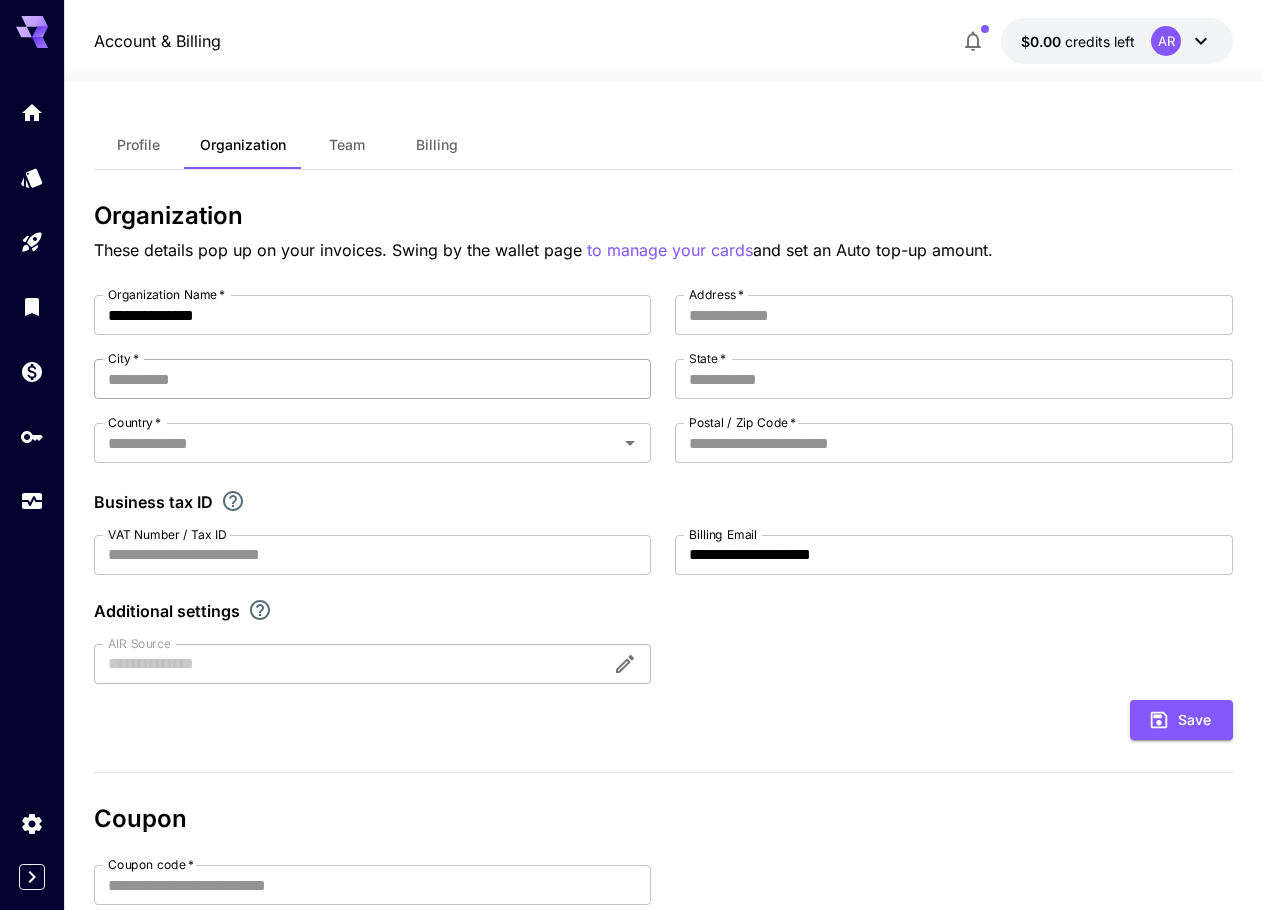 scroll, scrollTop: 0, scrollLeft: 0, axis: both 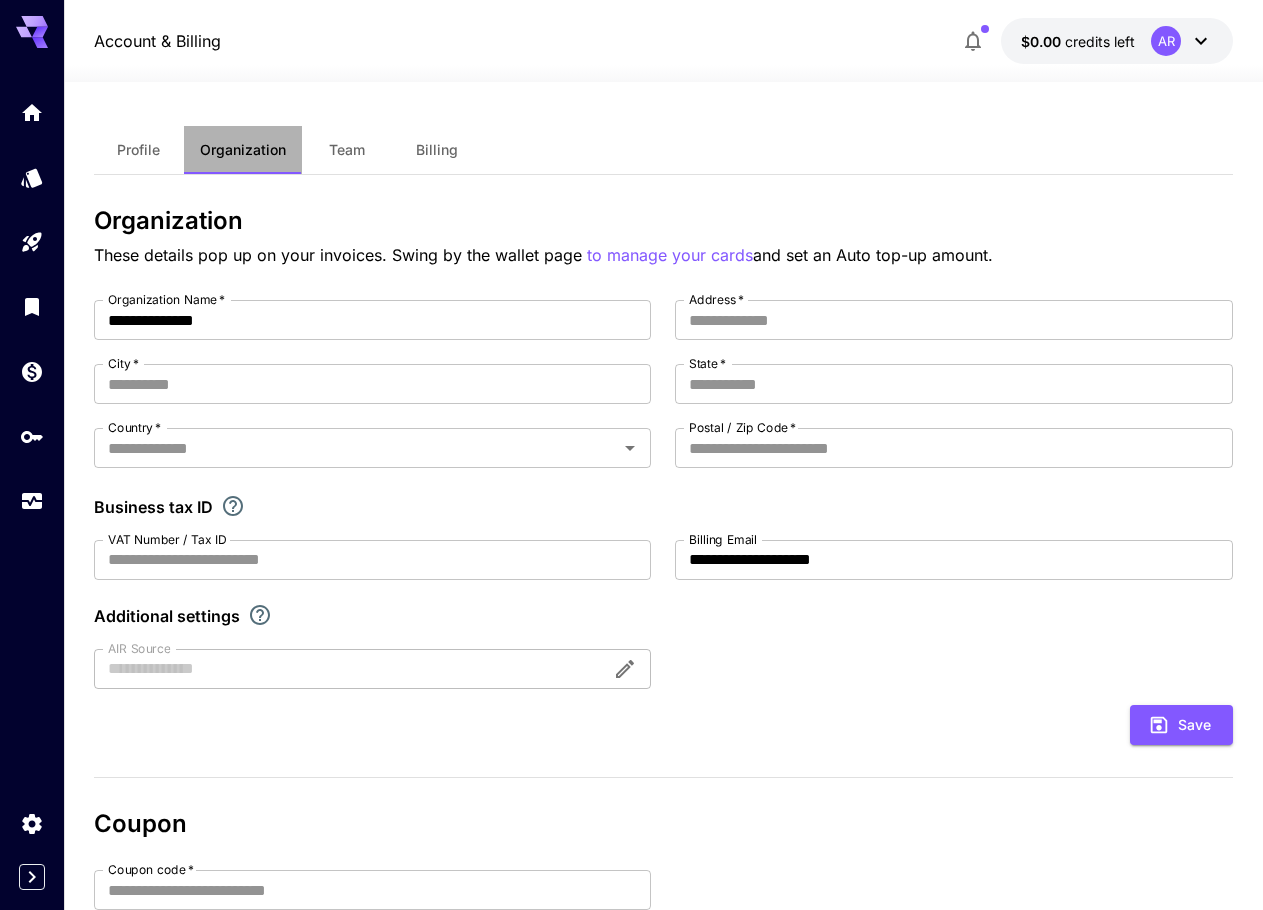 click on "Organization" at bounding box center [243, 150] 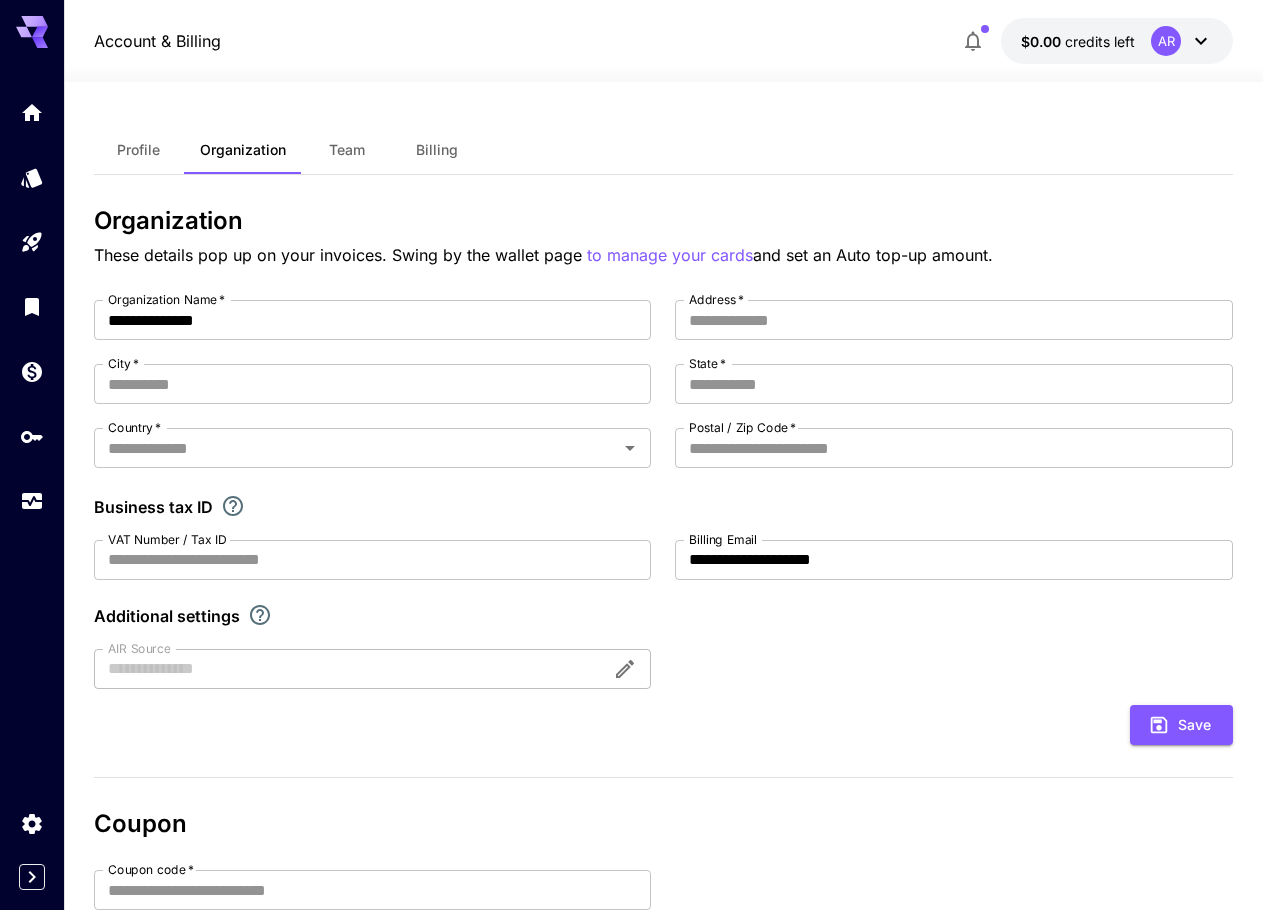 click on "Team" at bounding box center (347, 150) 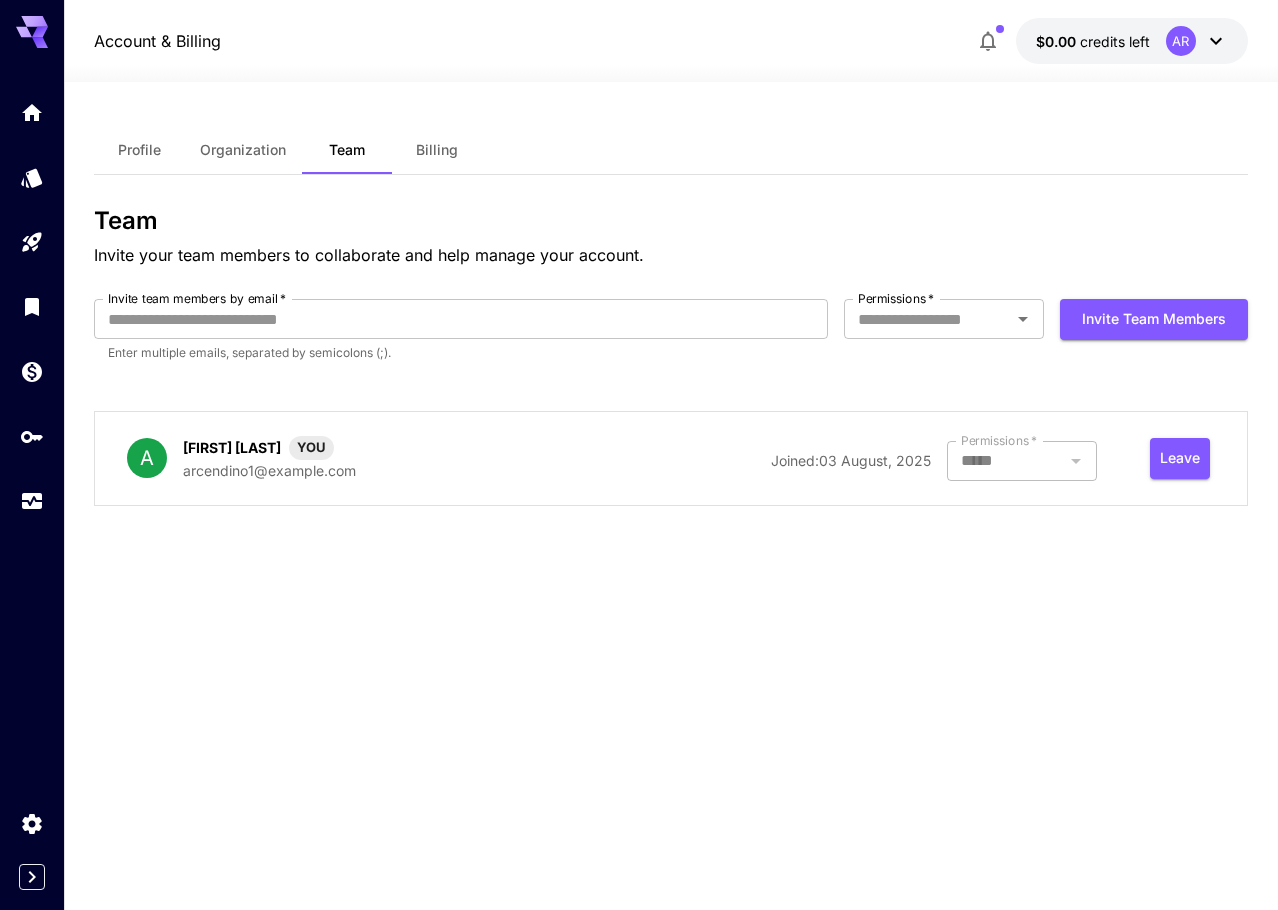 click on "Billing" at bounding box center (437, 150) 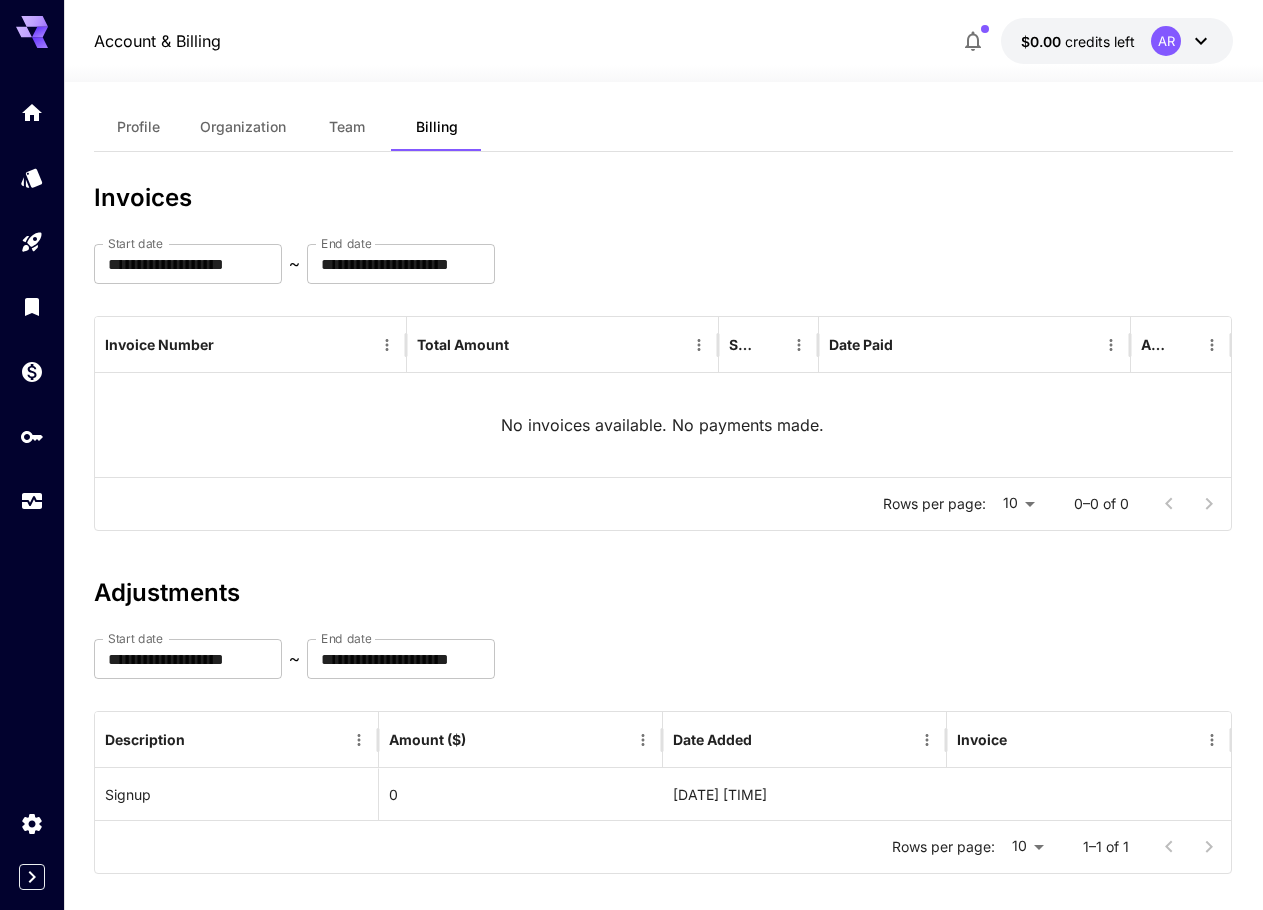 scroll, scrollTop: 0, scrollLeft: 0, axis: both 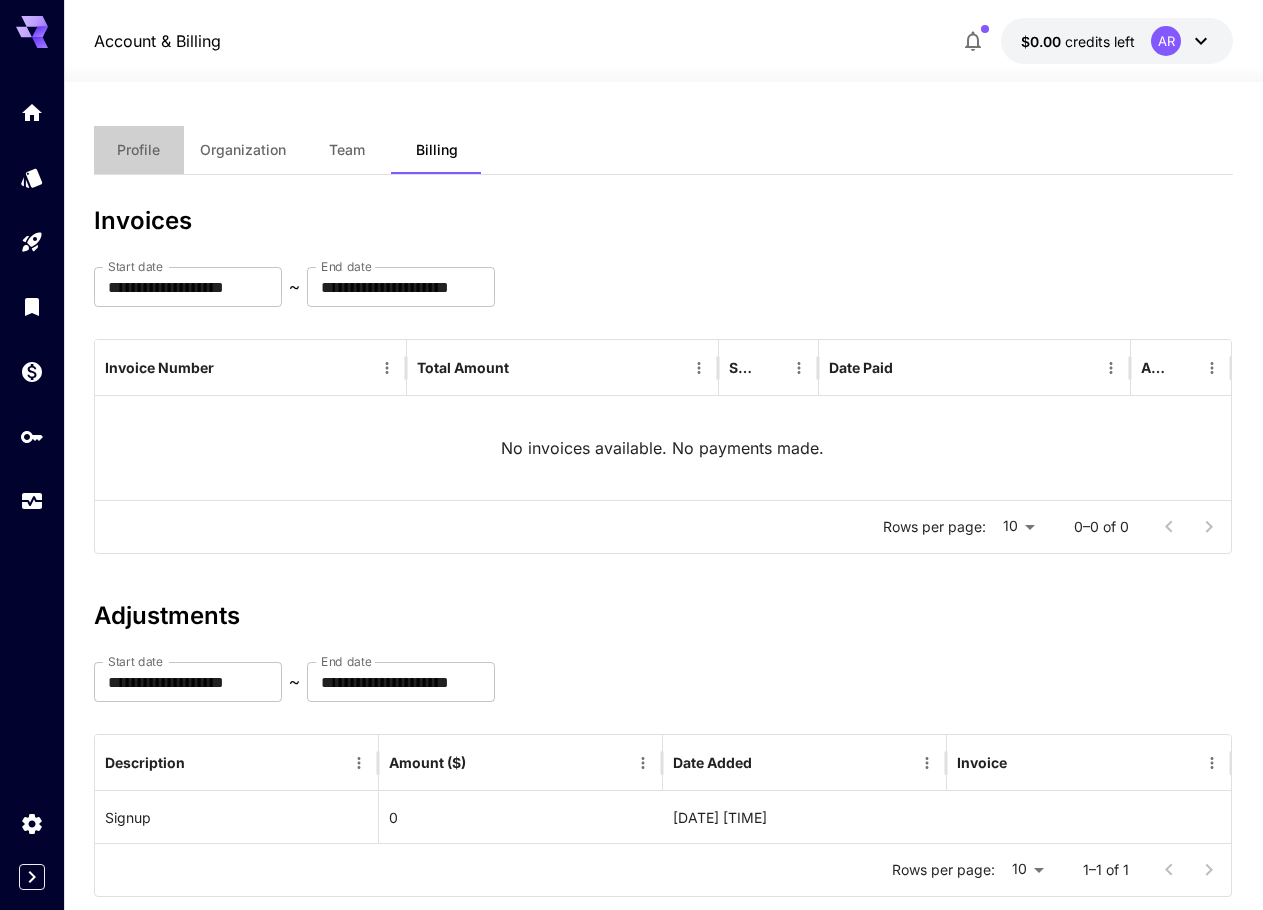 click on "Profile" at bounding box center [139, 150] 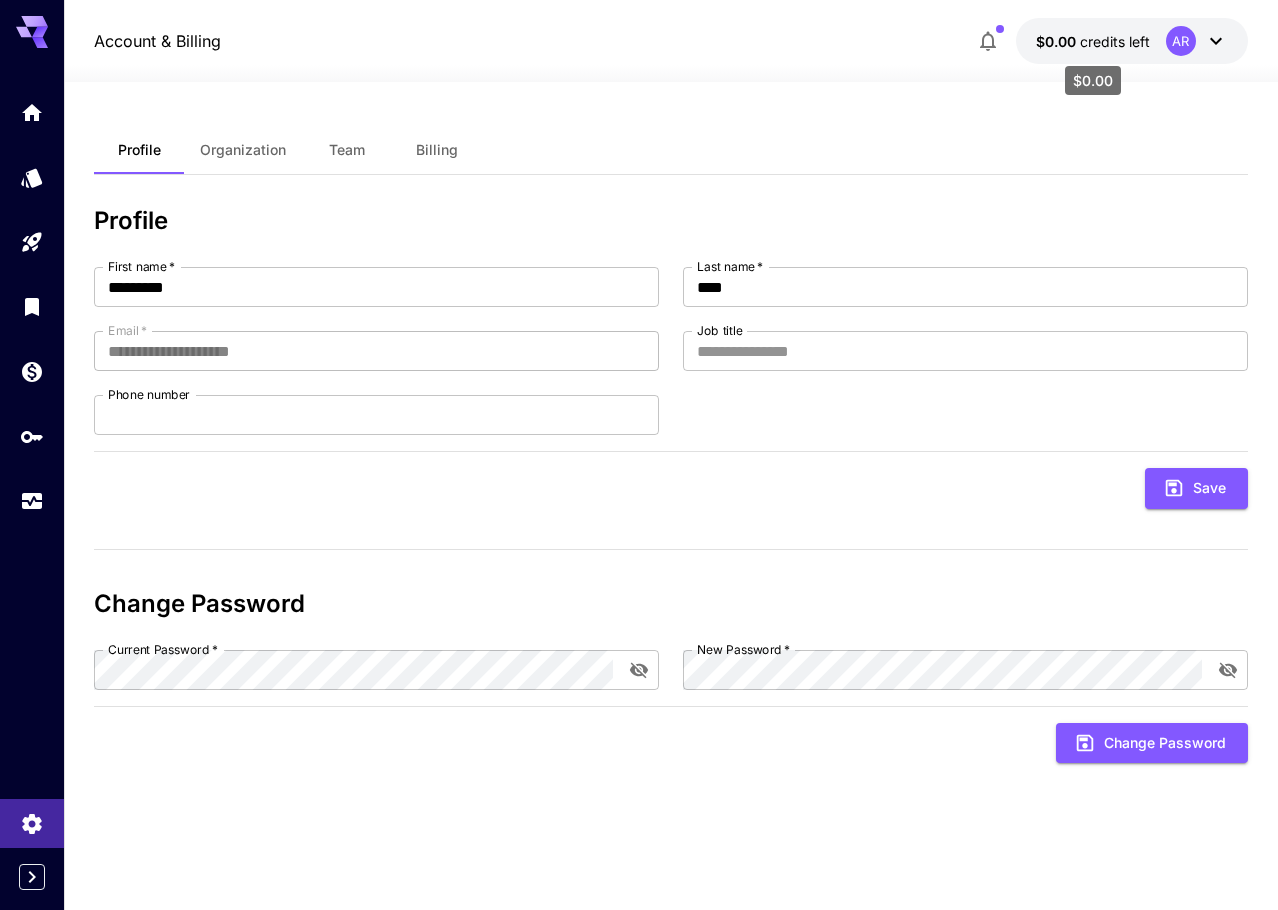 click on "credits left" at bounding box center (1115, 41) 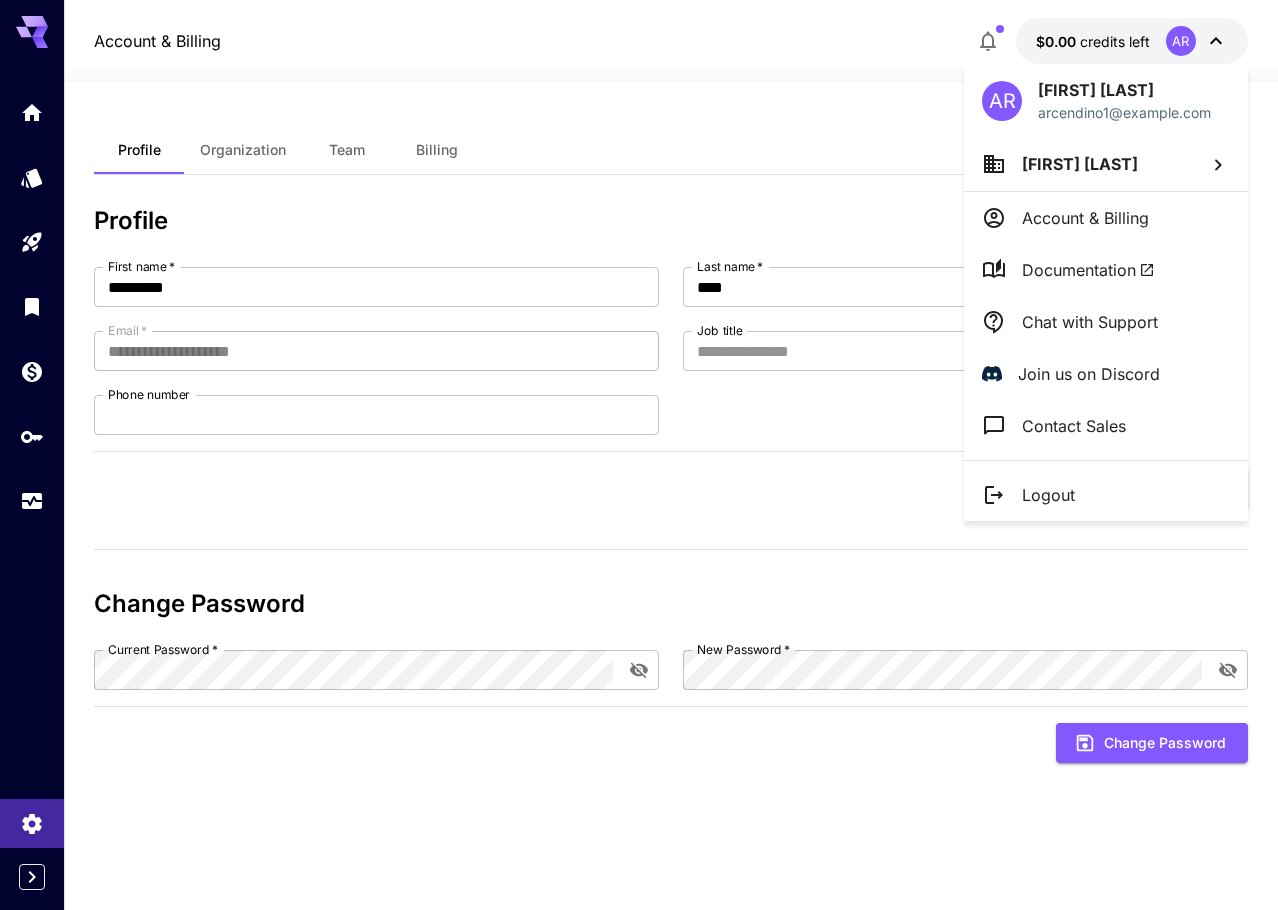 click on "[FIRST] [LAST]" at bounding box center [1106, 164] 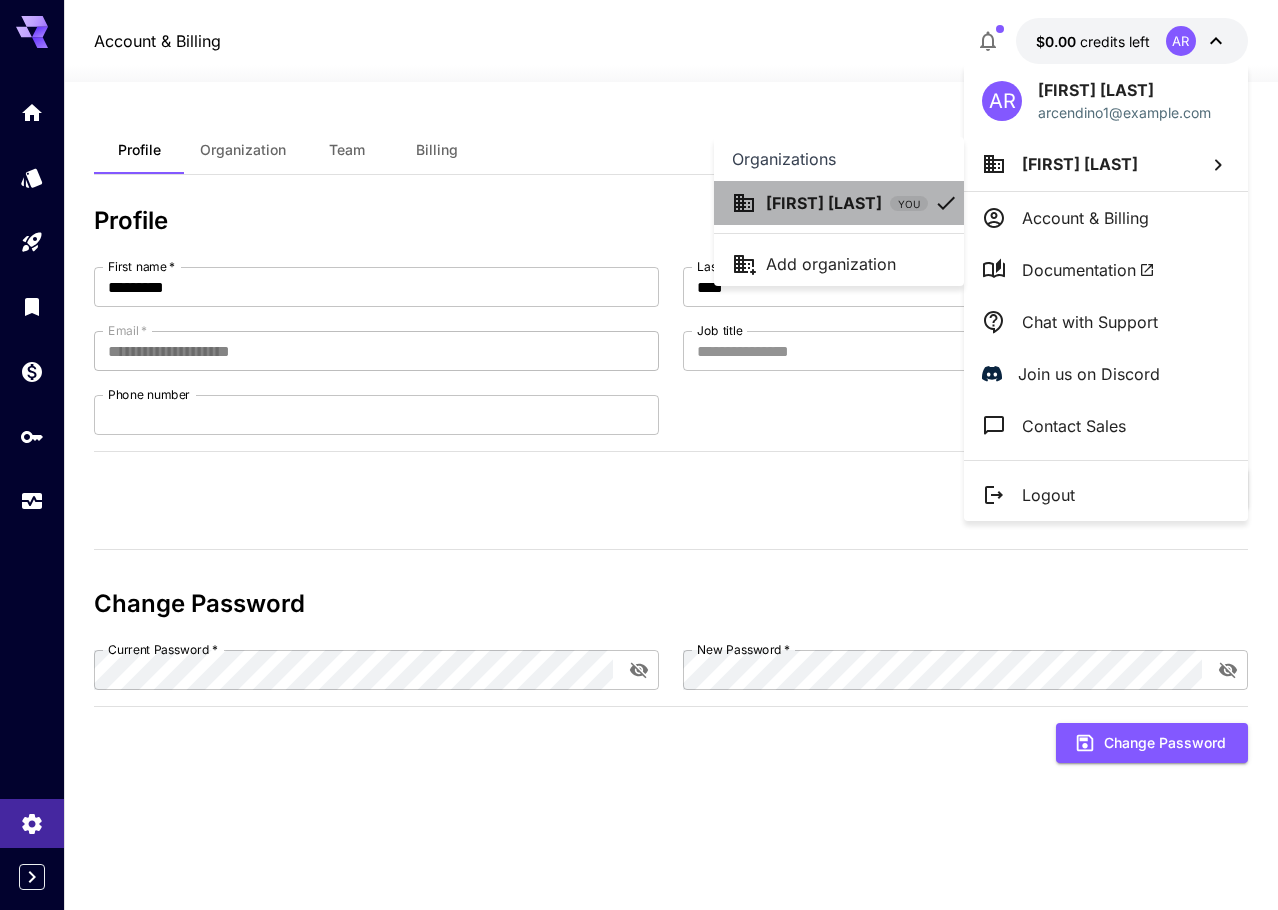 click on "[FIRST] [LAST]" at bounding box center [824, 203] 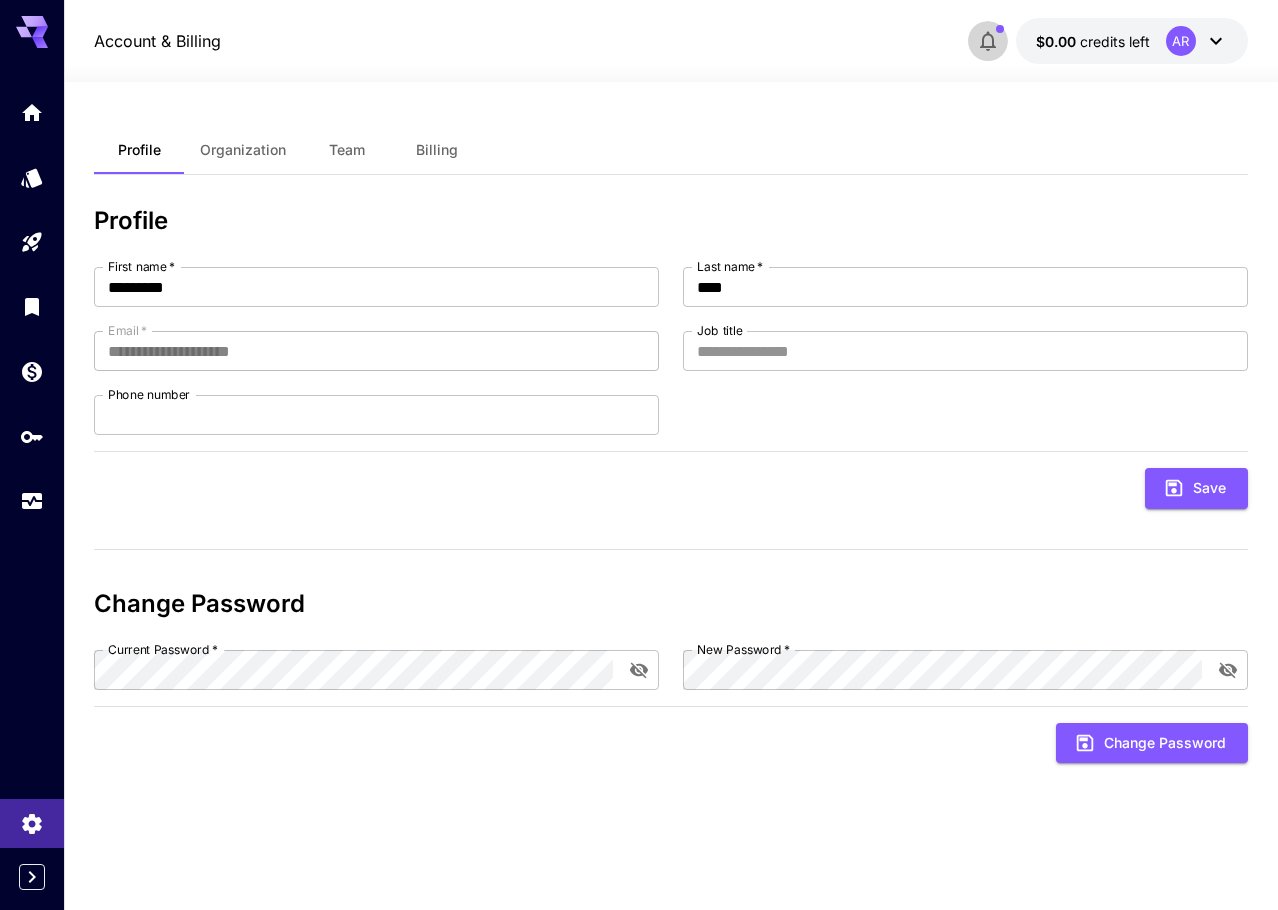 click 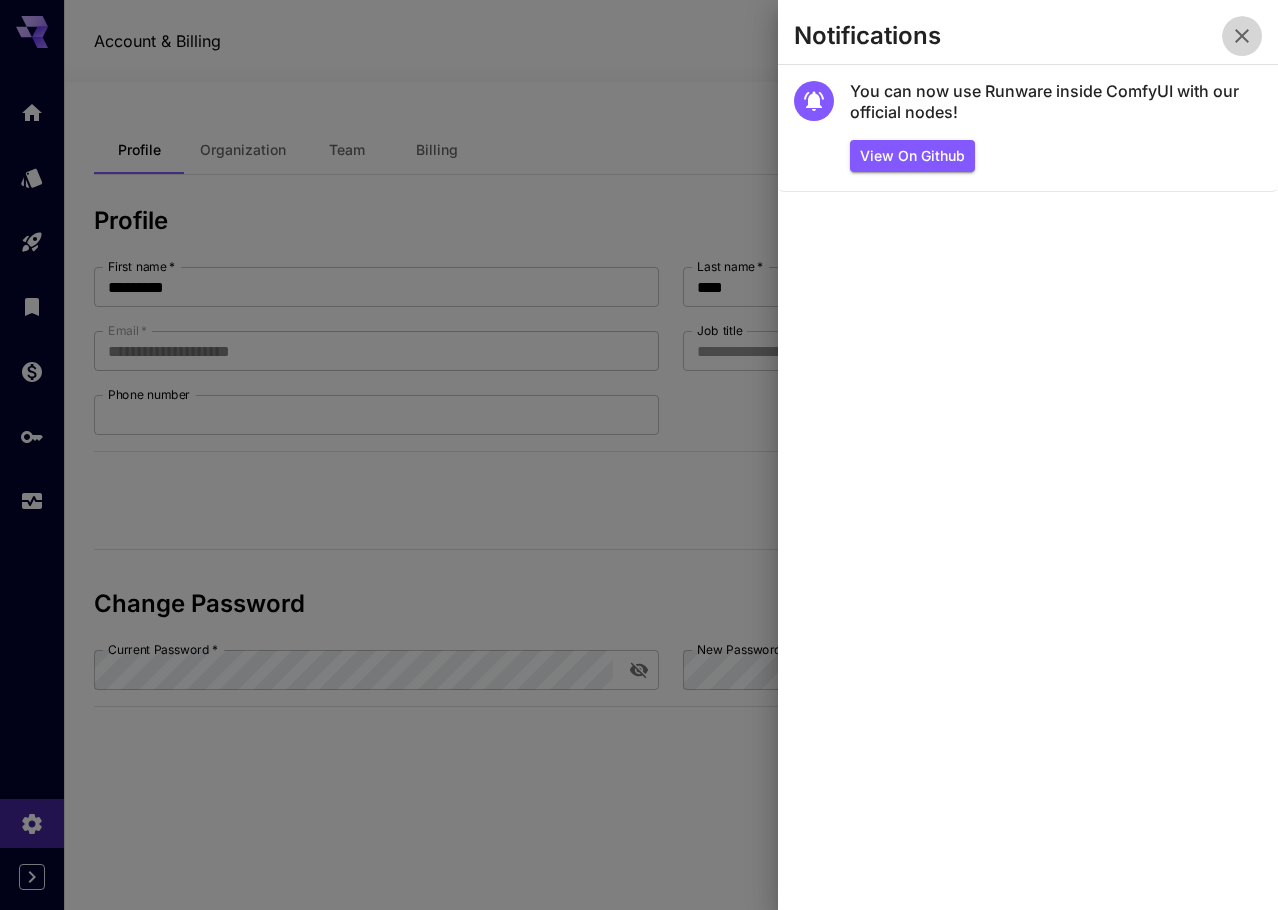 click 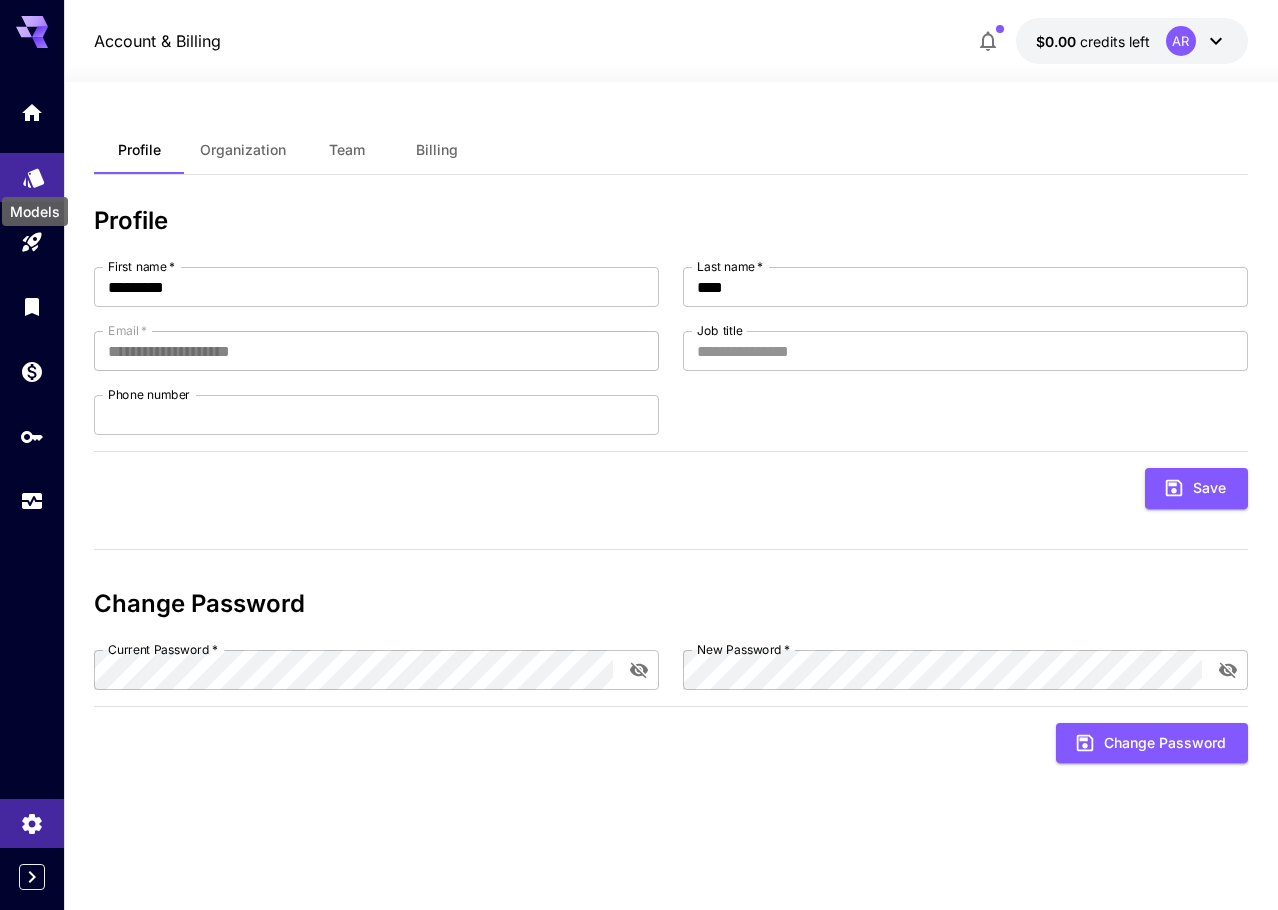click 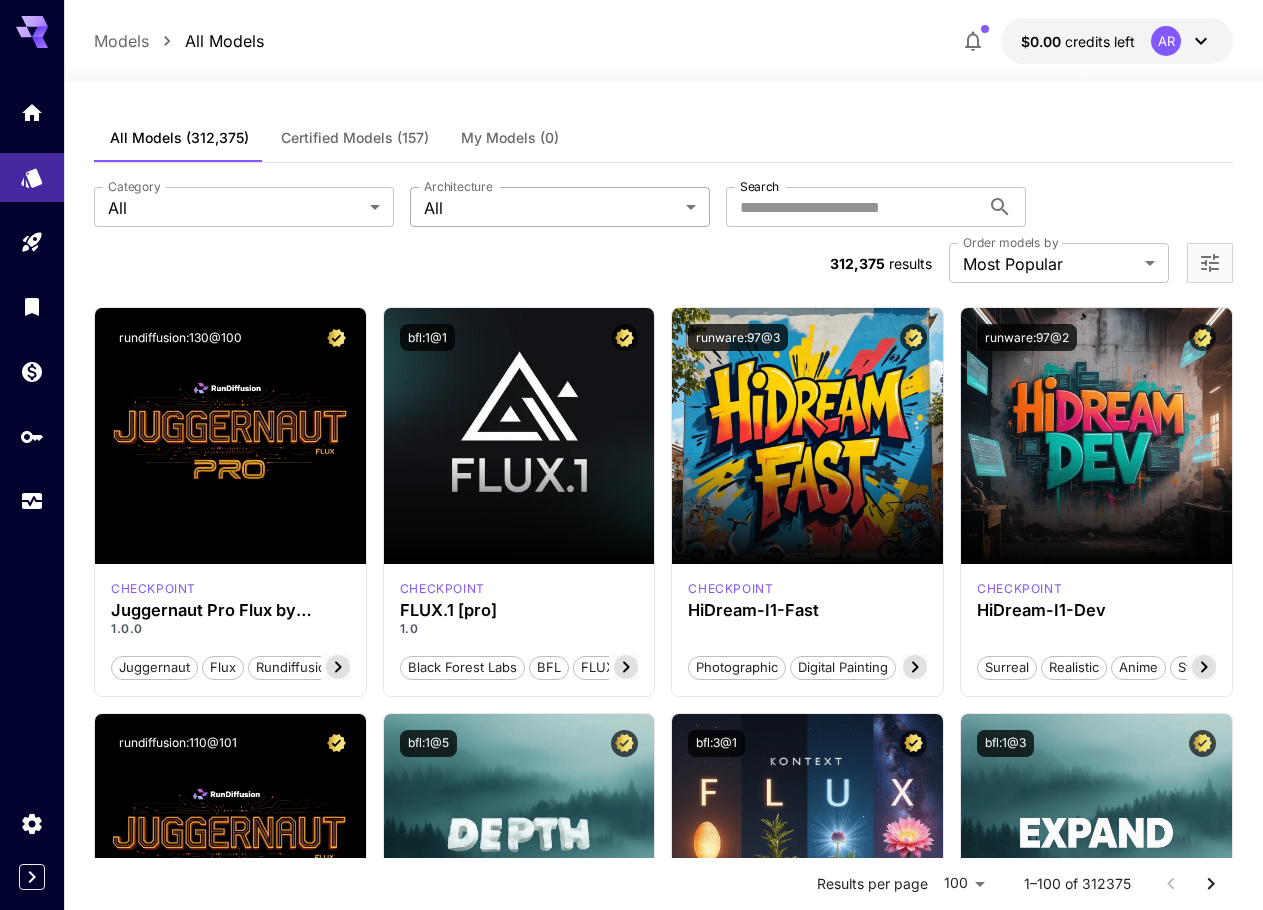 click on "**********" at bounding box center (631, 9581) 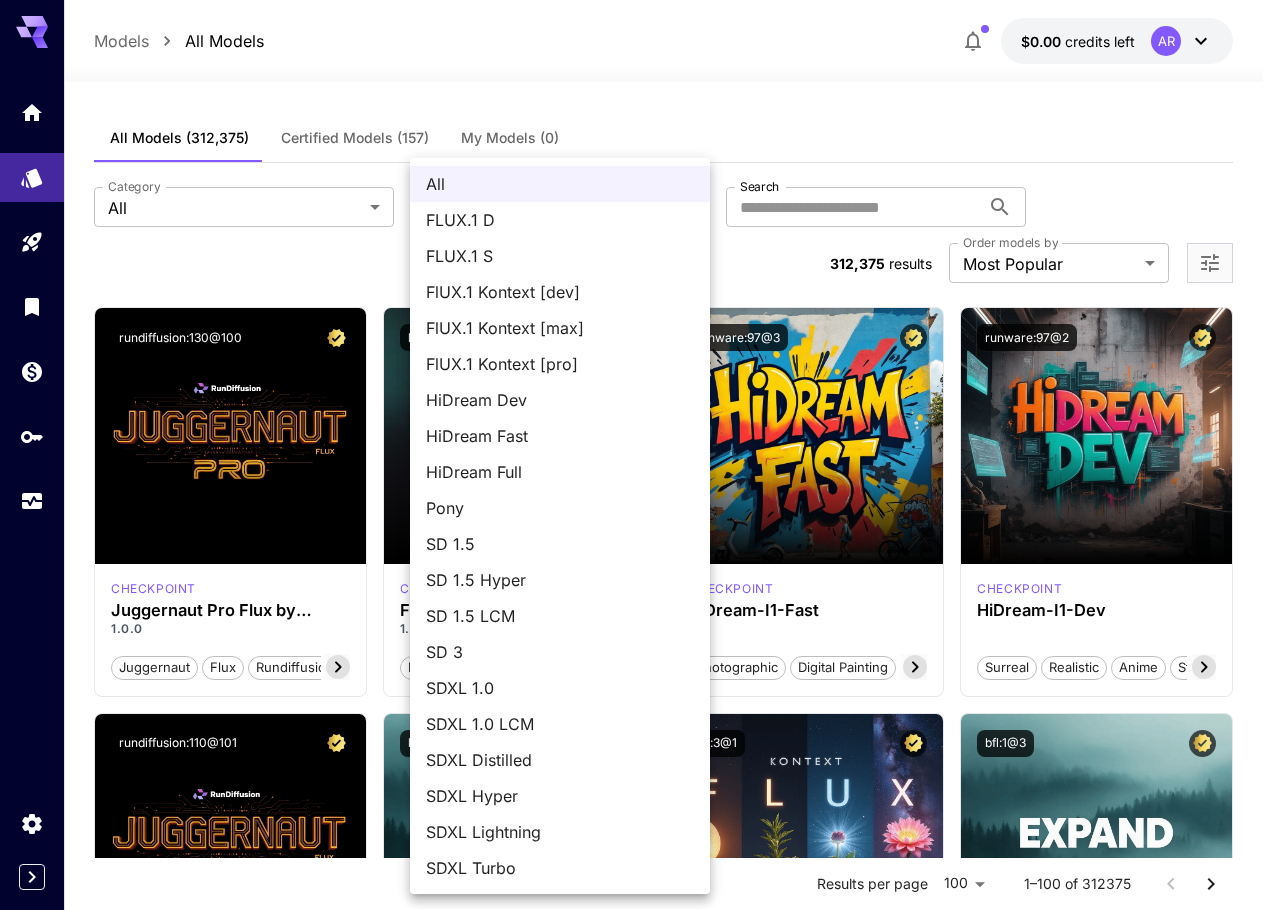 click at bounding box center [639, 455] 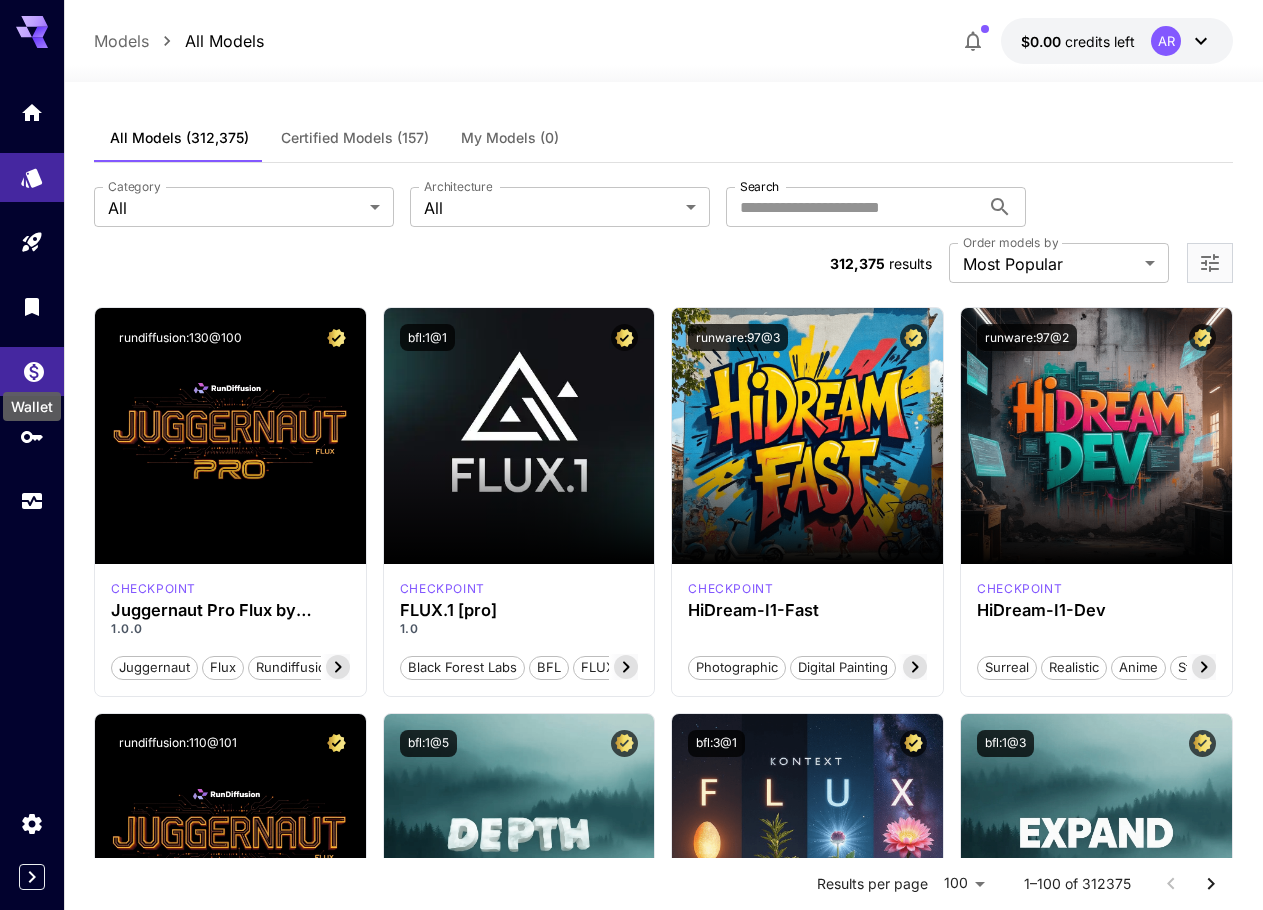 click 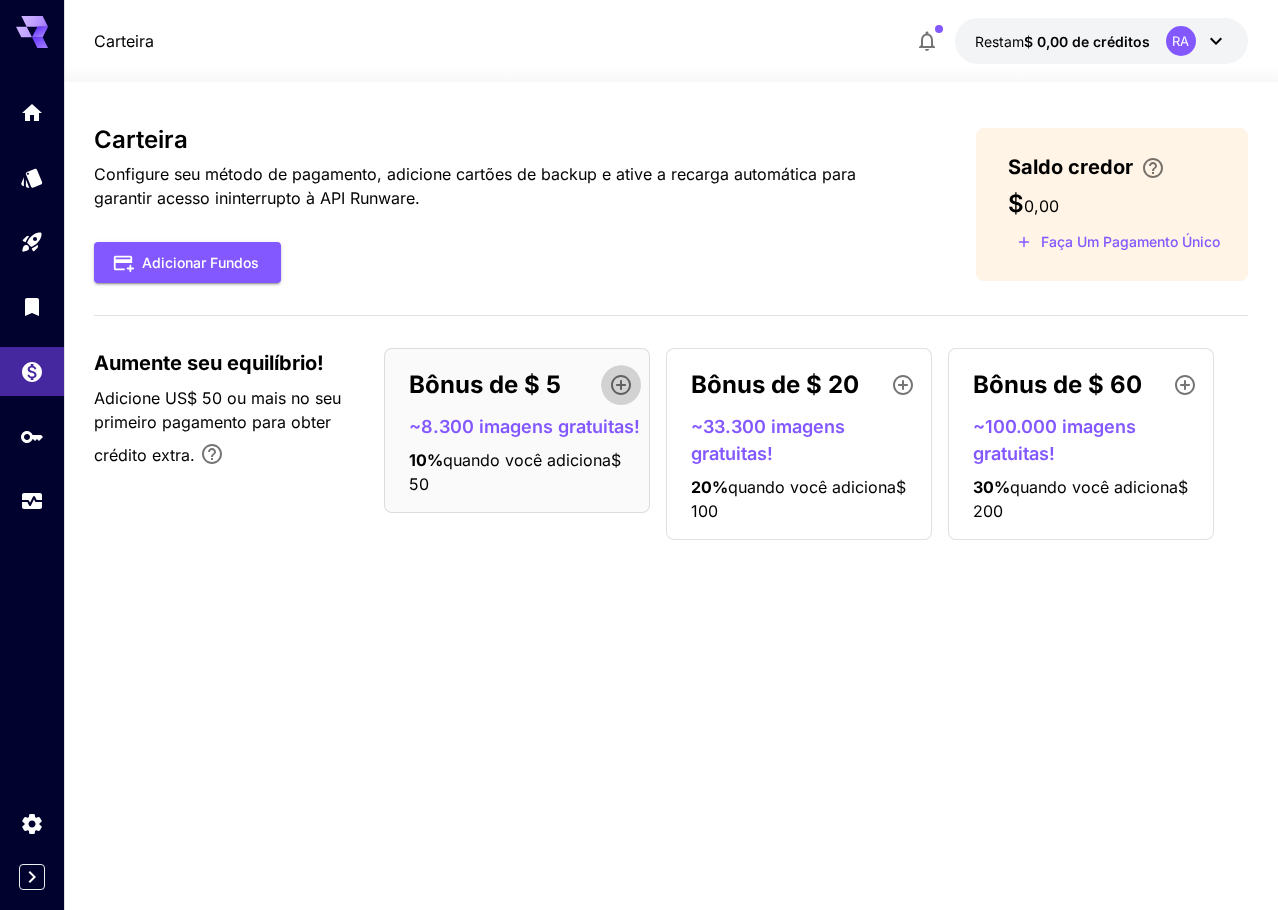 click 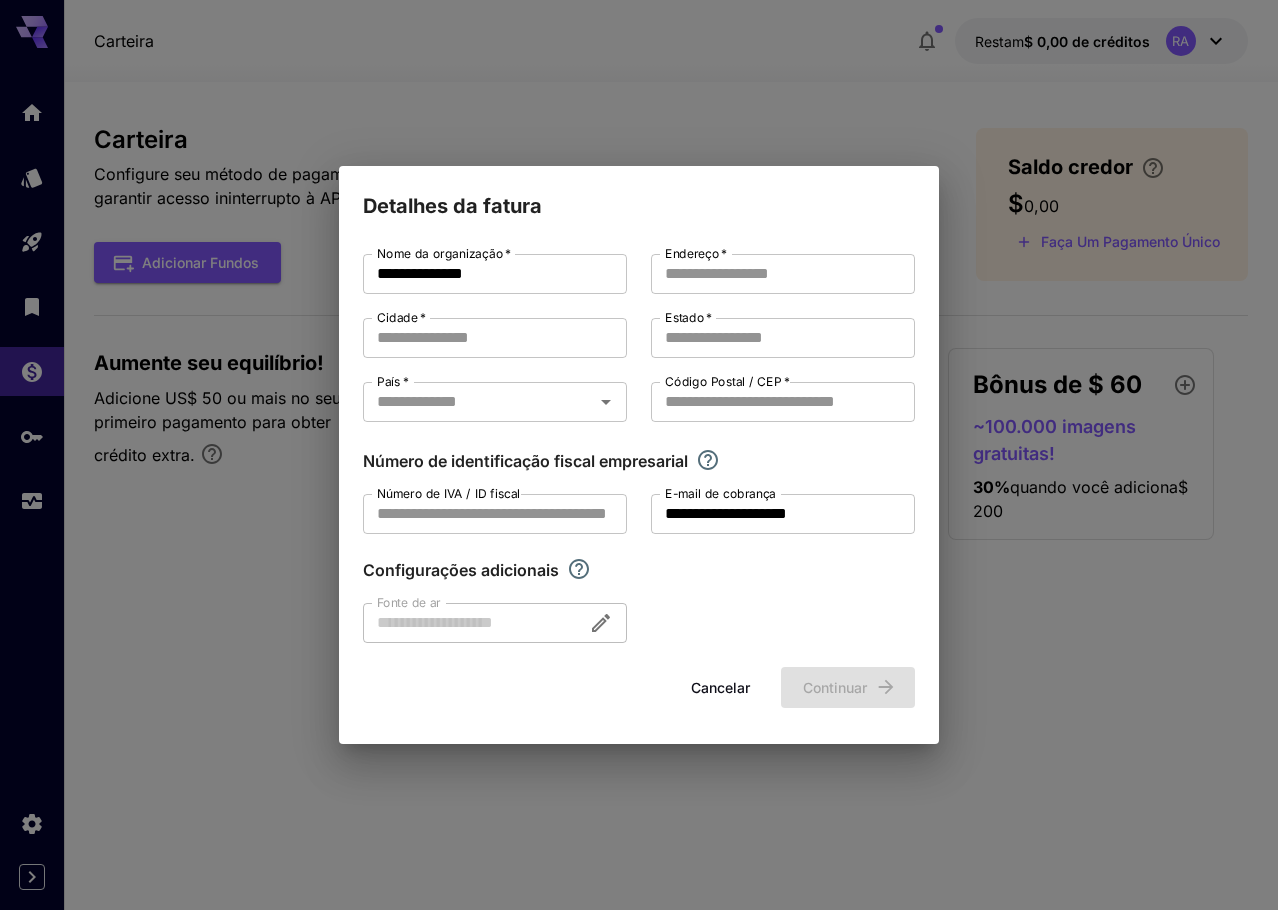 click on "Cancelar" at bounding box center (720, 687) 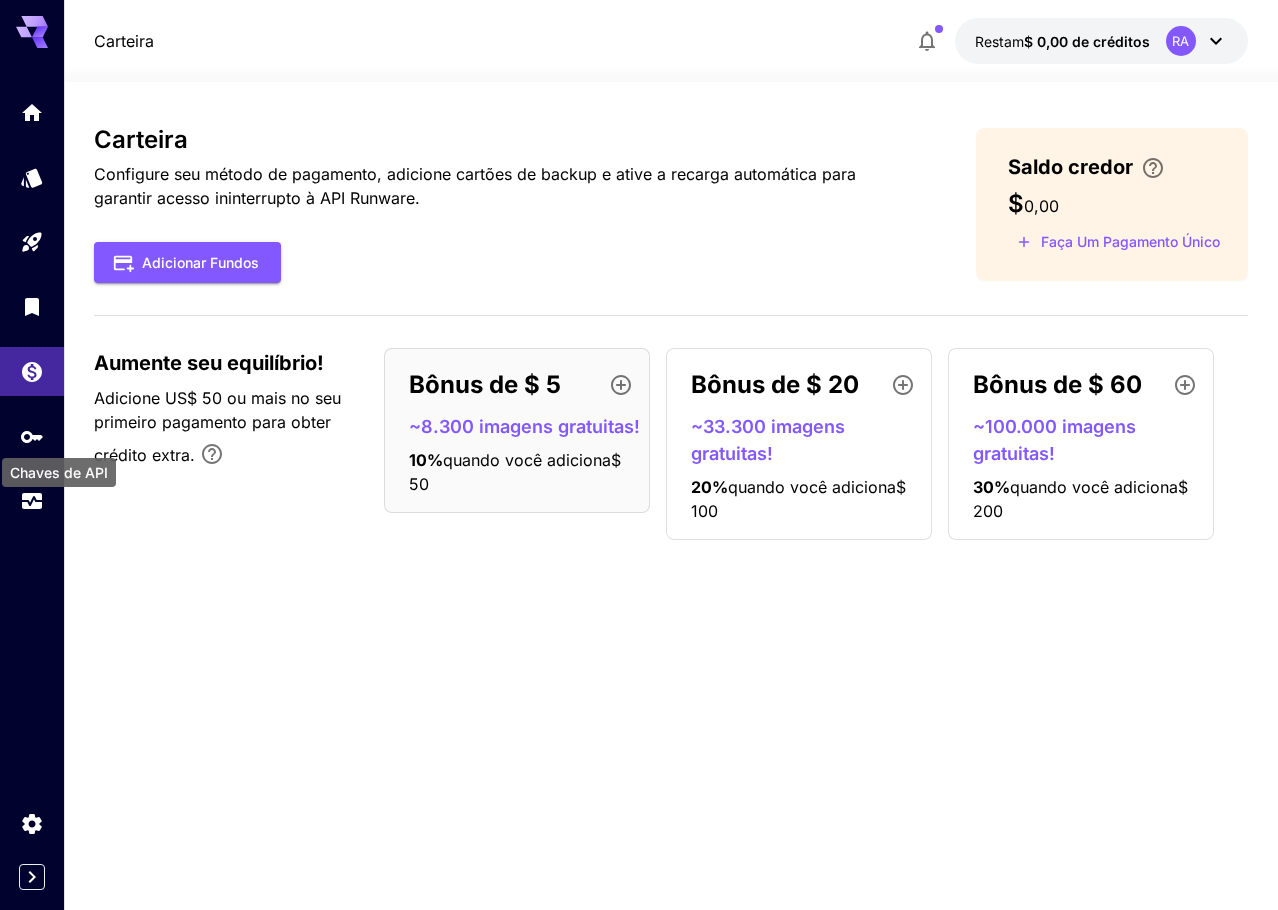 click on "Chaves de API" at bounding box center [59, 472] 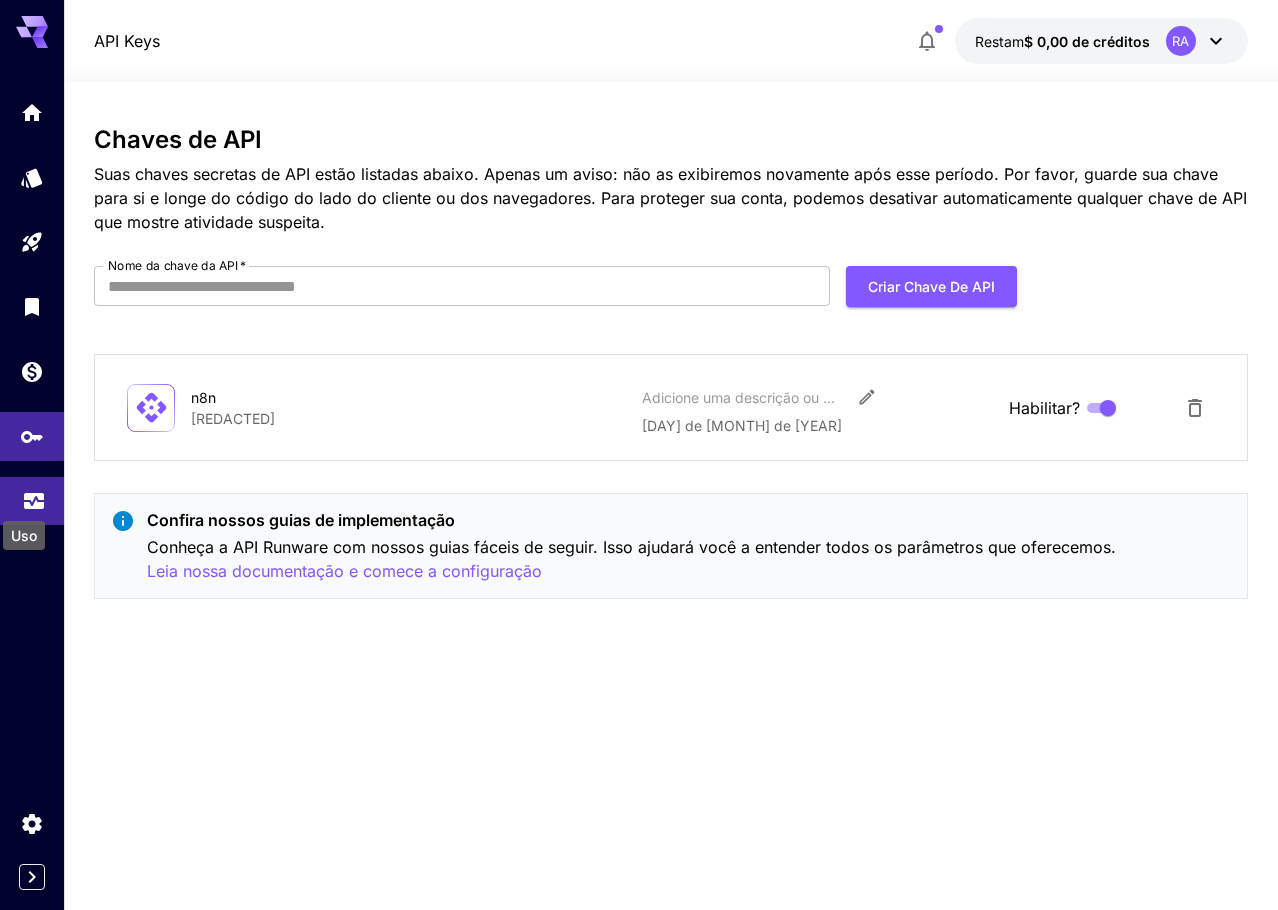 click 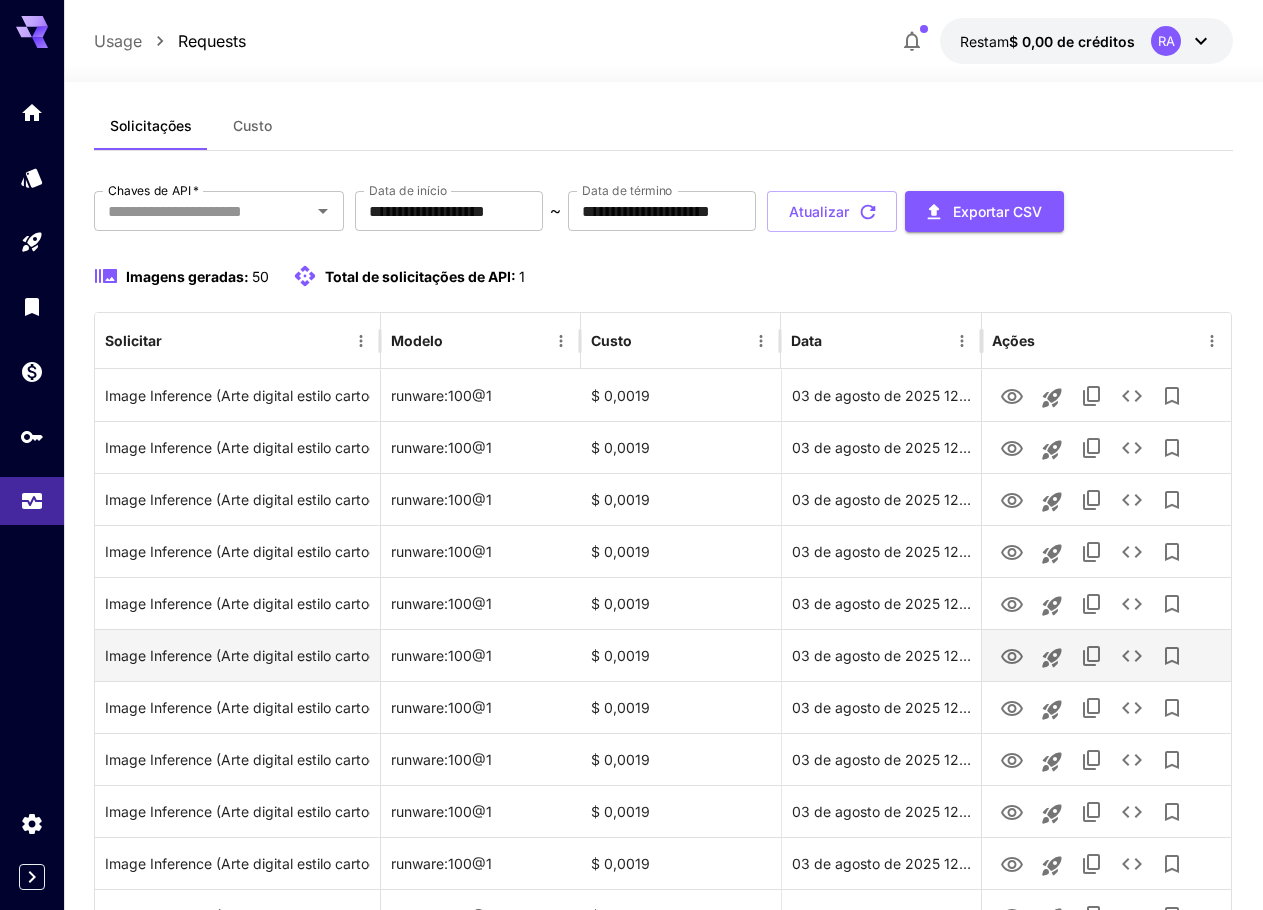 scroll, scrollTop: 0, scrollLeft: 0, axis: both 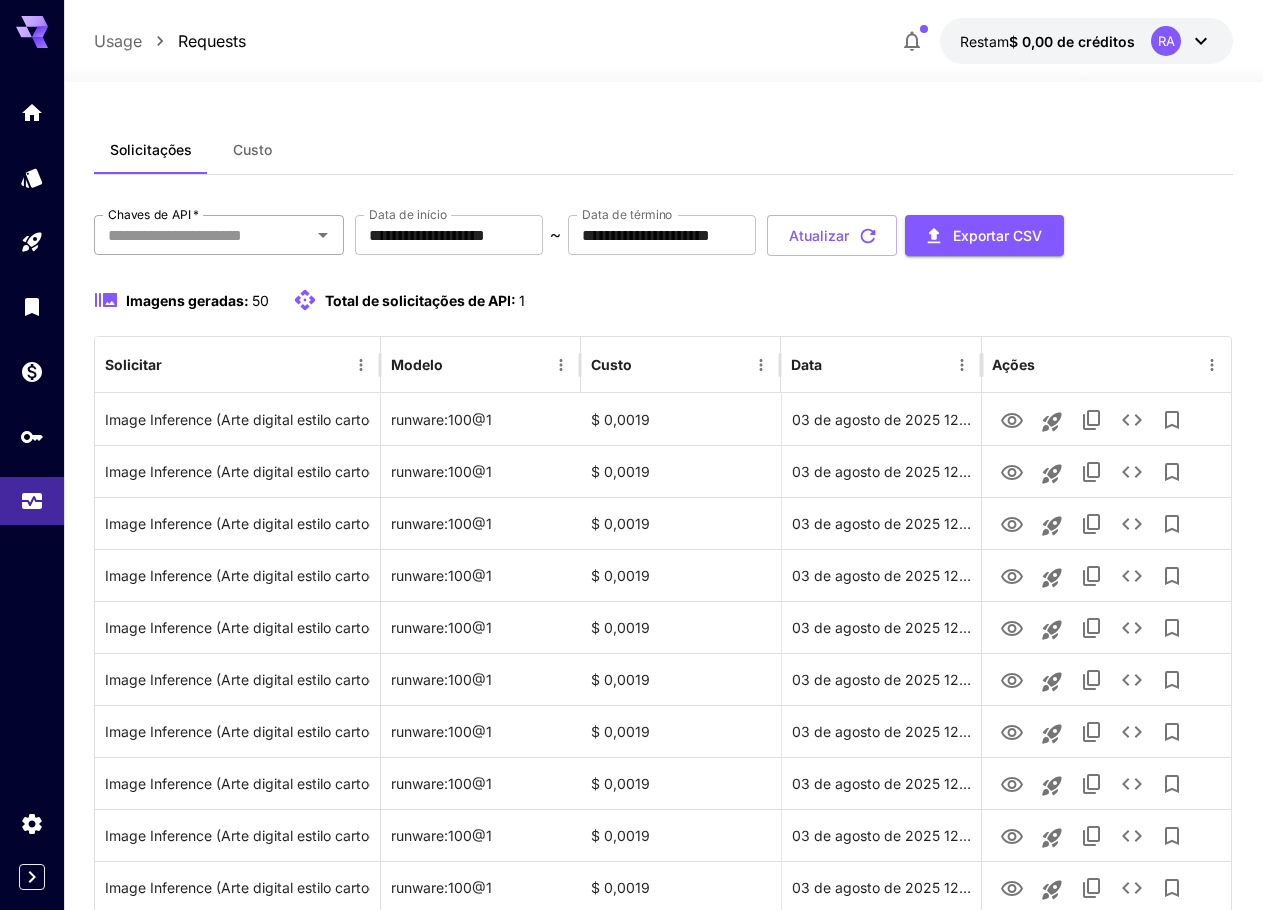 click on "Chaves de API    *" at bounding box center [202, 235] 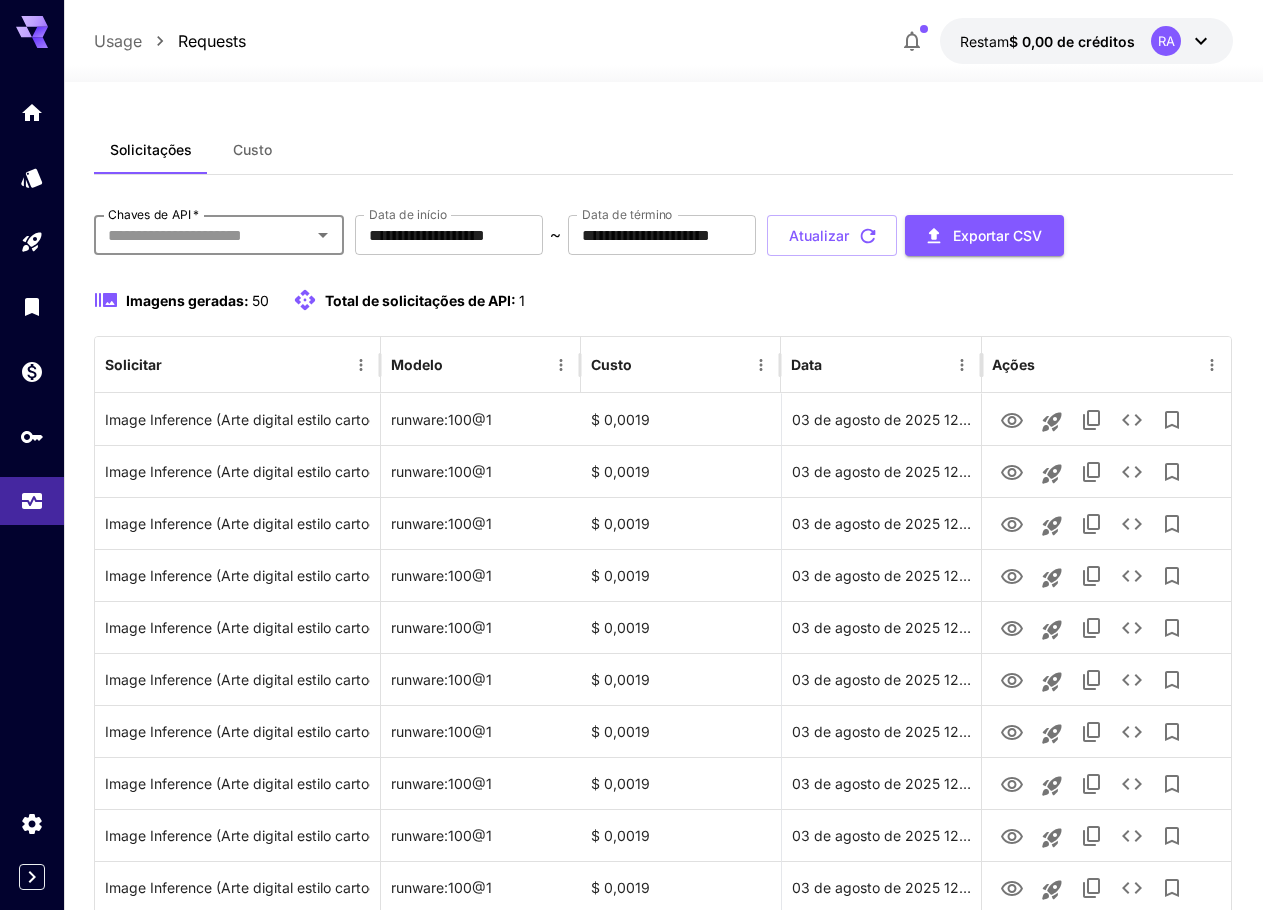click on "Chaves de API    *" at bounding box center (202, 235) 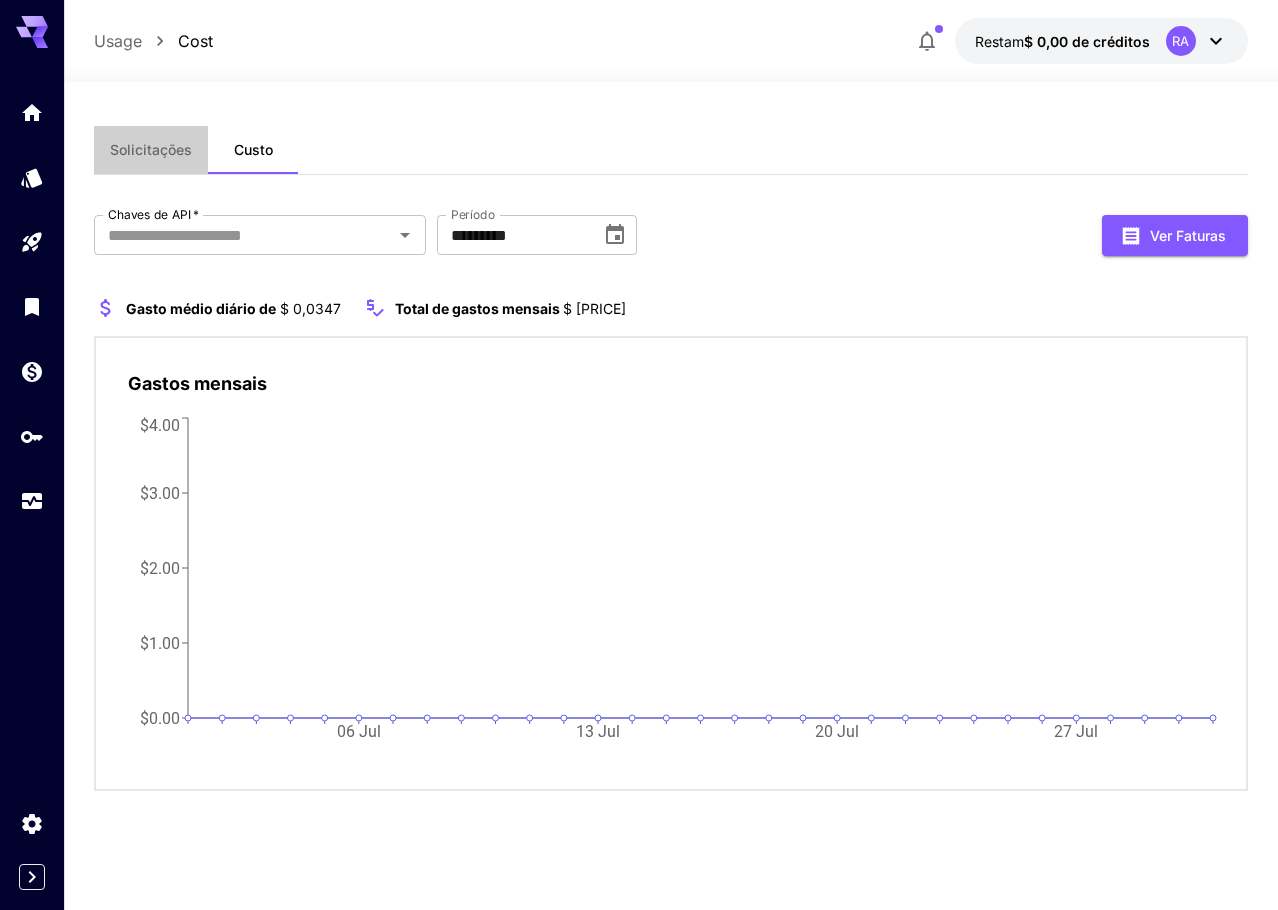 click on "Solicitações" at bounding box center (151, 150) 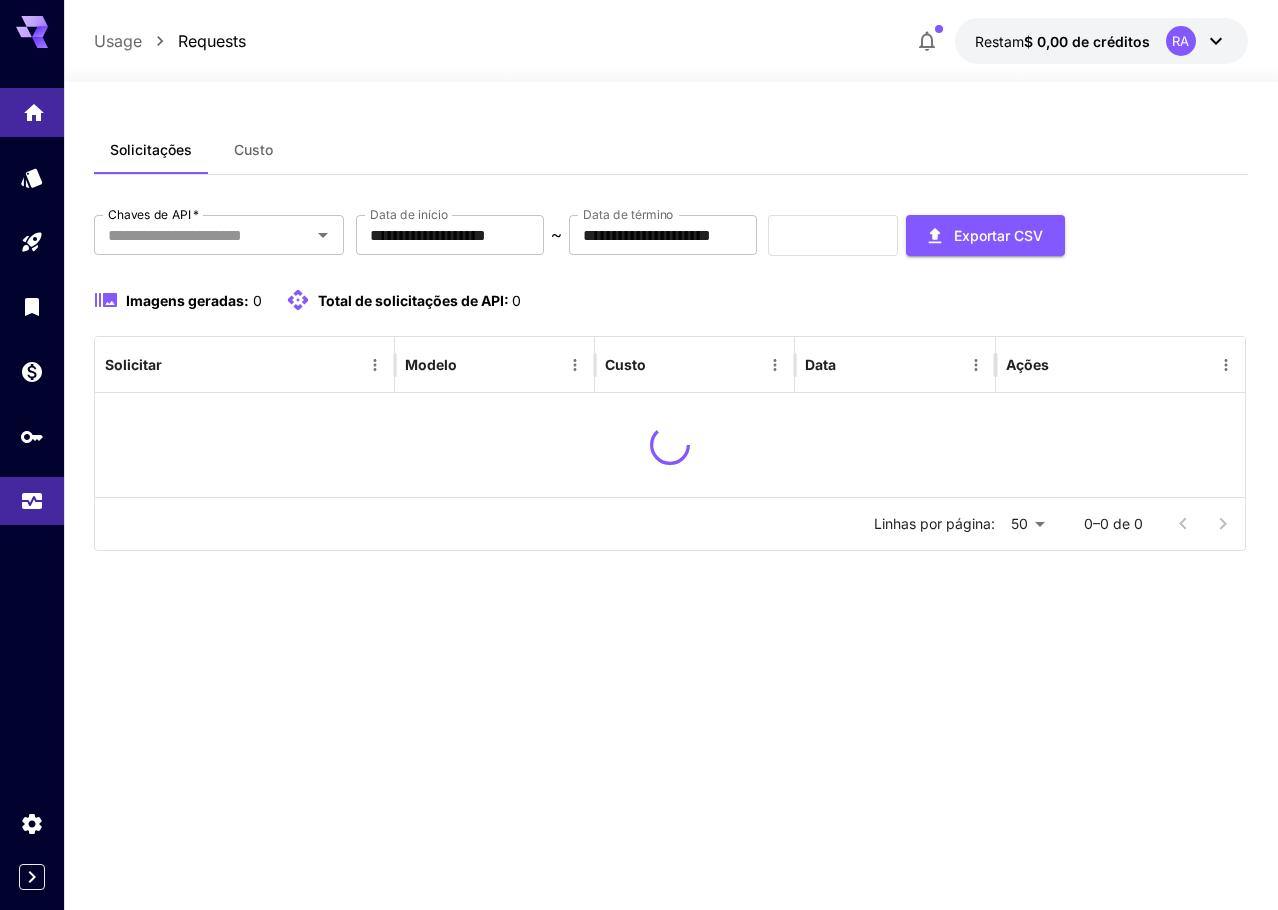 click at bounding box center (32, 112) 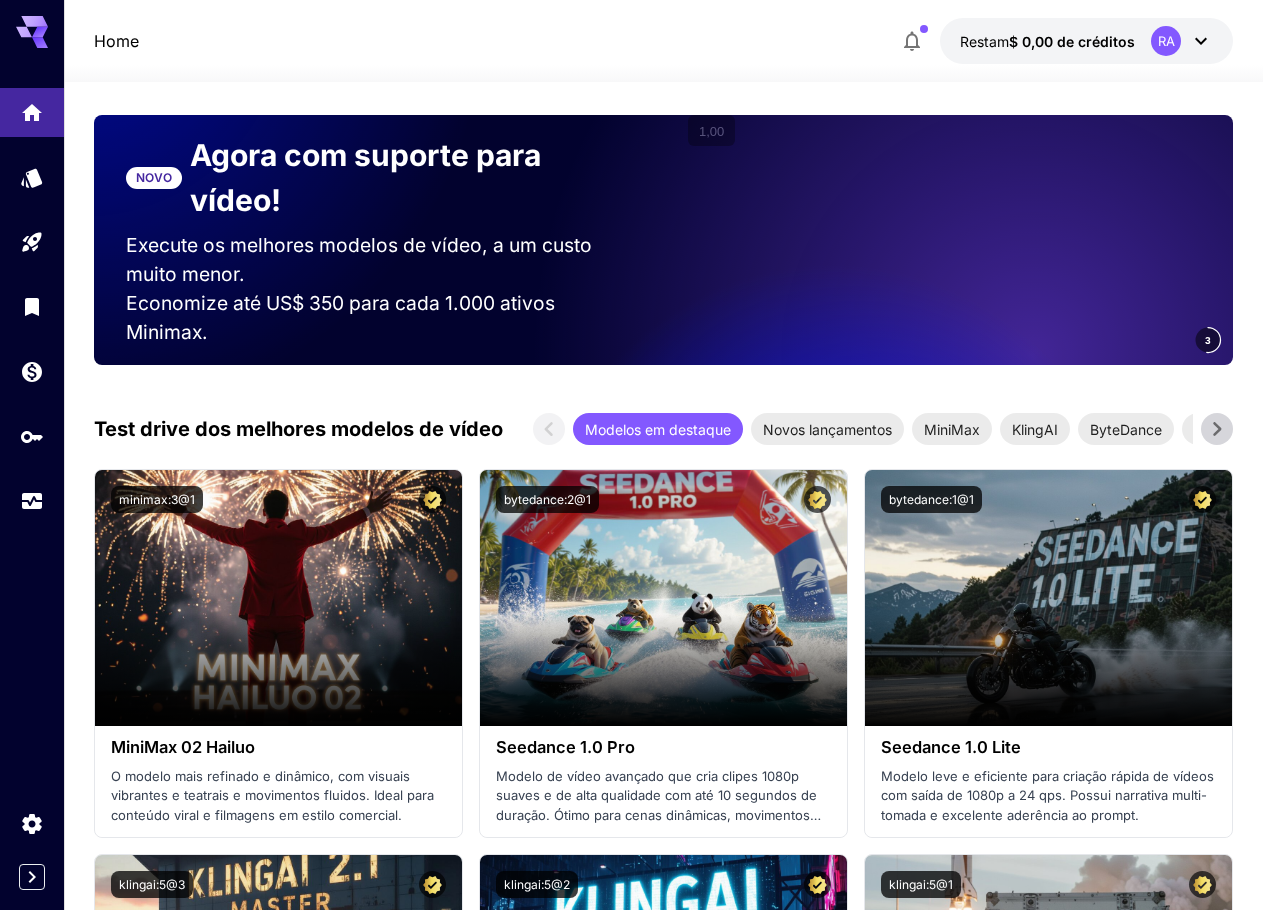 scroll, scrollTop: 0, scrollLeft: 0, axis: both 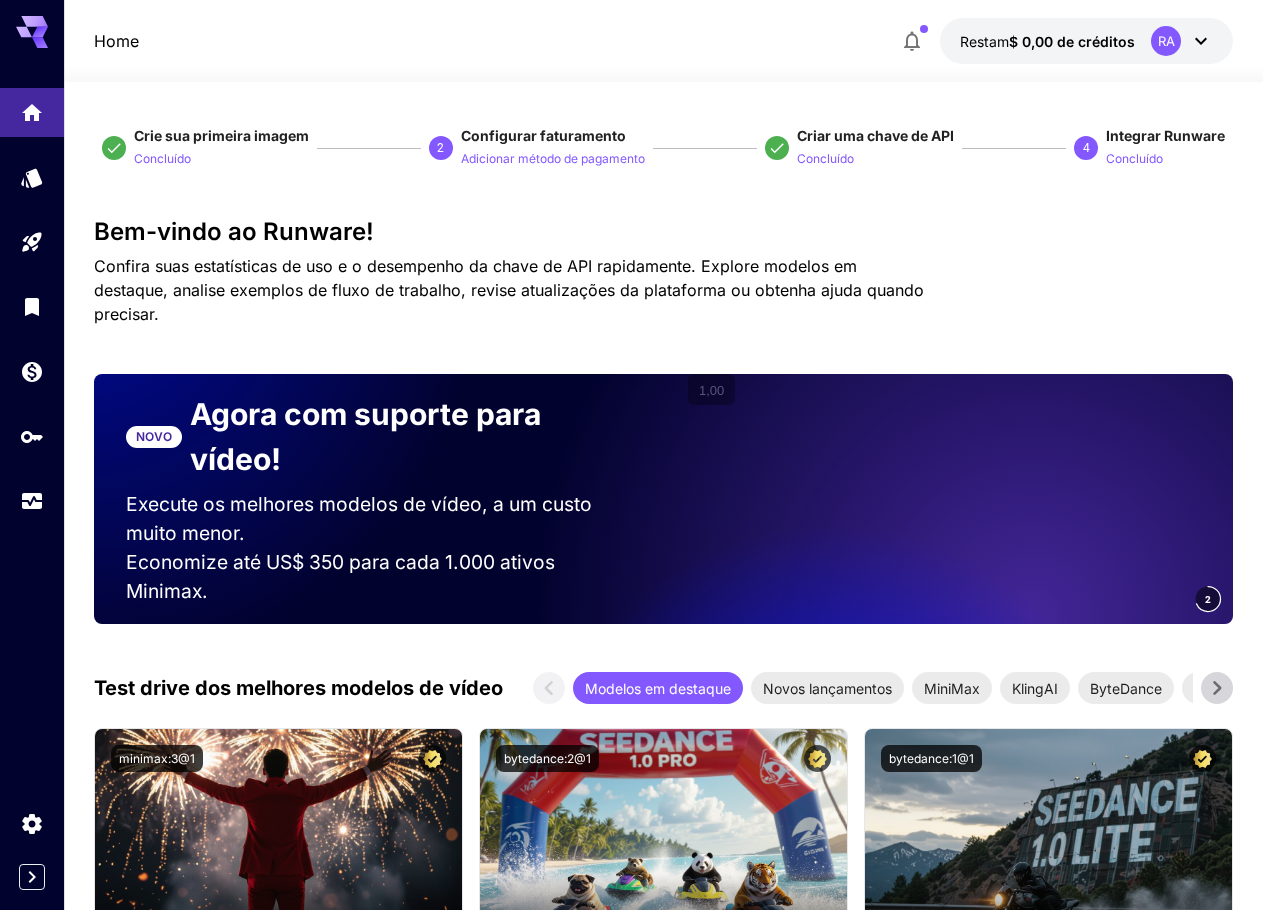 click 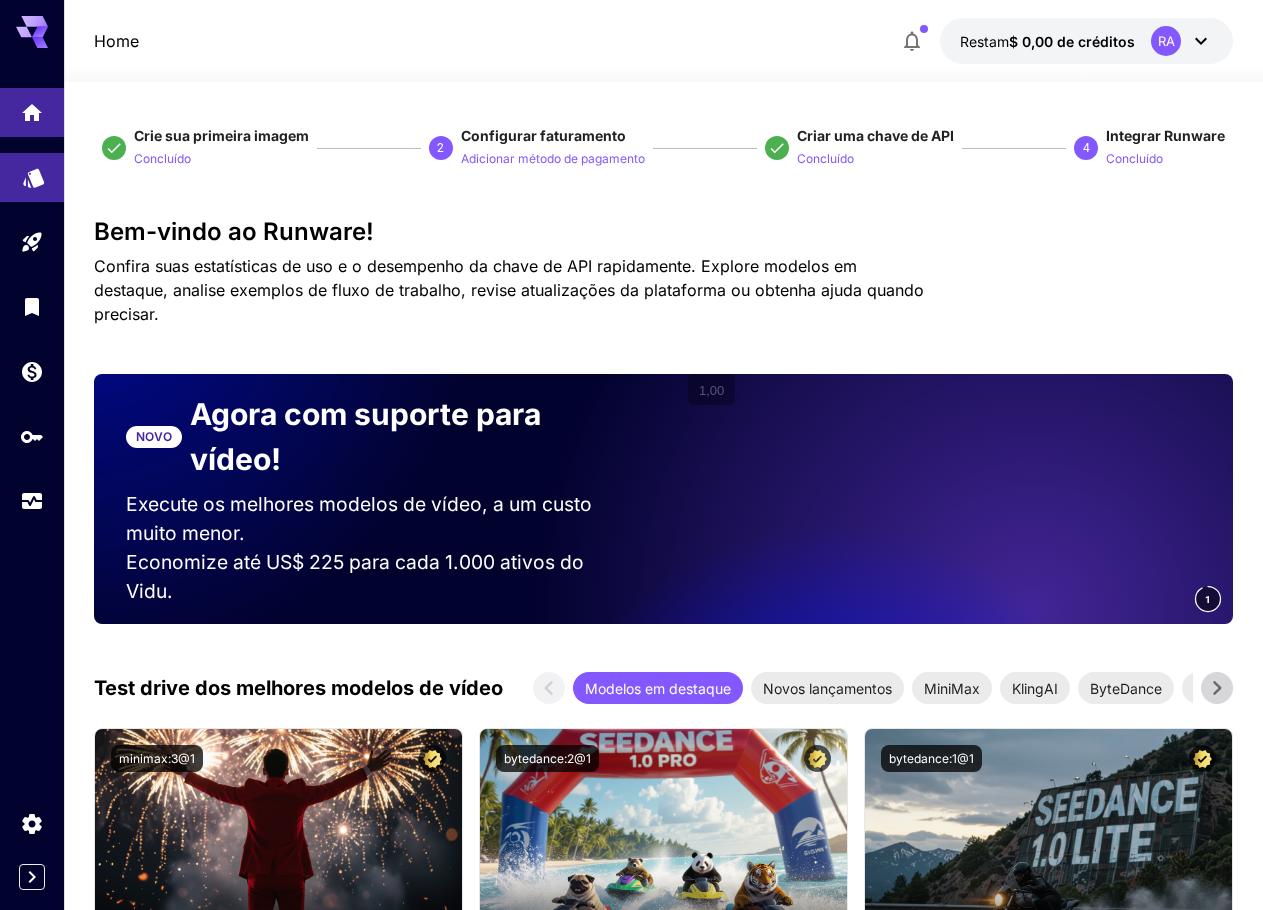 click 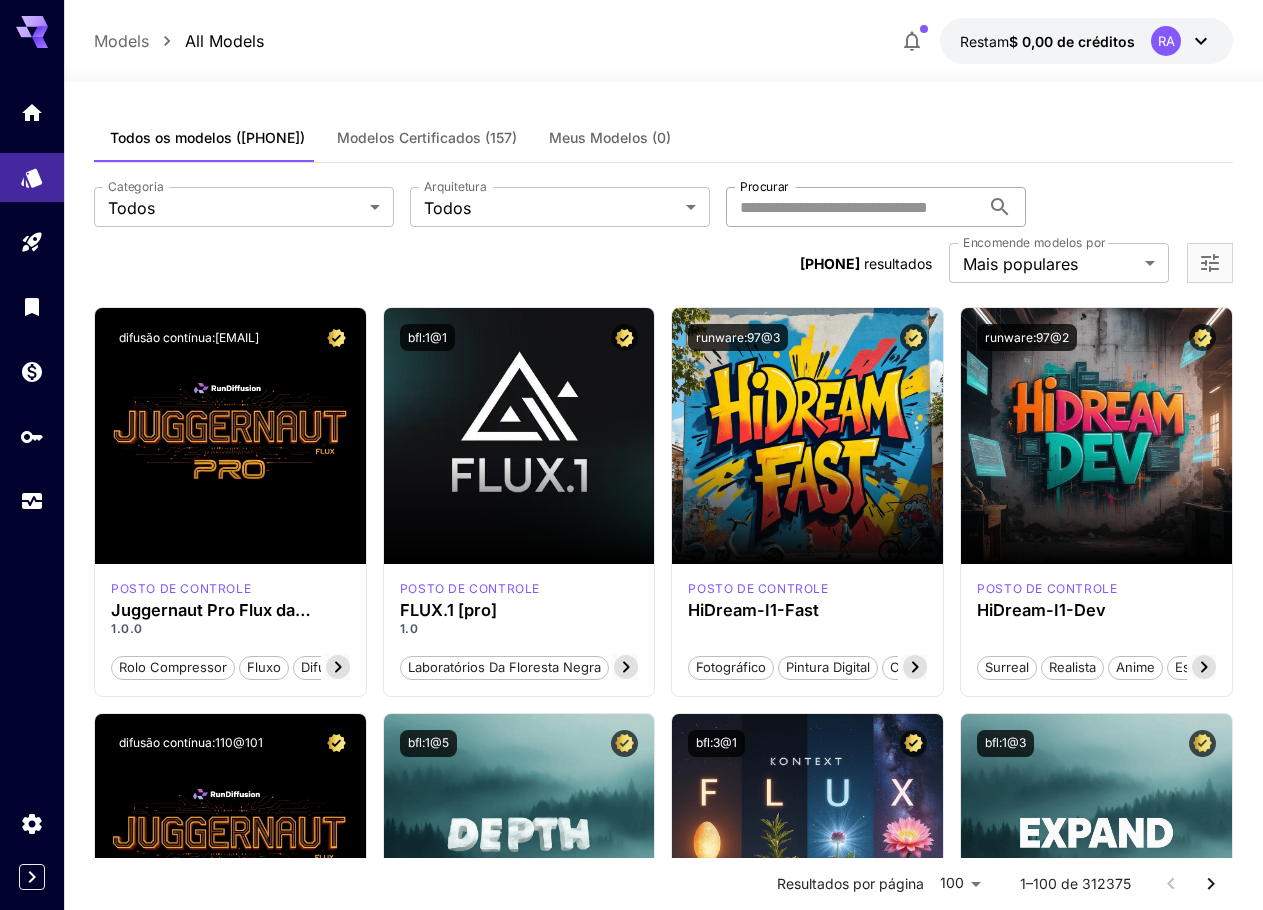 click on "Procurar" at bounding box center [853, 207] 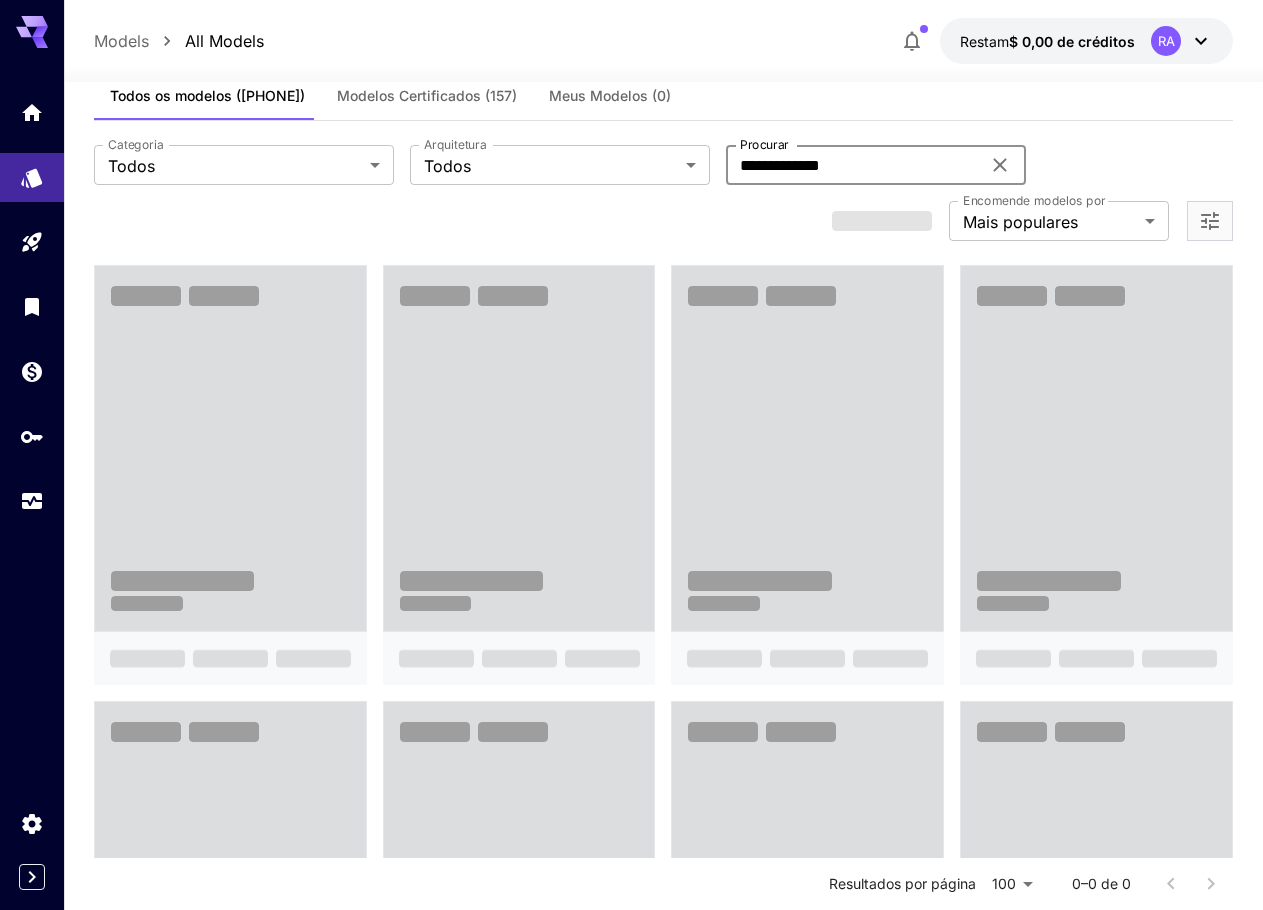 scroll, scrollTop: 0, scrollLeft: 0, axis: both 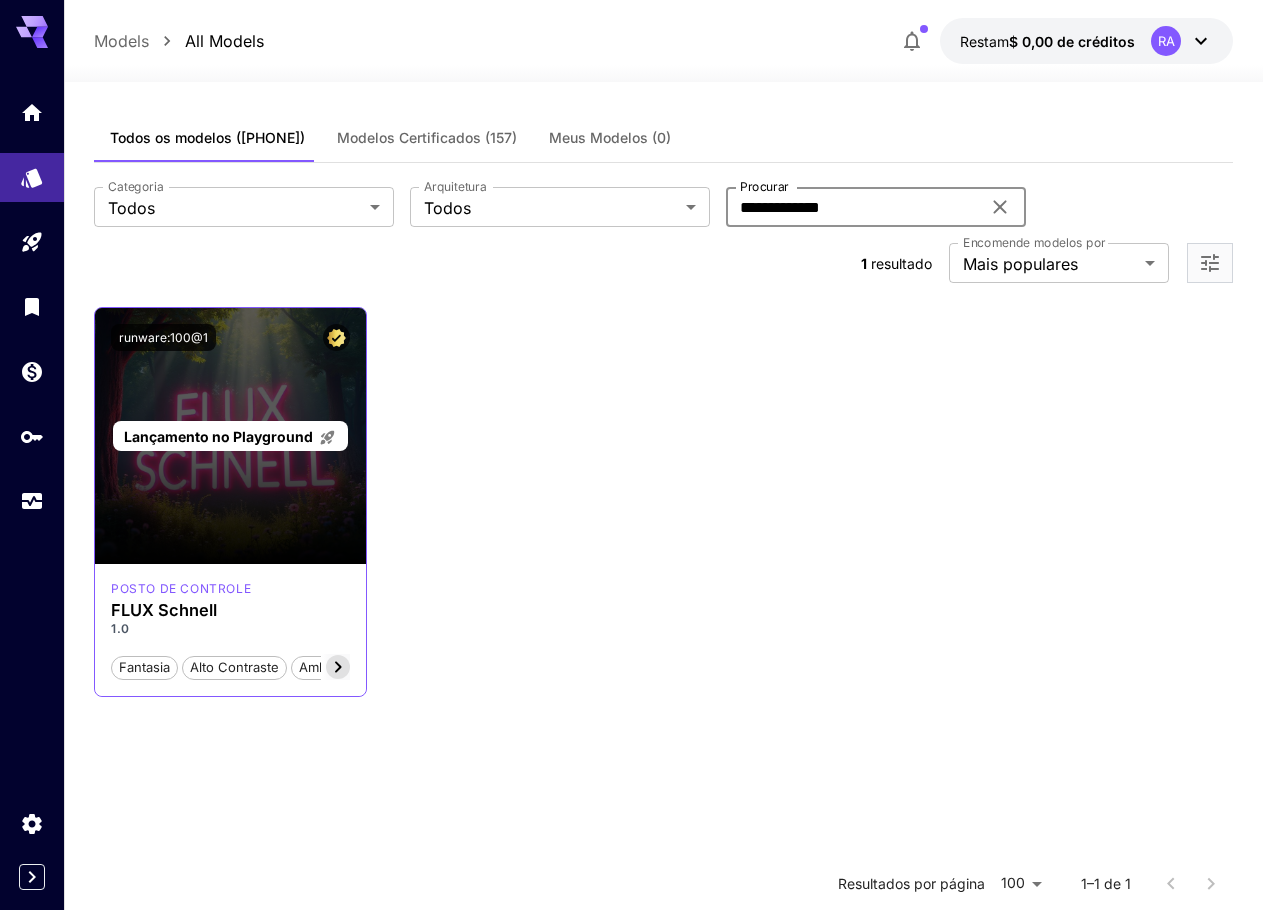 type on "**********" 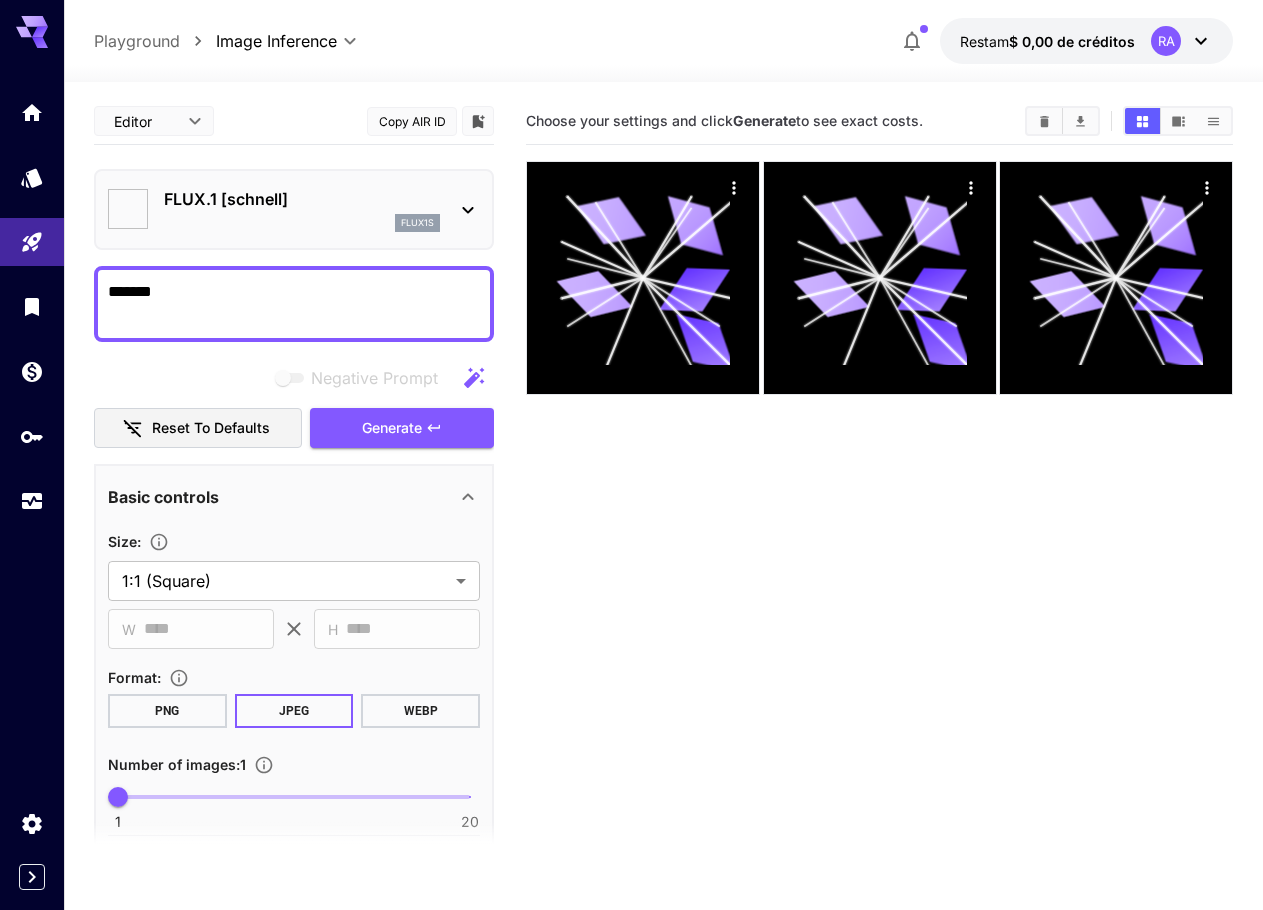 type on "**********" 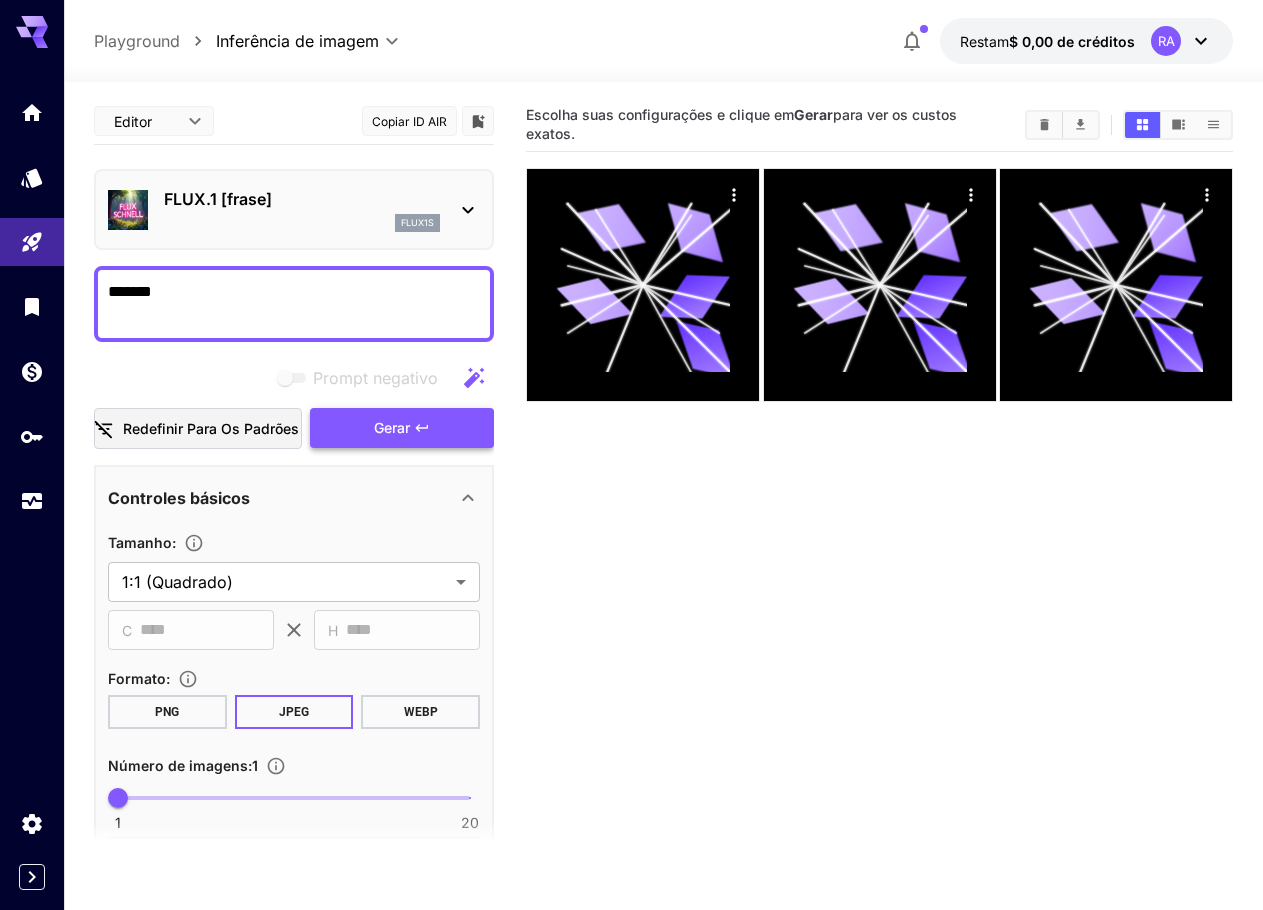 click on "Gerar" at bounding box center (392, 427) 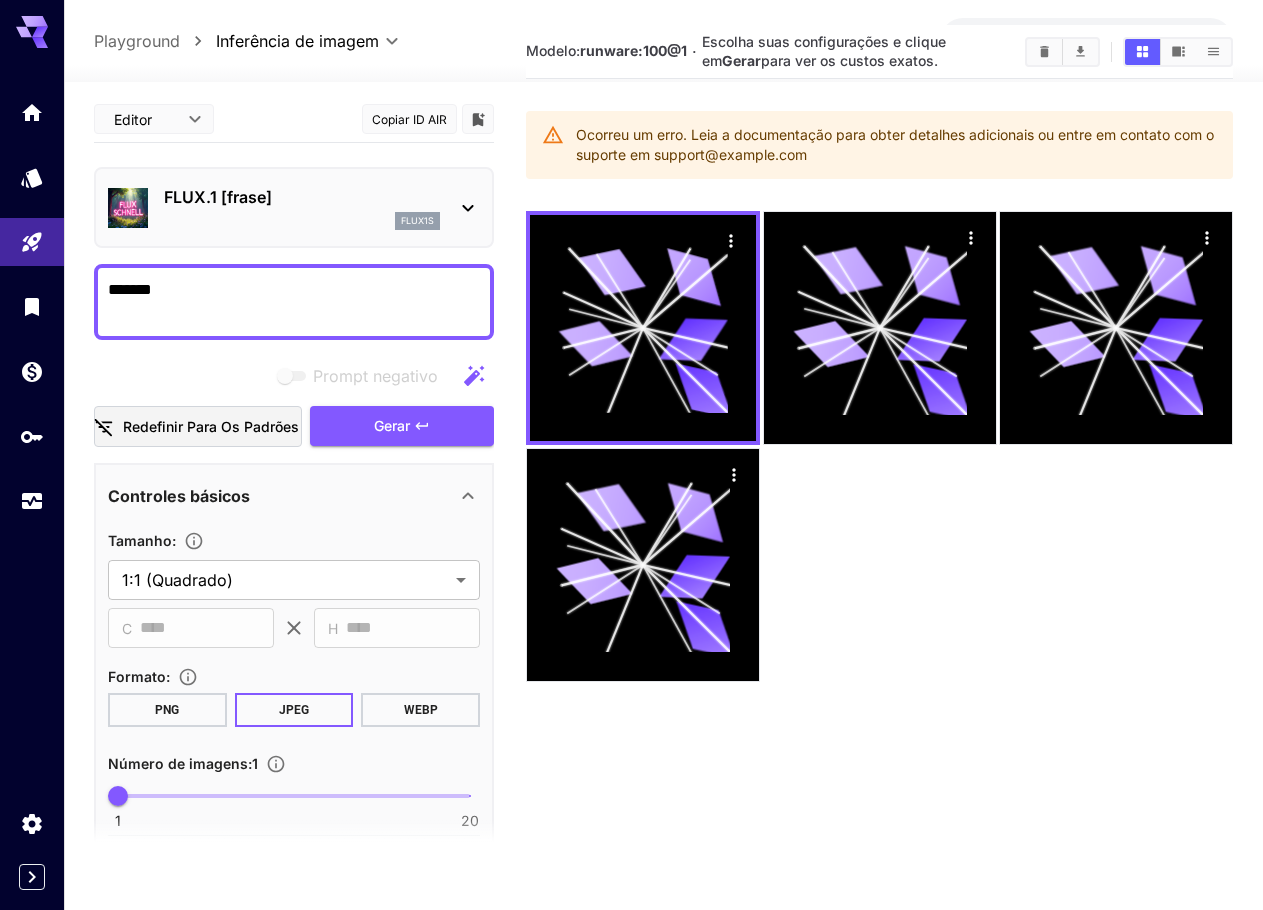 scroll, scrollTop: 97, scrollLeft: 0, axis: vertical 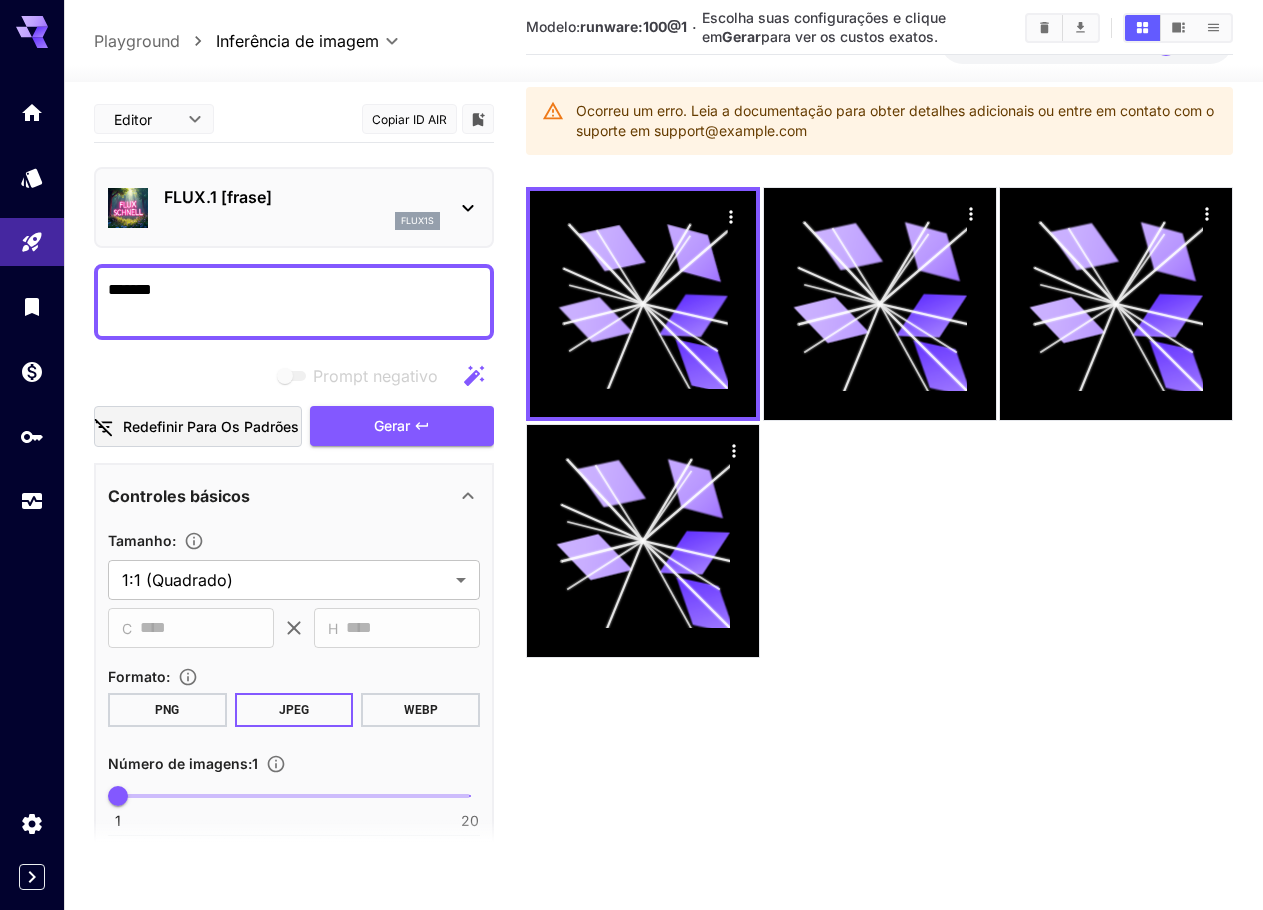 click 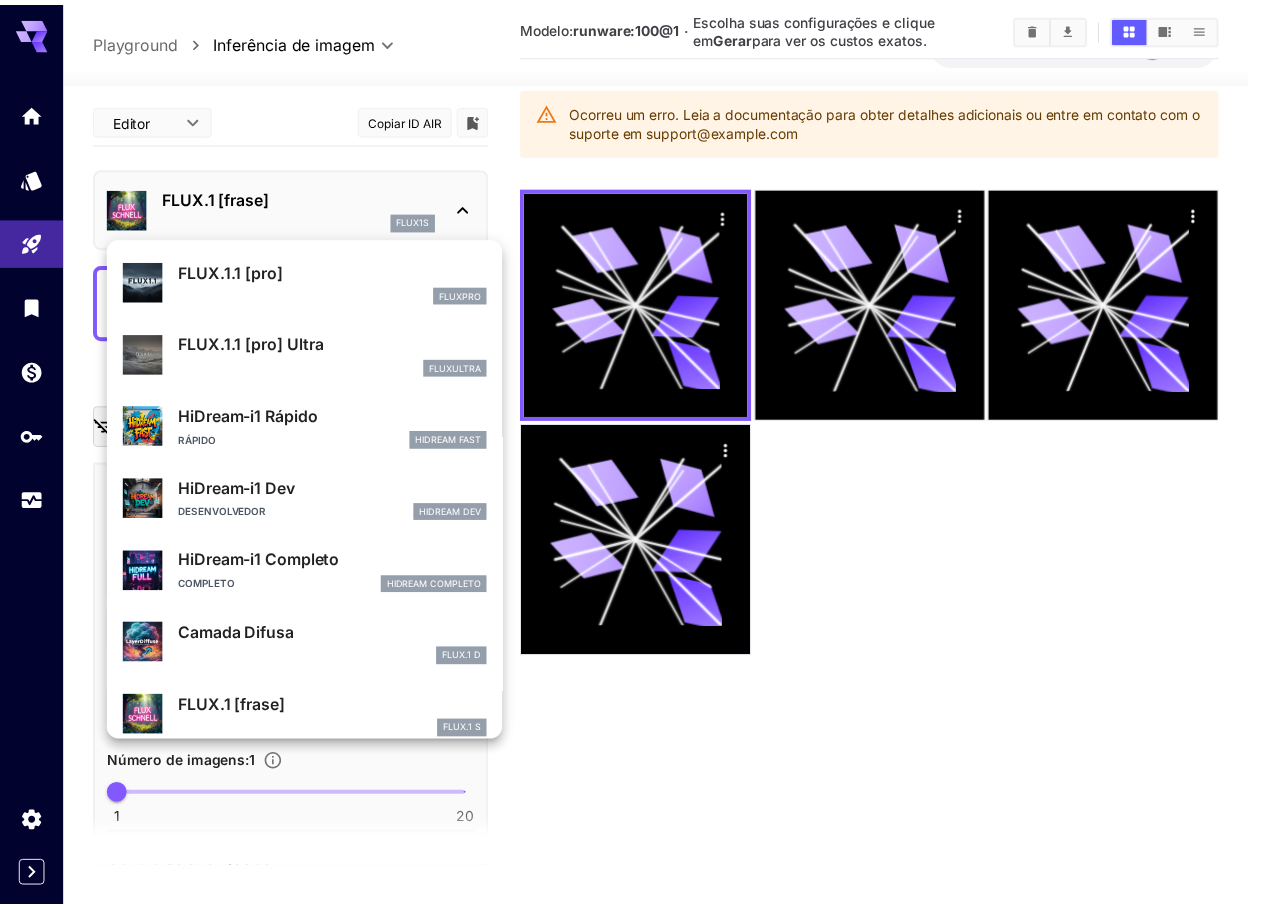 scroll, scrollTop: 1107, scrollLeft: 0, axis: vertical 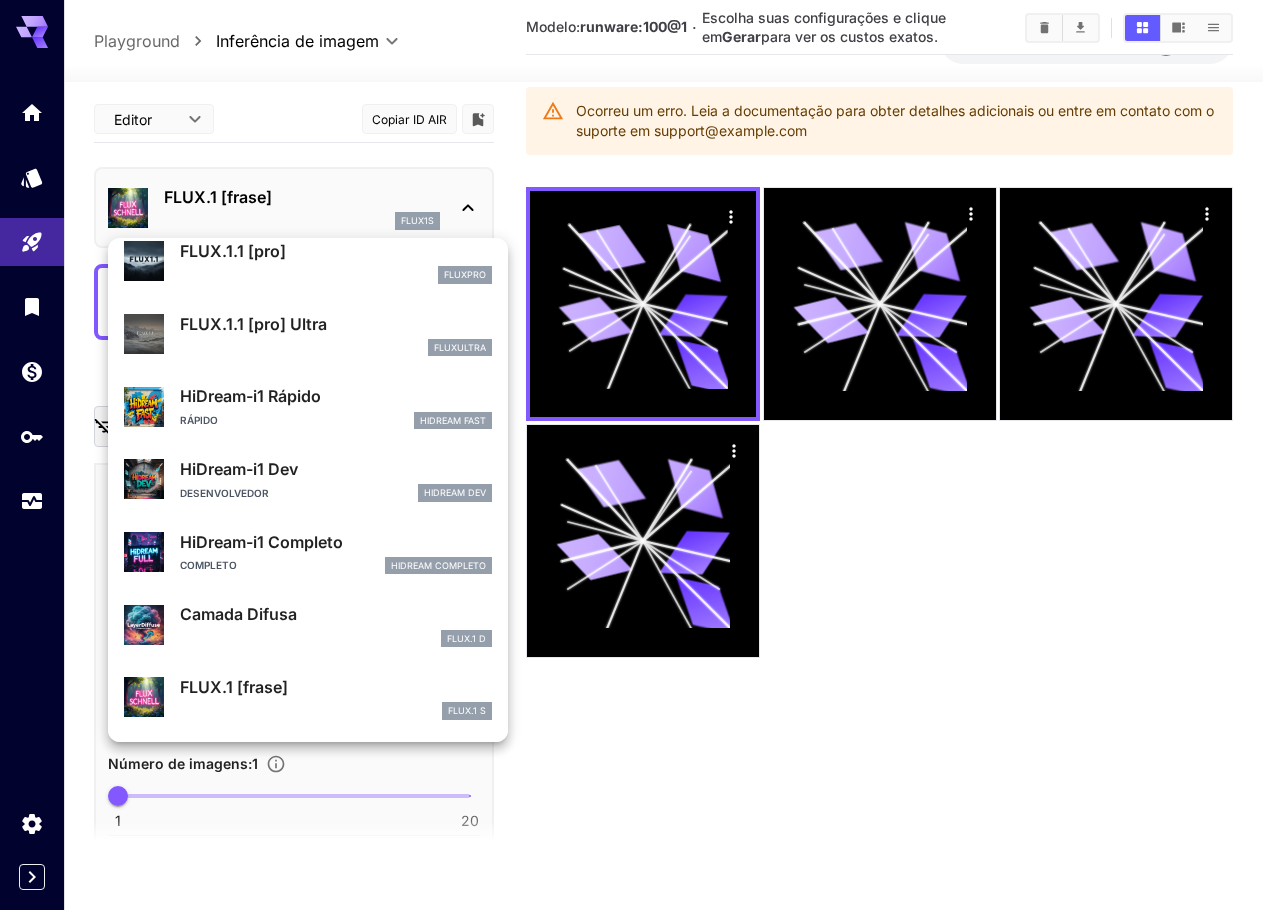 click at bounding box center (639, 455) 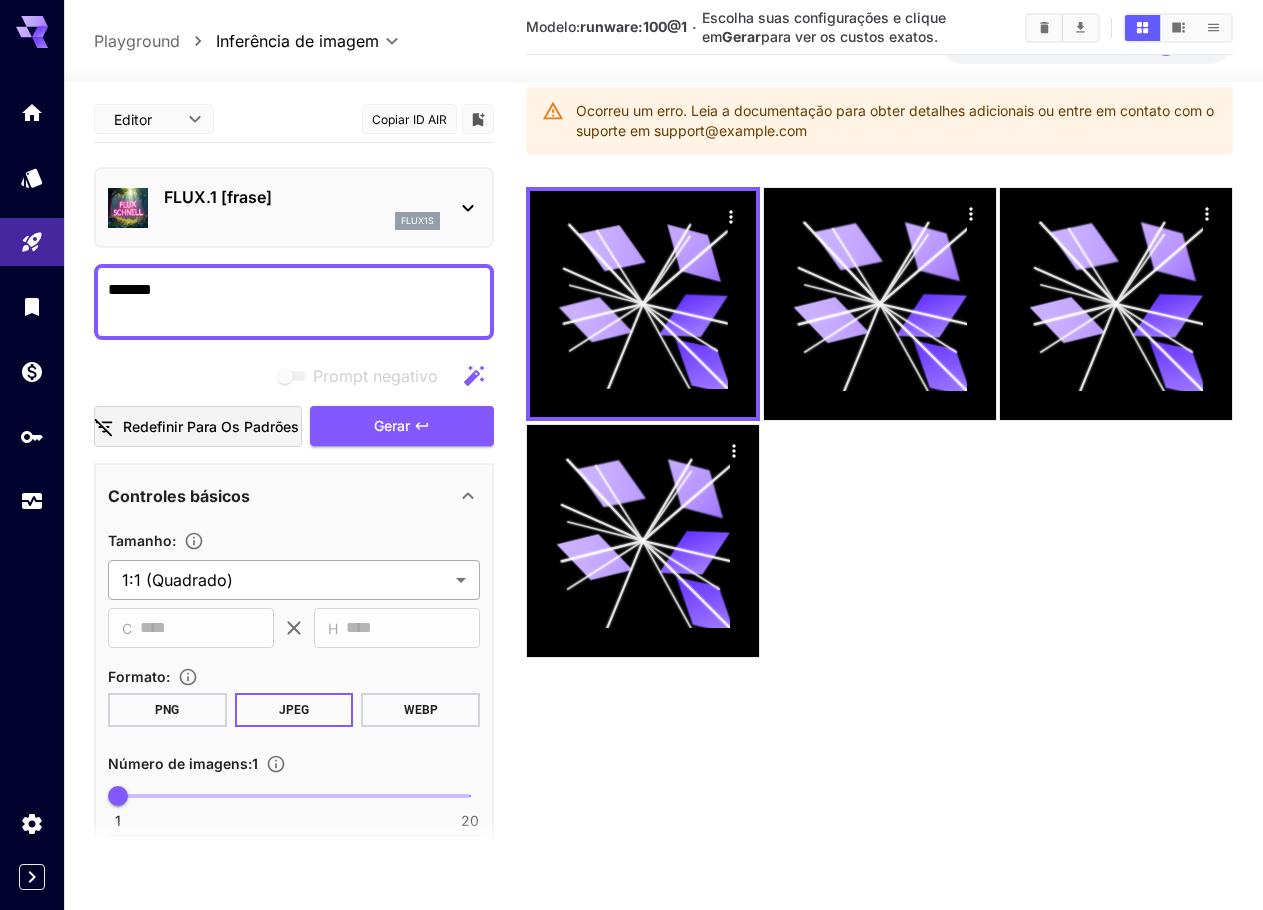 click on "**********" at bounding box center (631, 437) 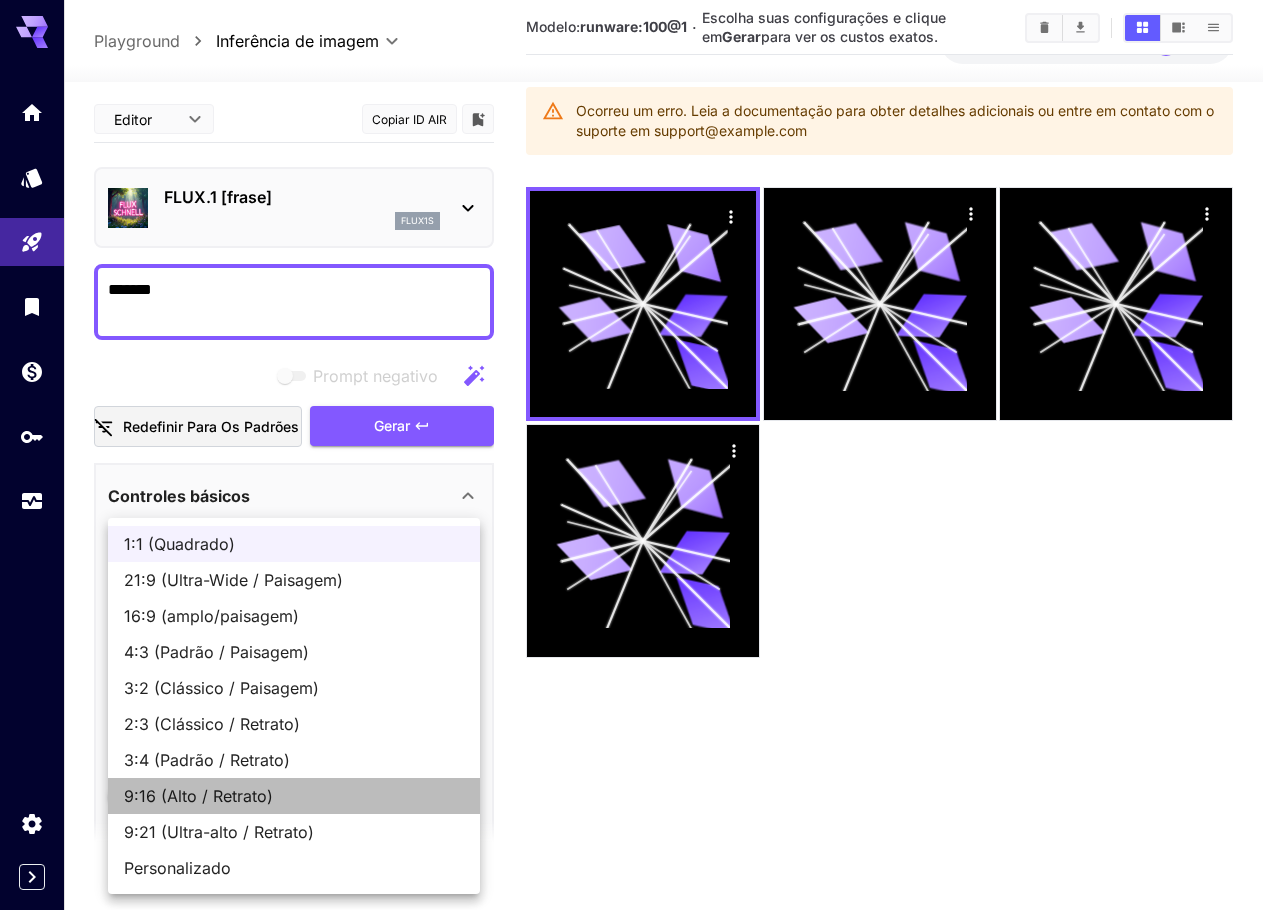 click on "9:16 (Alto / Retrato)" at bounding box center (294, 796) 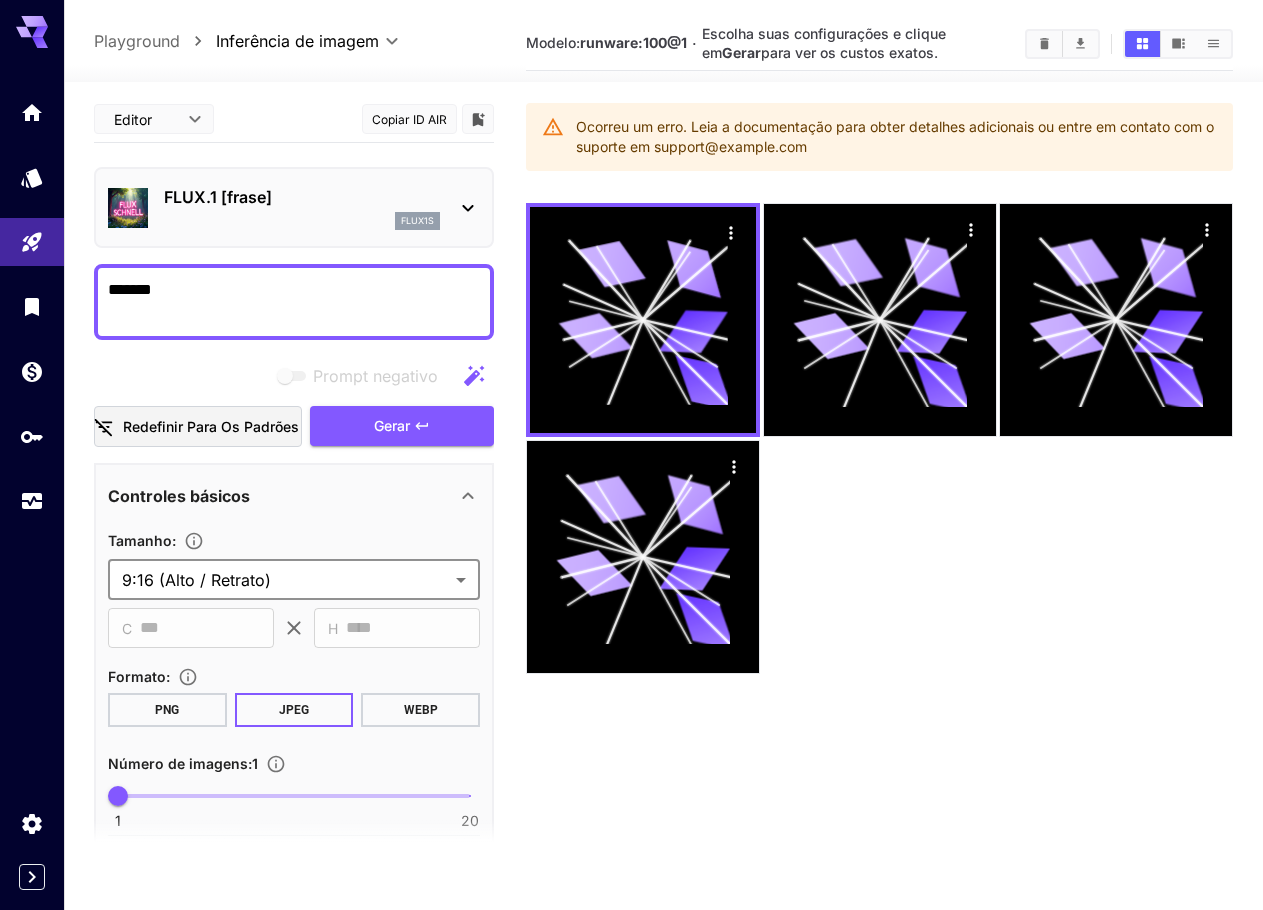 scroll, scrollTop: 0, scrollLeft: 0, axis: both 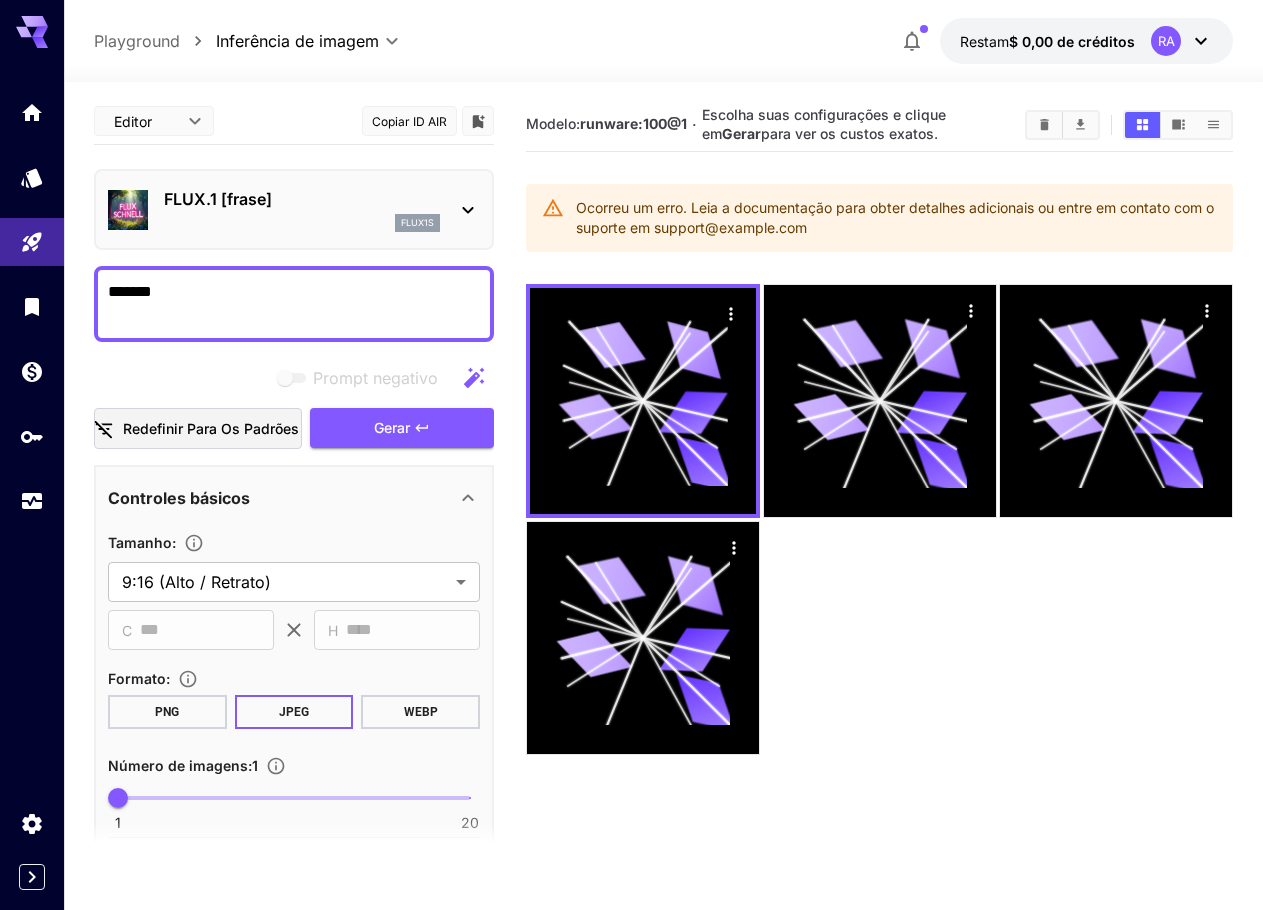 click 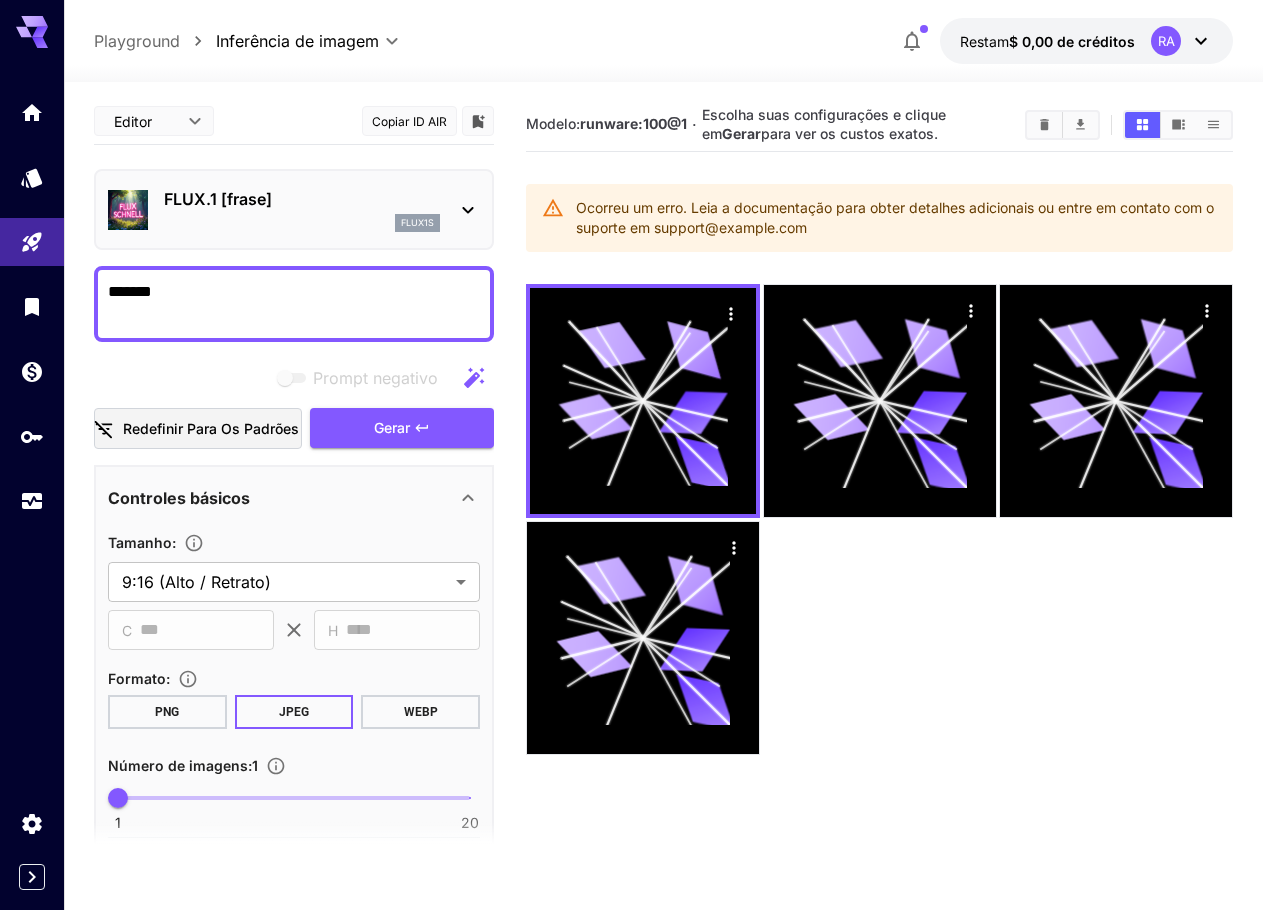 click 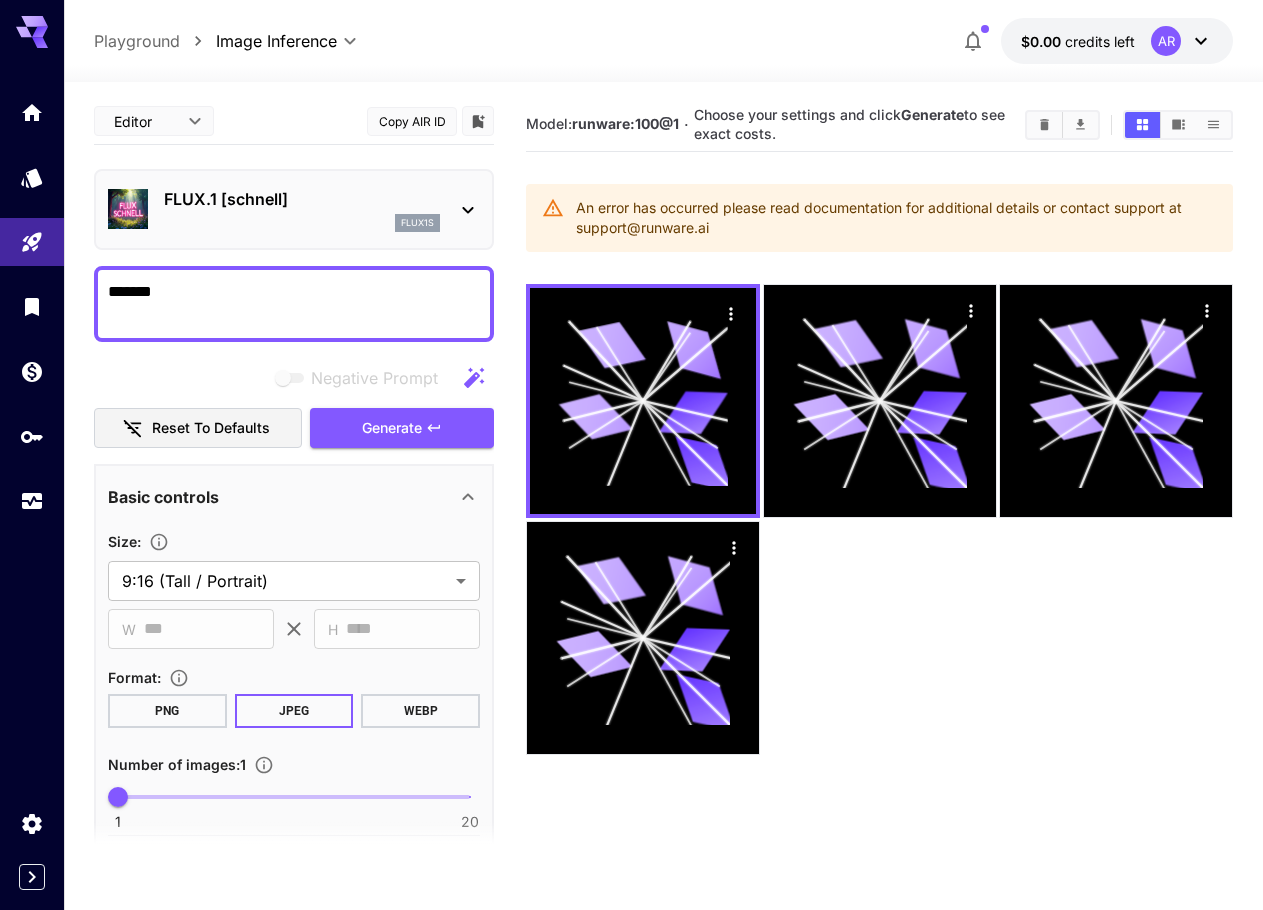 click on "**********" at bounding box center (663, 41) 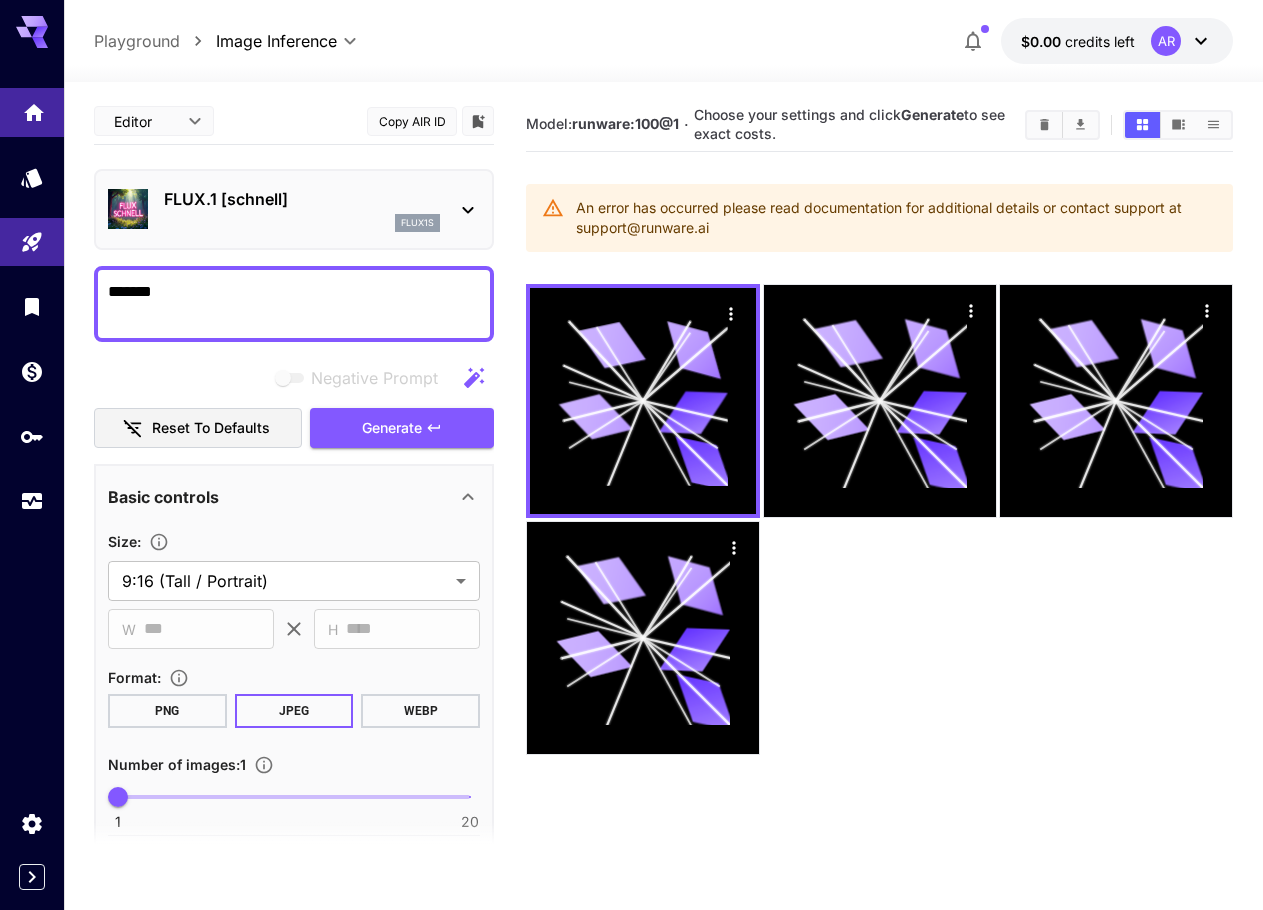 click at bounding box center [32, 112] 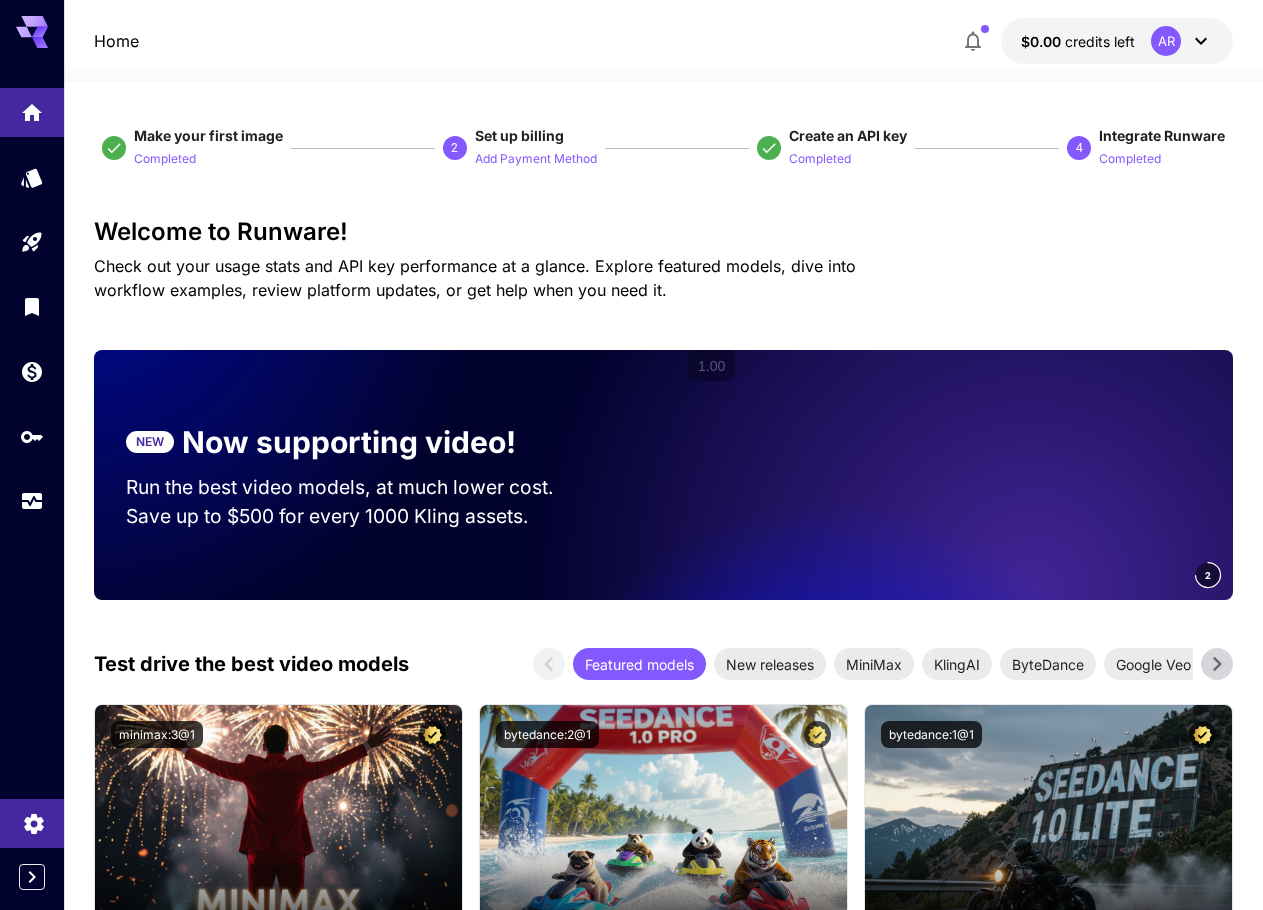 click 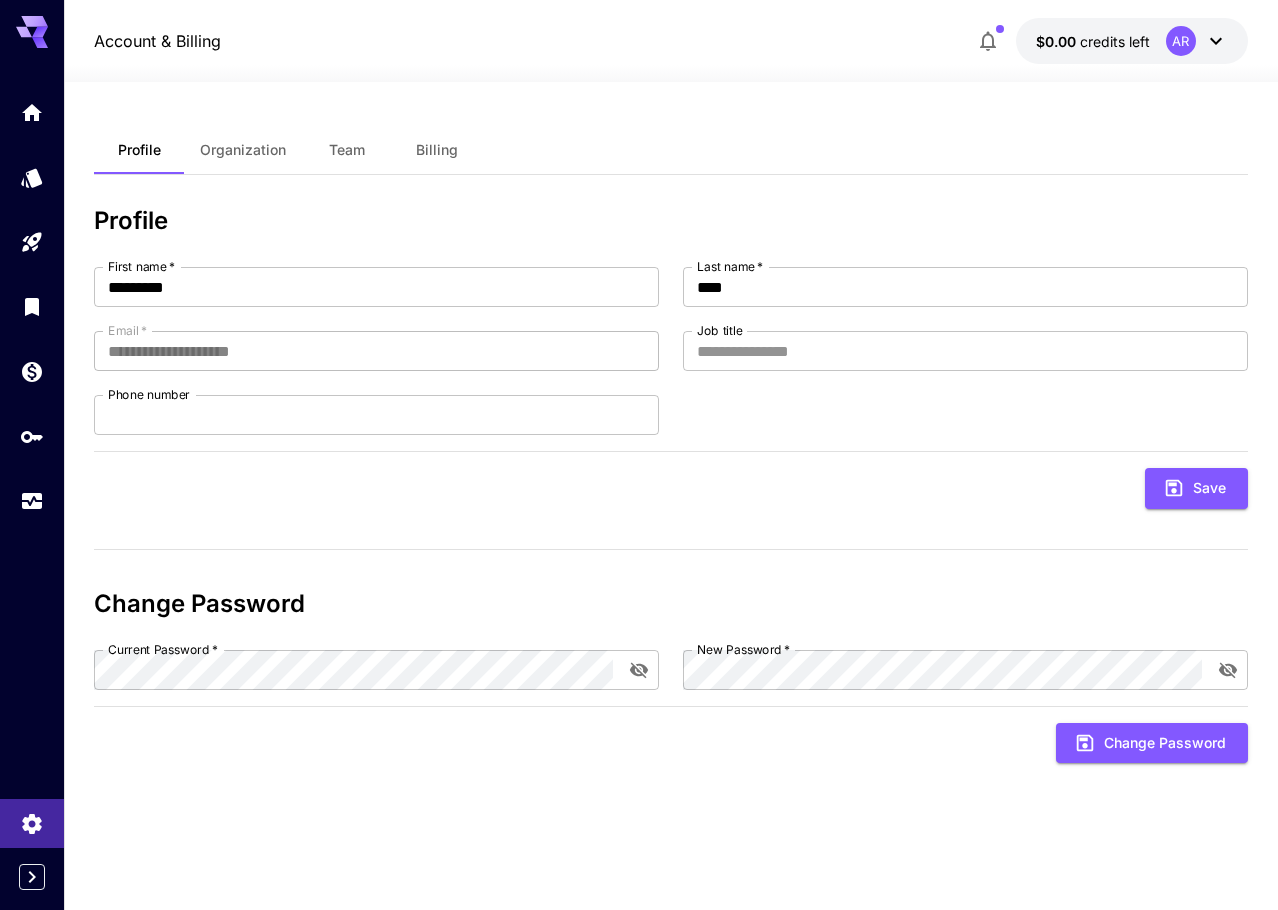click on "Organization" at bounding box center (243, 150) 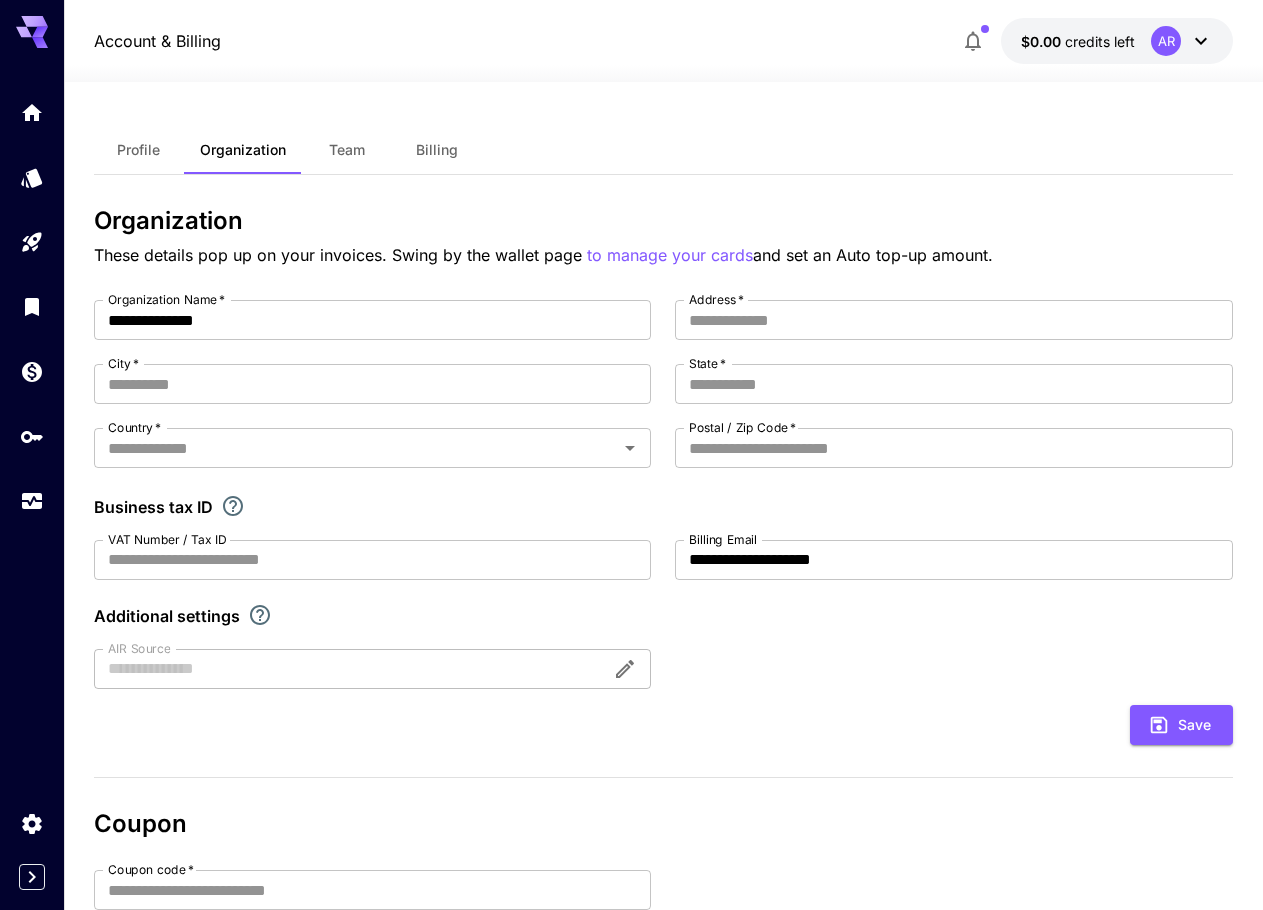 click on "Team" at bounding box center (347, 150) 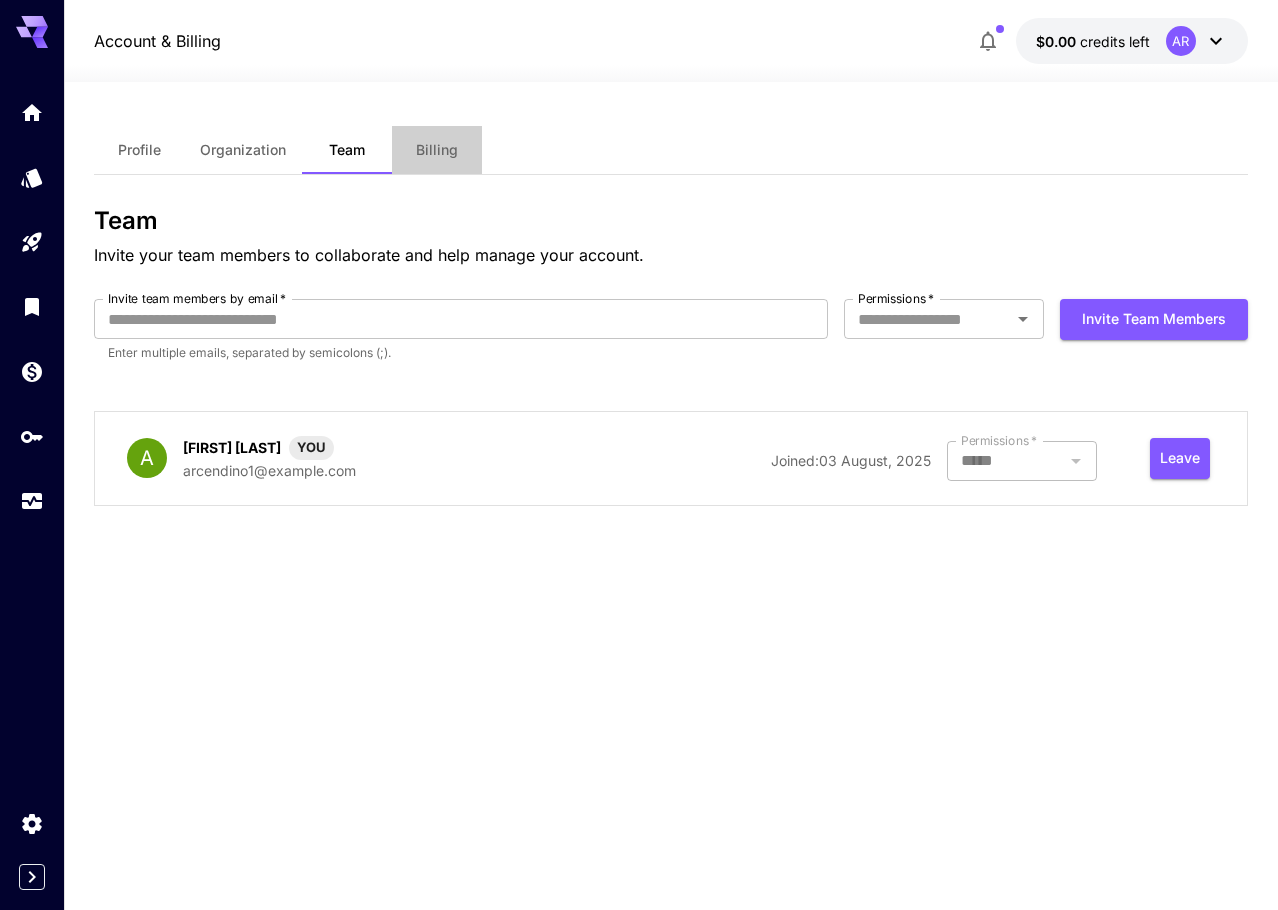 click on "Billing" at bounding box center (437, 150) 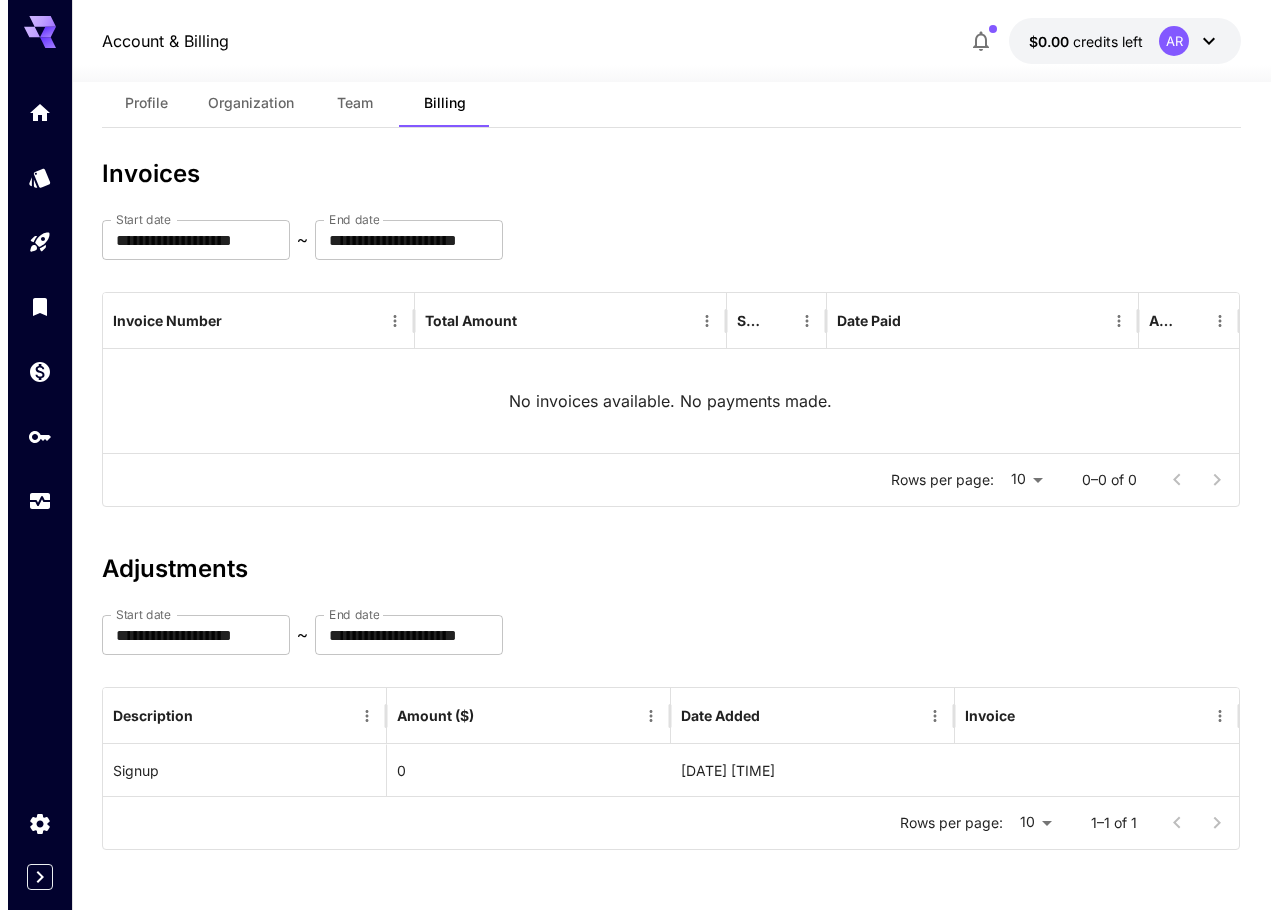 scroll, scrollTop: 0, scrollLeft: 0, axis: both 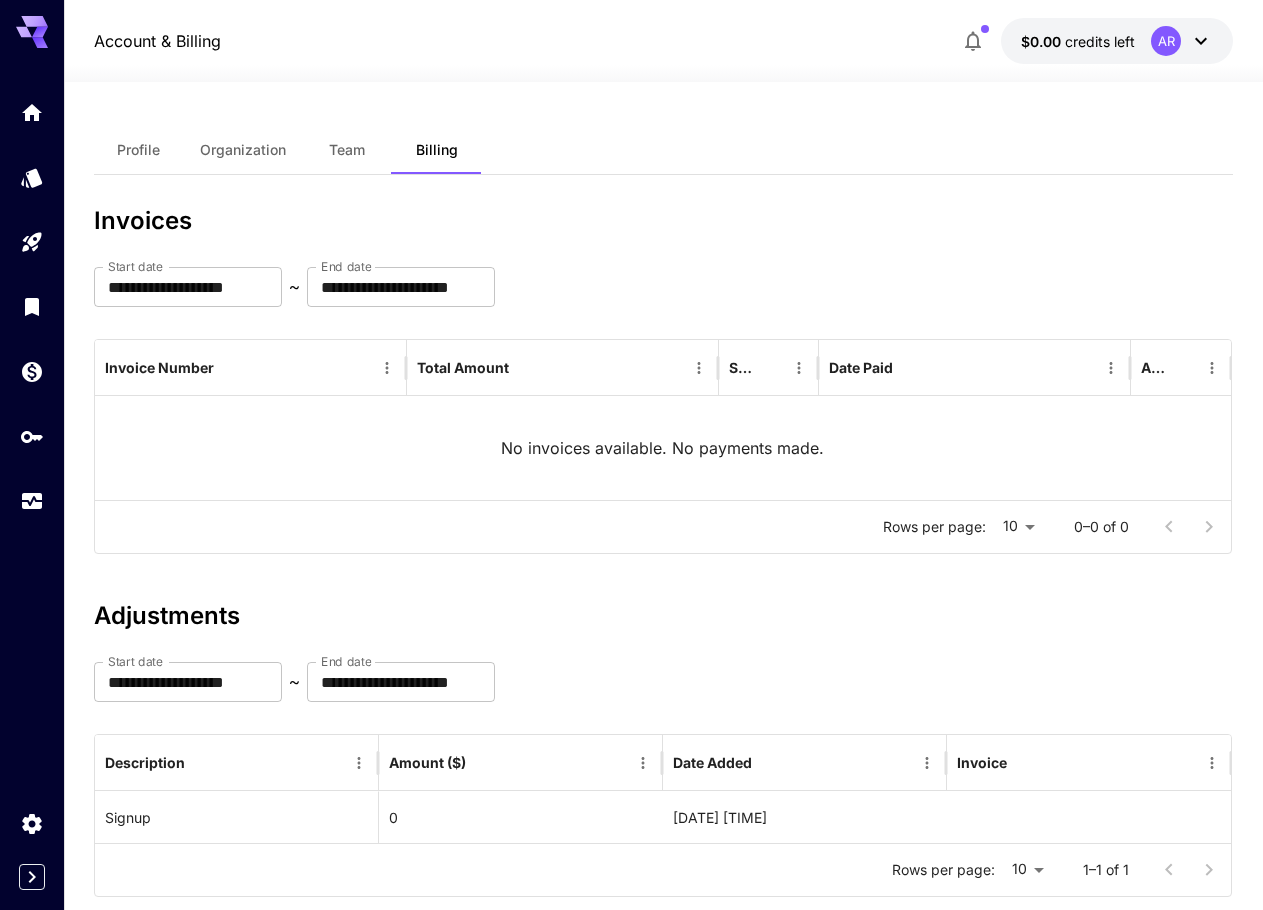 click on "AR" at bounding box center [1182, 41] 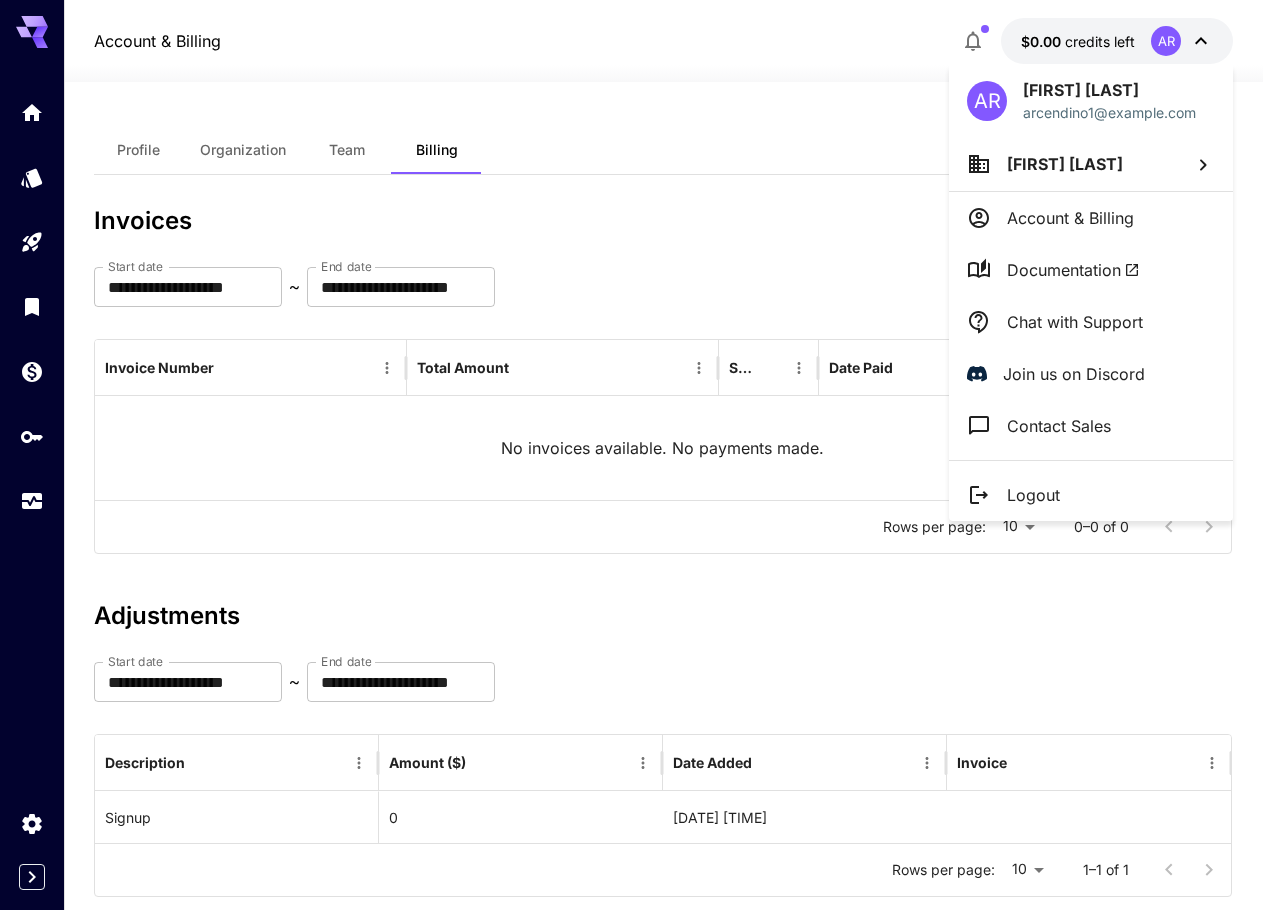click on "[FIRST] [LAST]" at bounding box center (1091, 164) 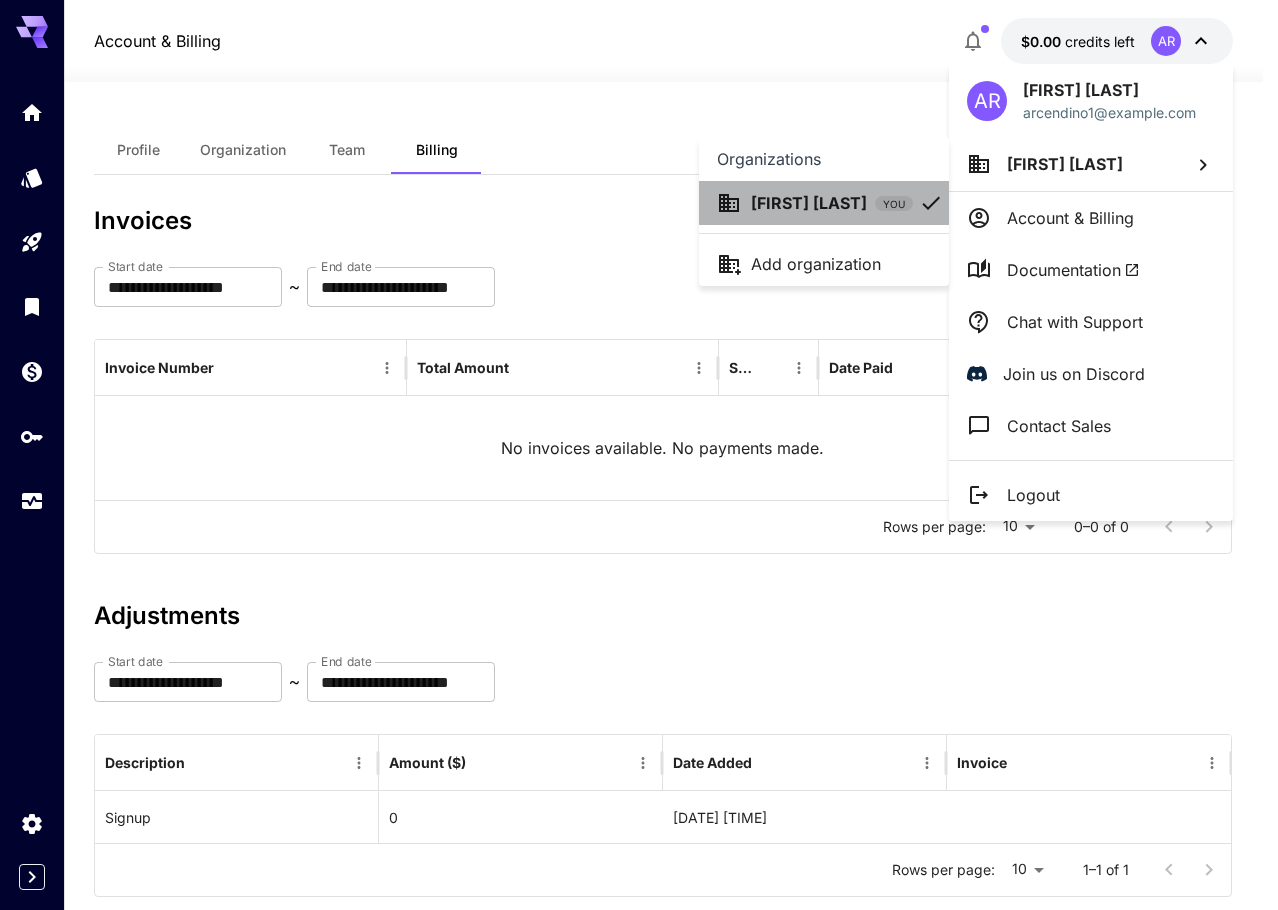 click on "[NAME]" at bounding box center [824, 203] 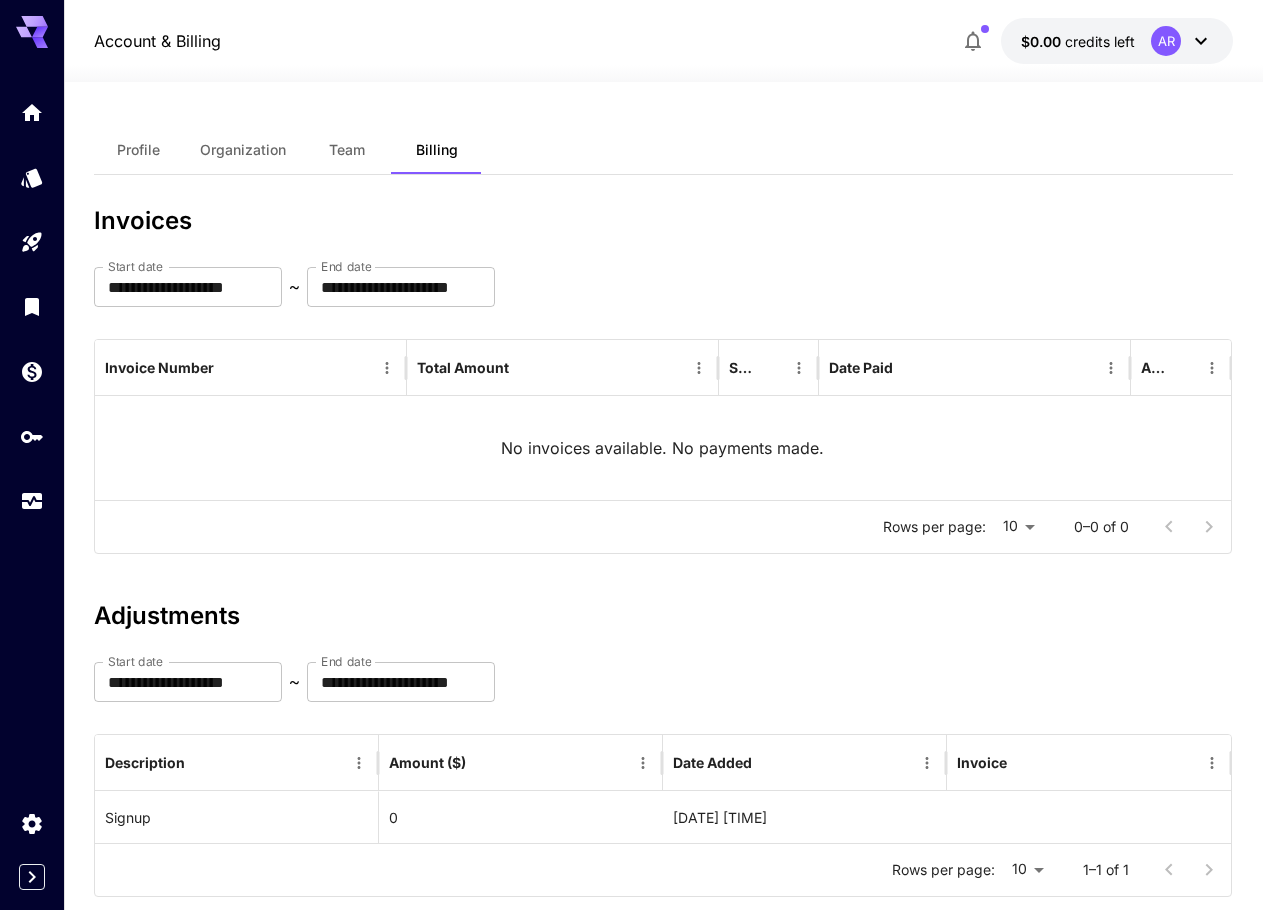 click on "AR" at bounding box center [1182, 41] 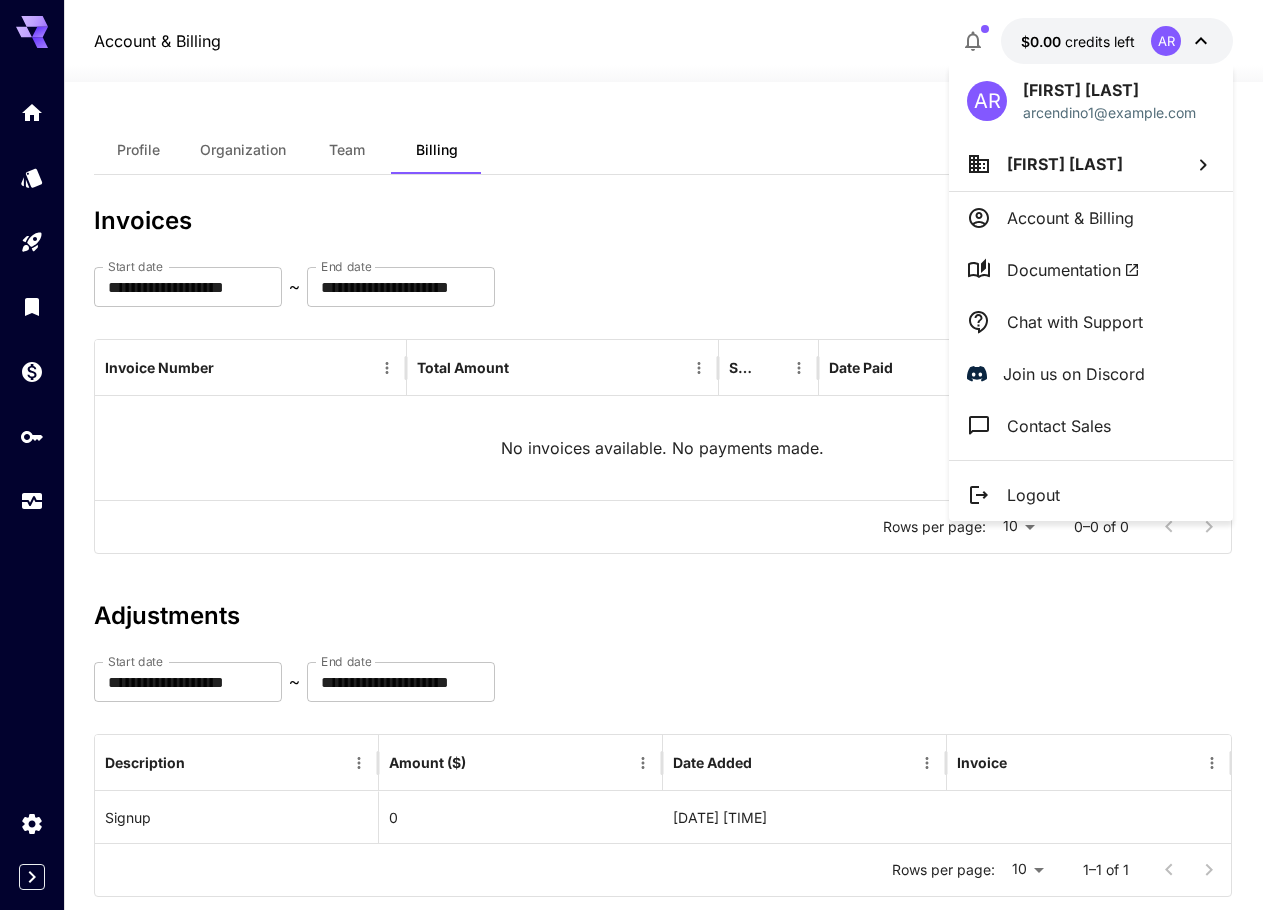 click on "[FIRST] [LAST]" at bounding box center [1065, 164] 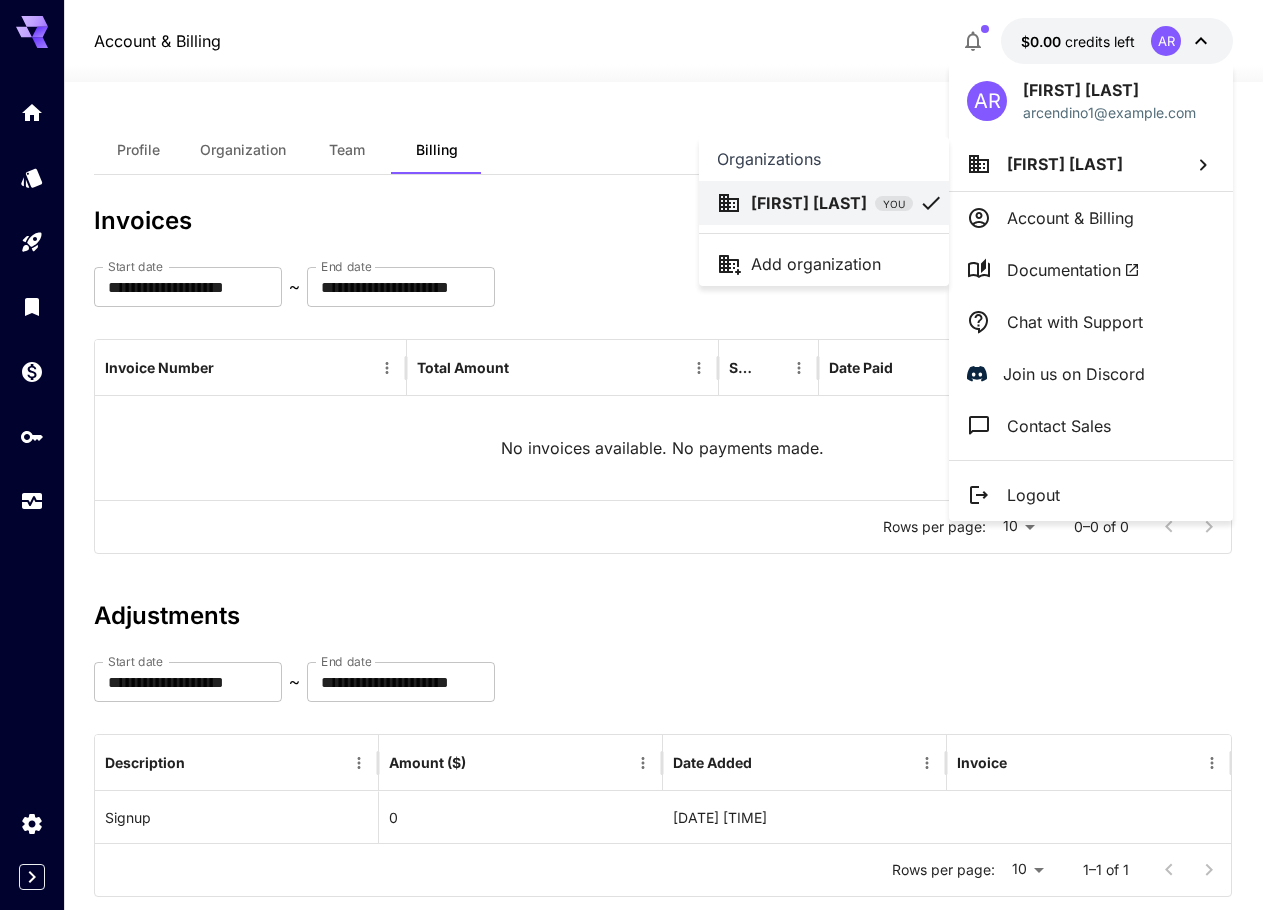 click at bounding box center (639, 455) 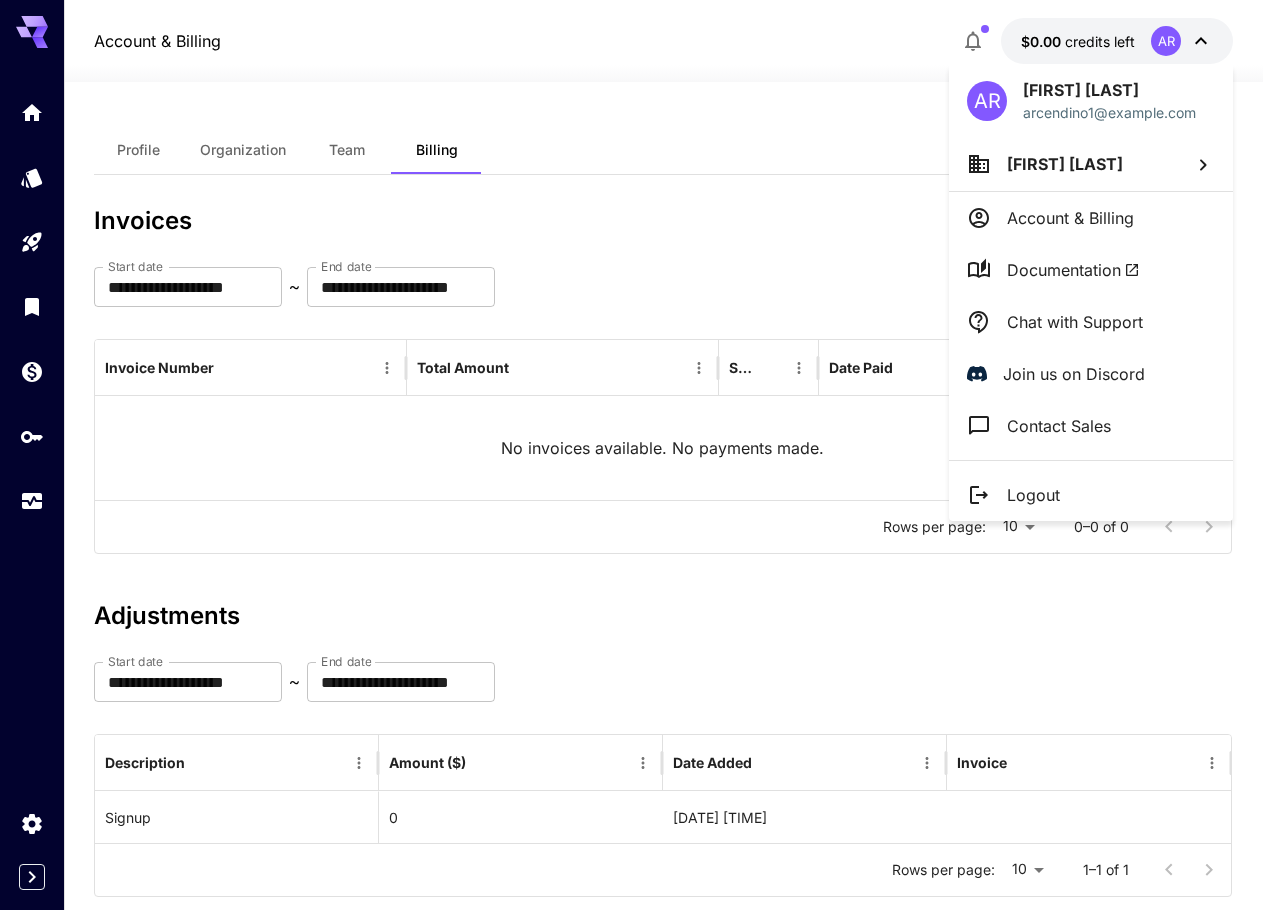 click at bounding box center [639, 455] 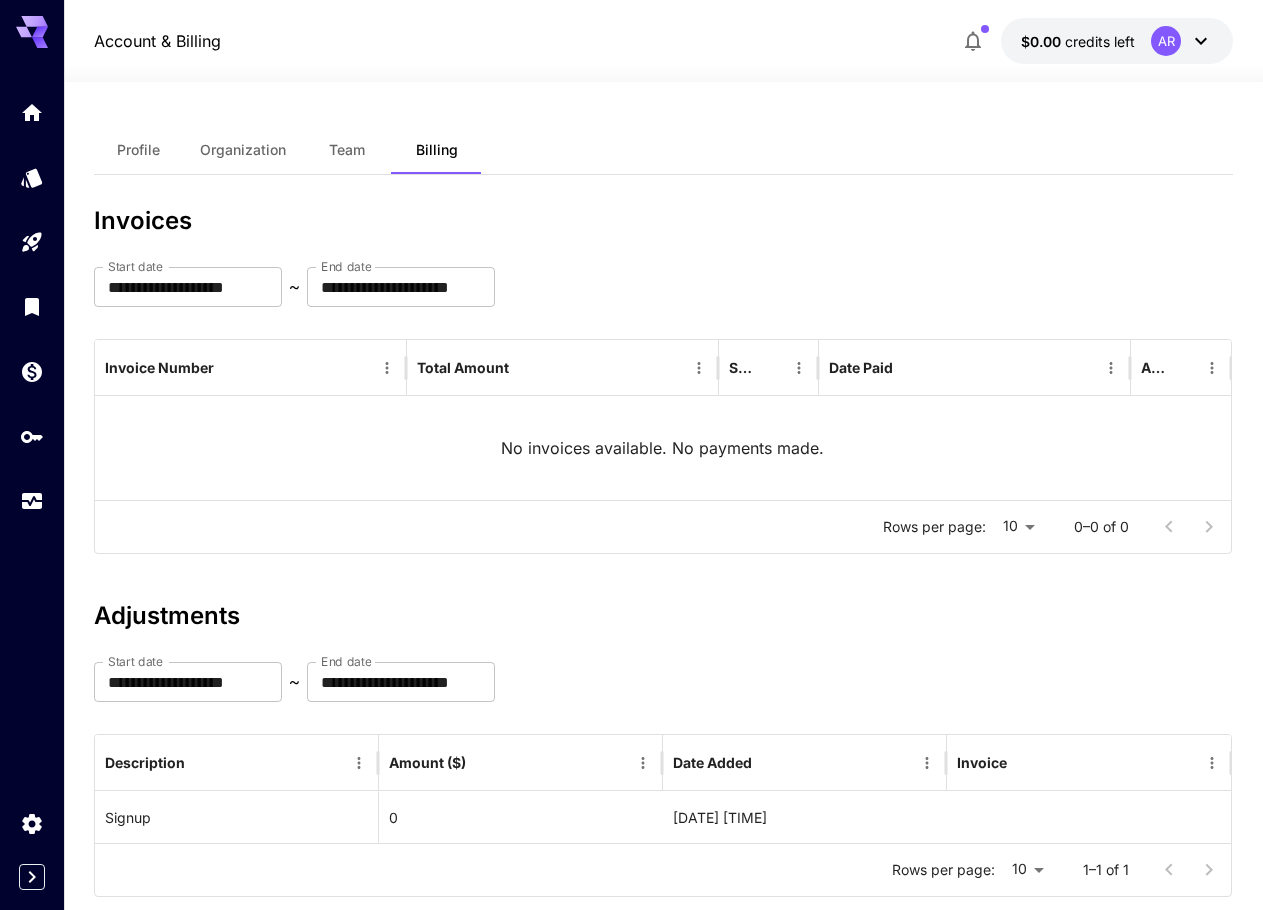 click on "**********" at bounding box center [631, 478] 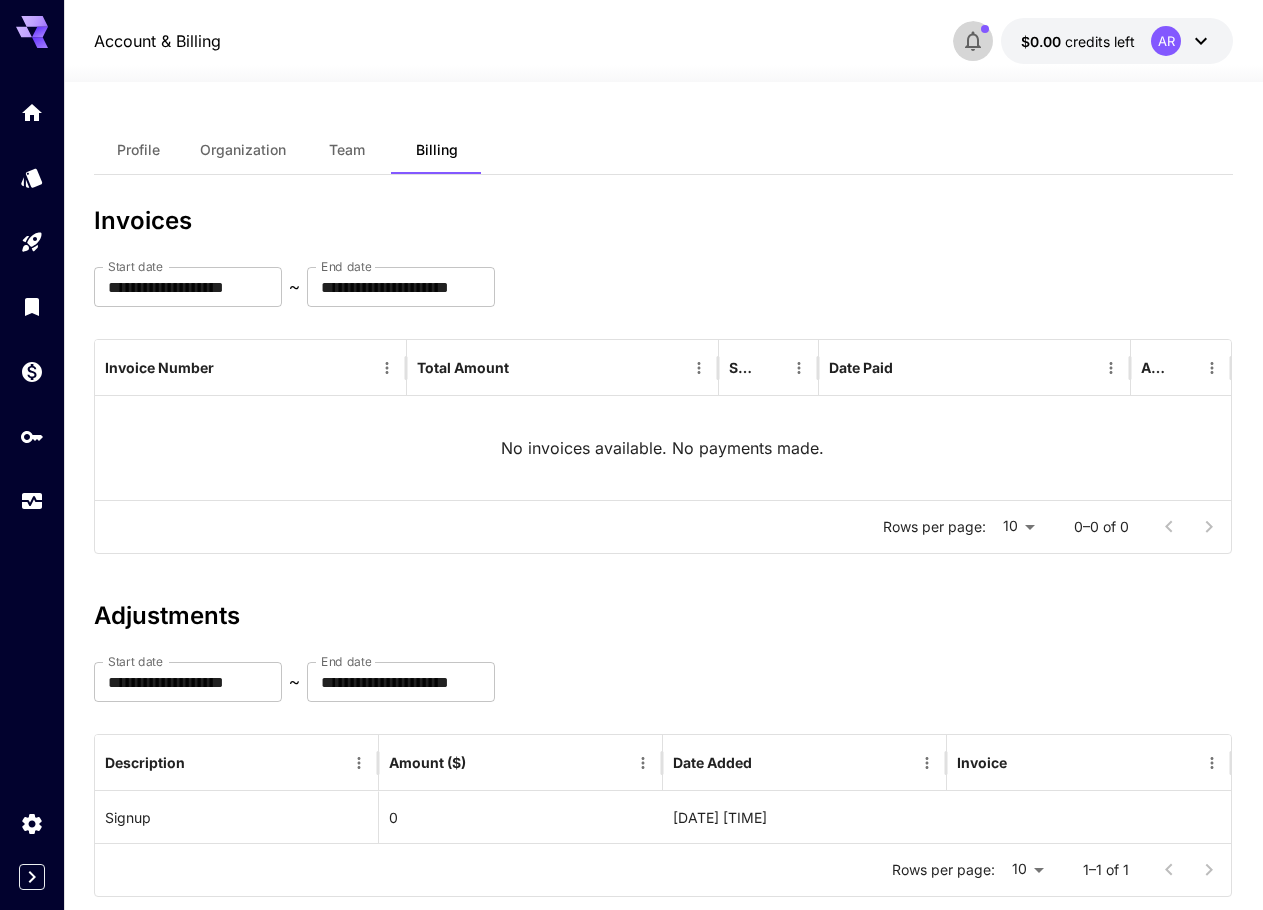 click 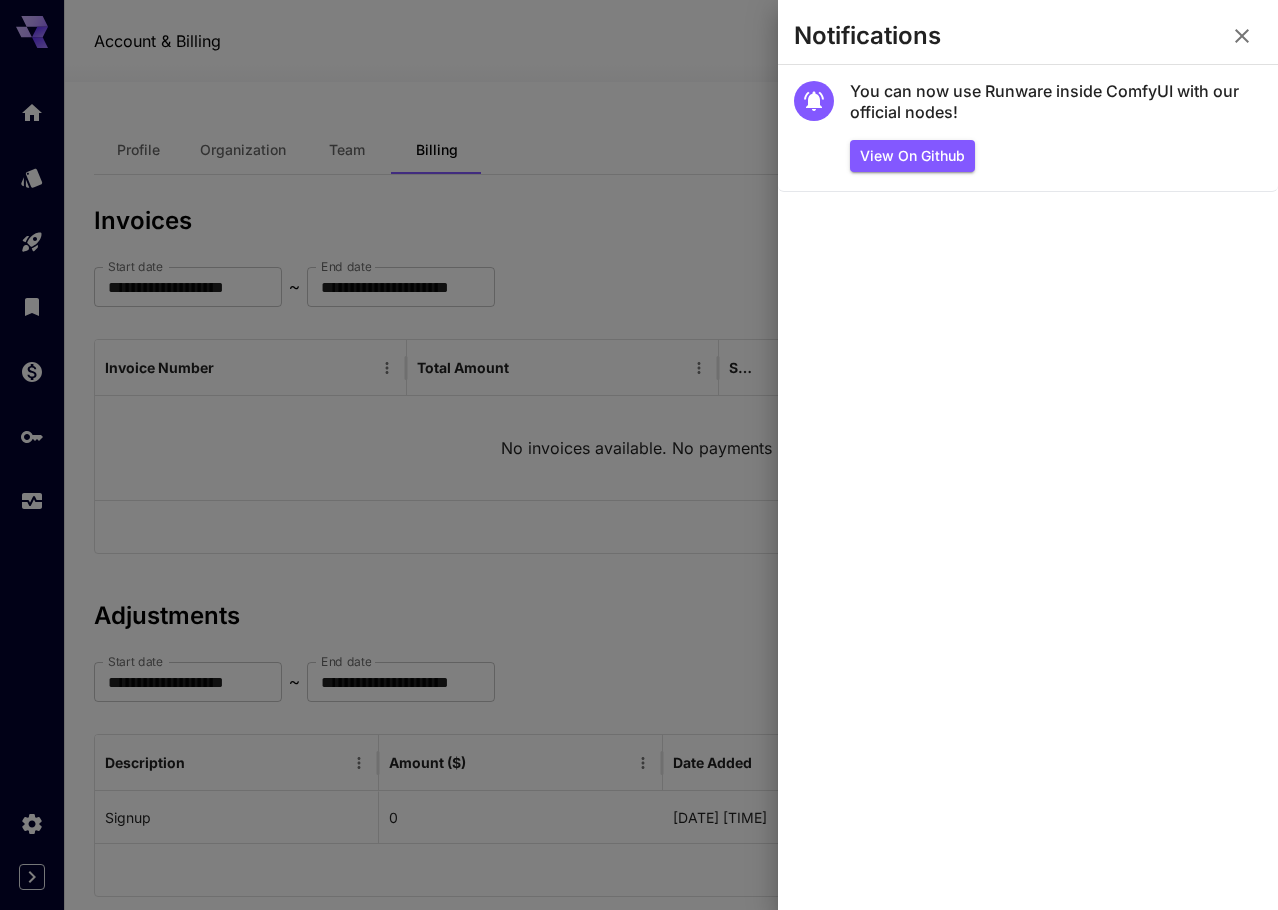 click 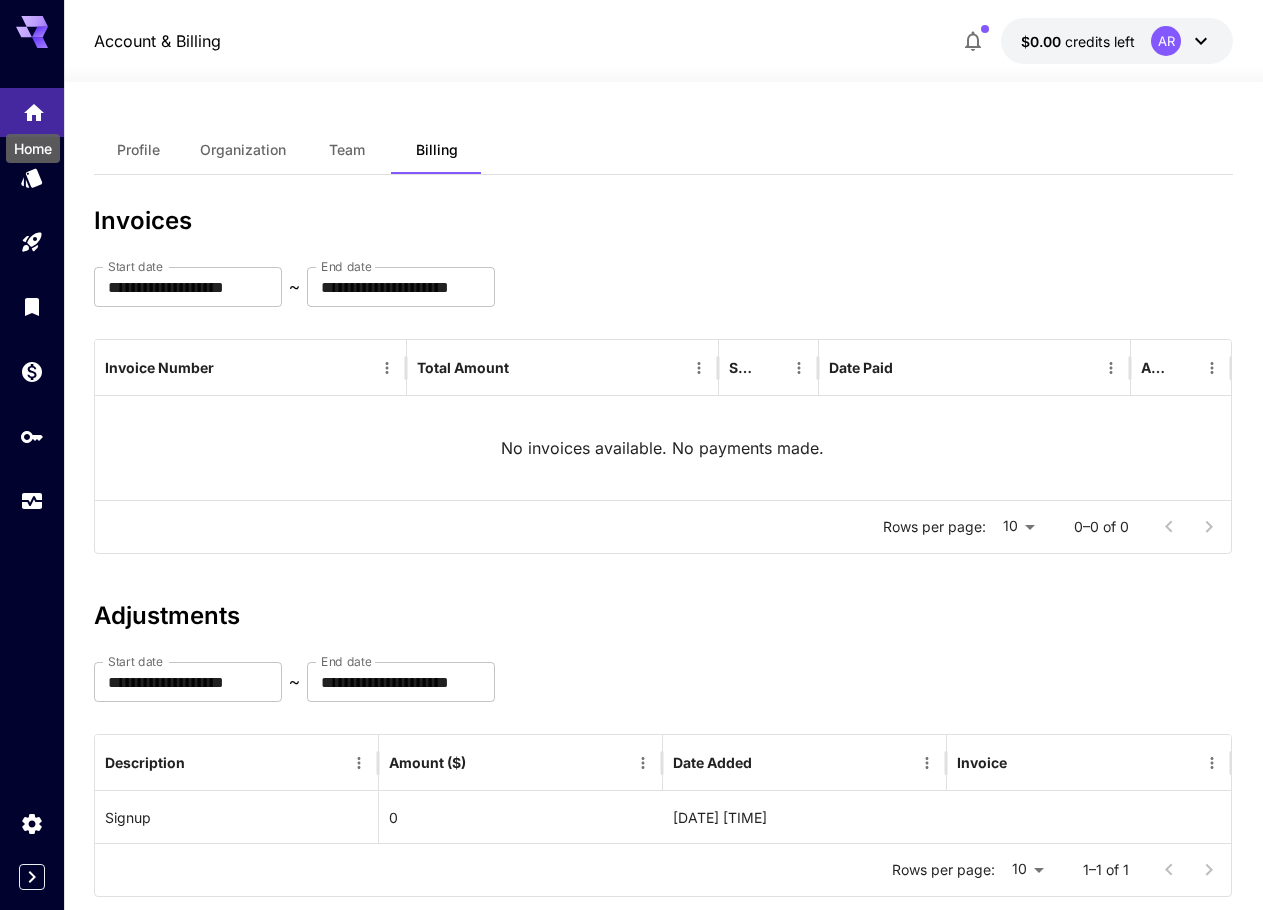 click 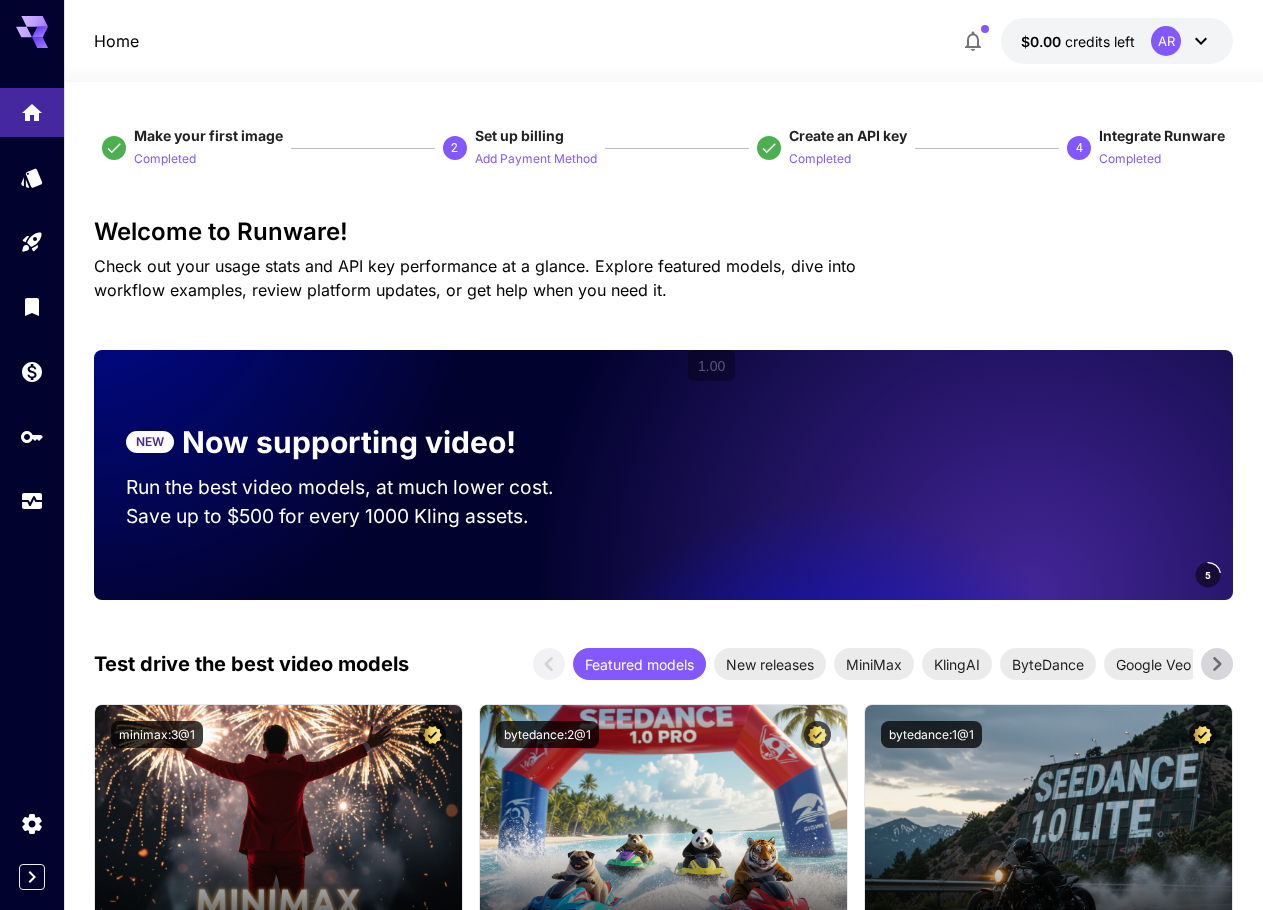 click on "Set up billing" at bounding box center (536, 136) 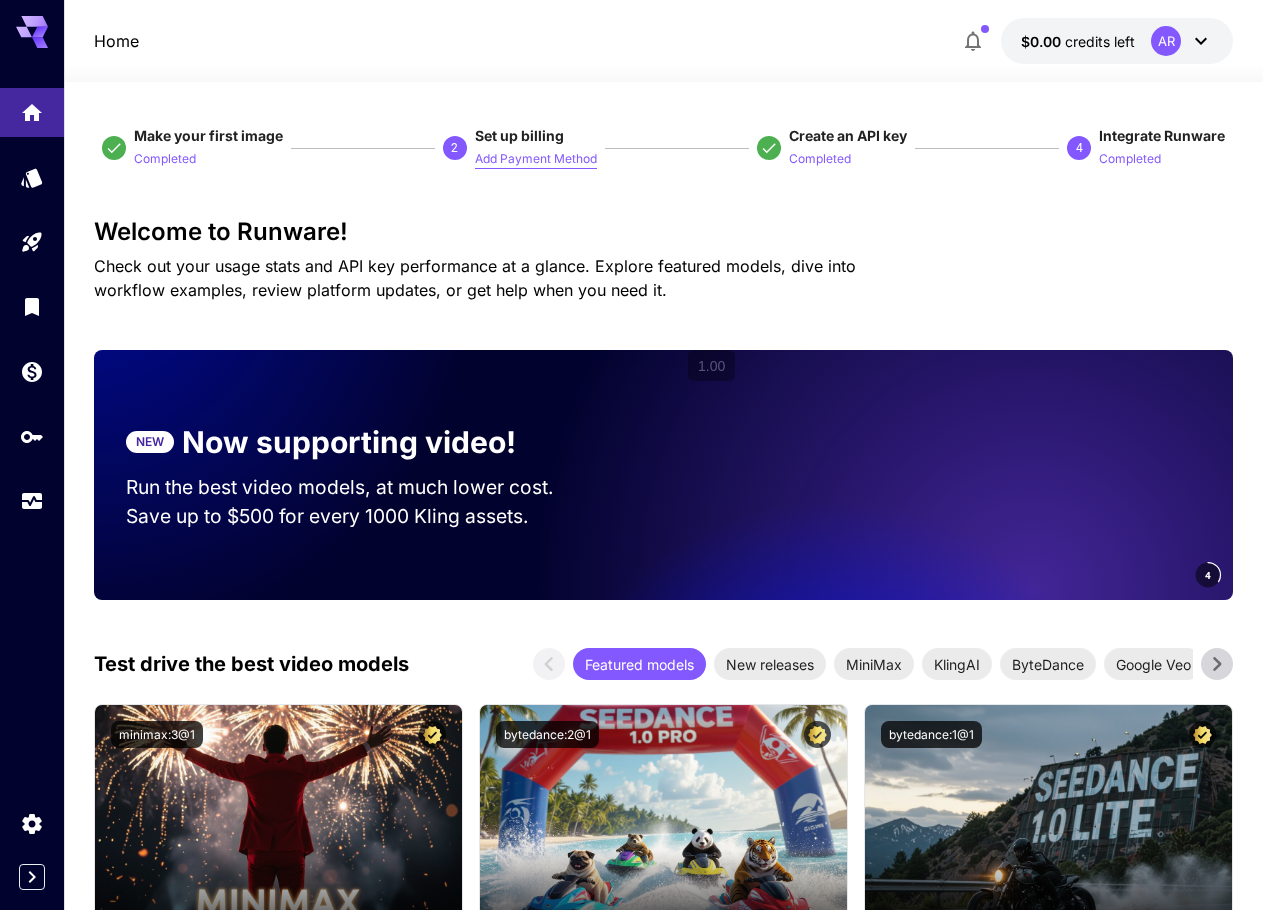 click on "Add Payment Method" at bounding box center [536, 159] 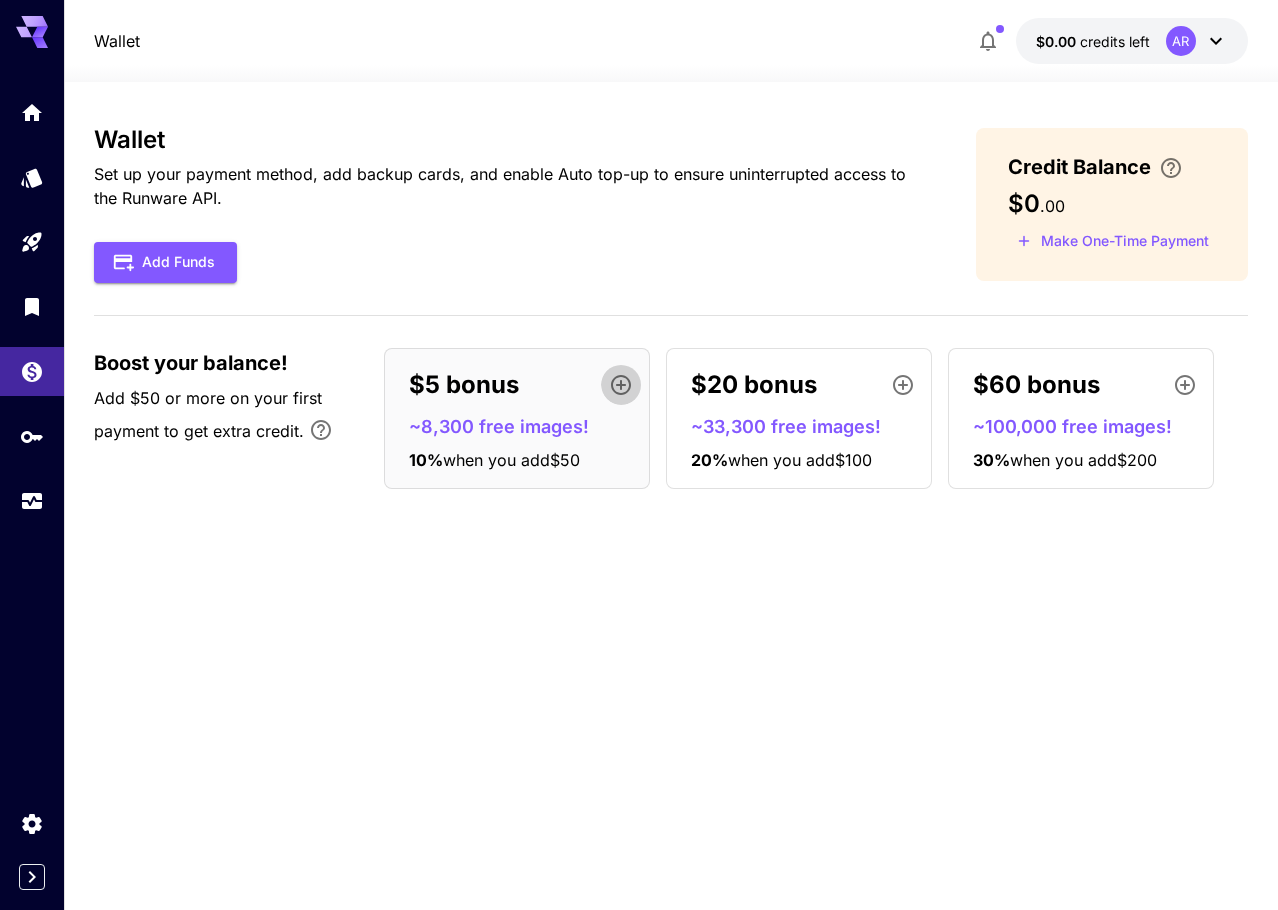 click 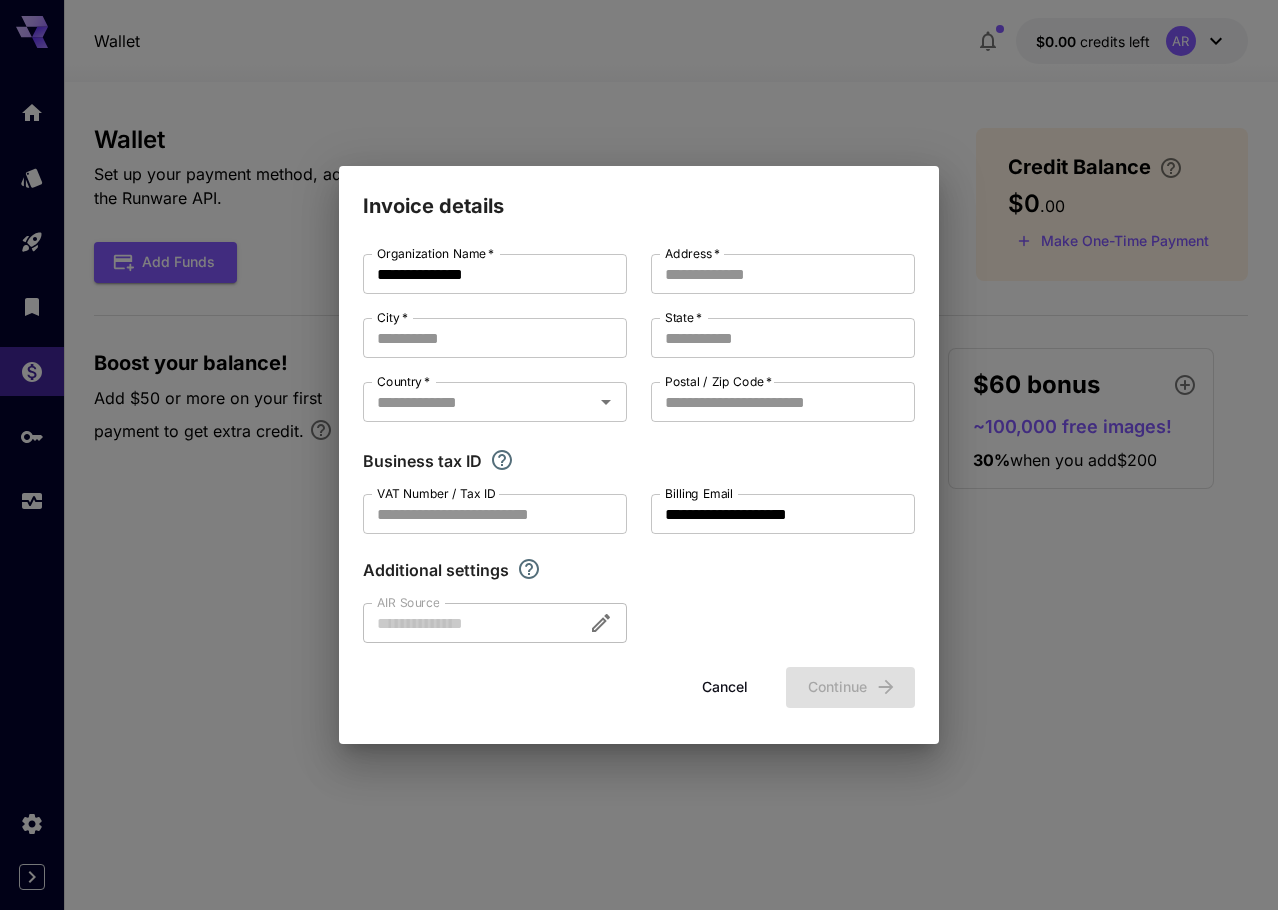click on "**********" at bounding box center (639, 455) 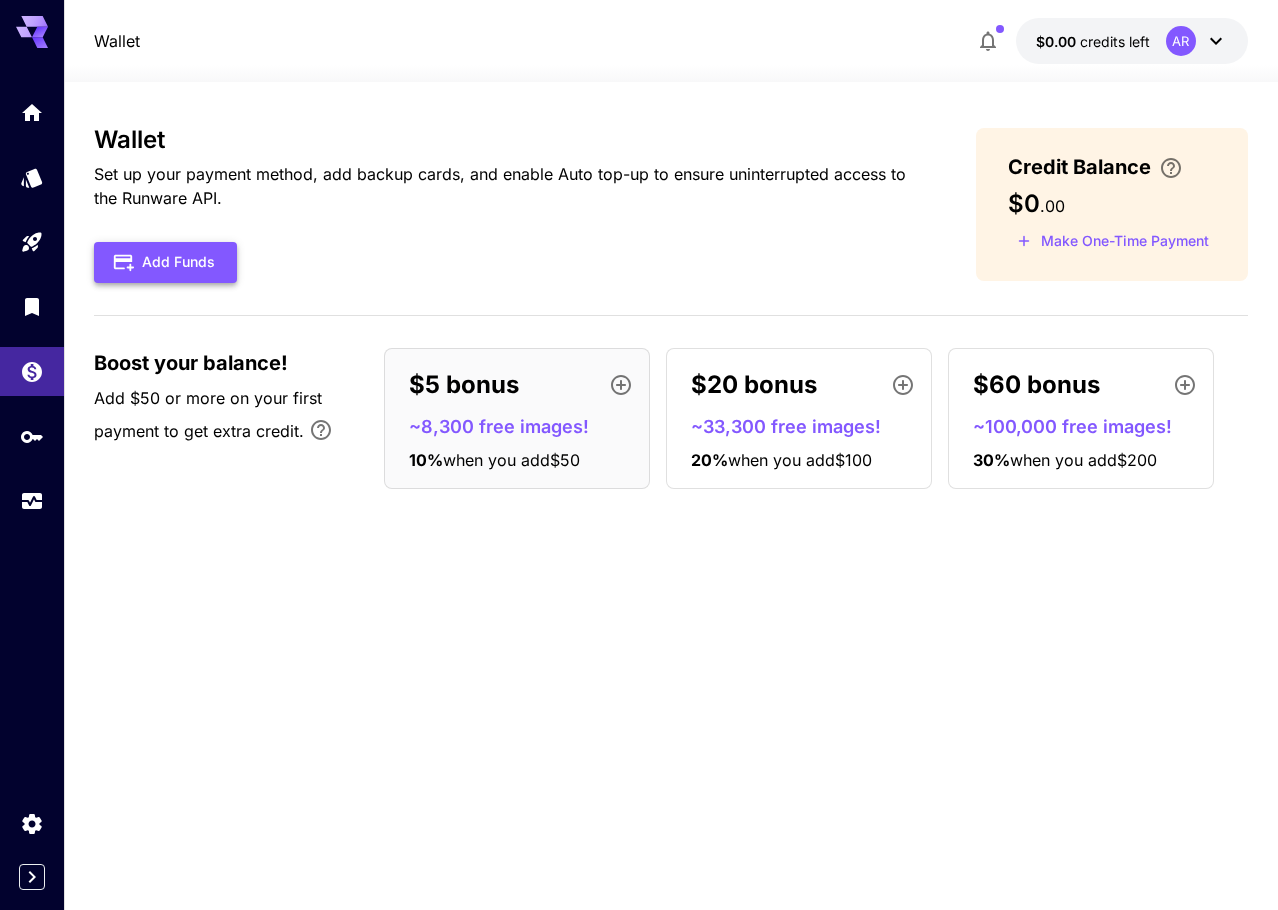 click on "Add Funds" at bounding box center [165, 262] 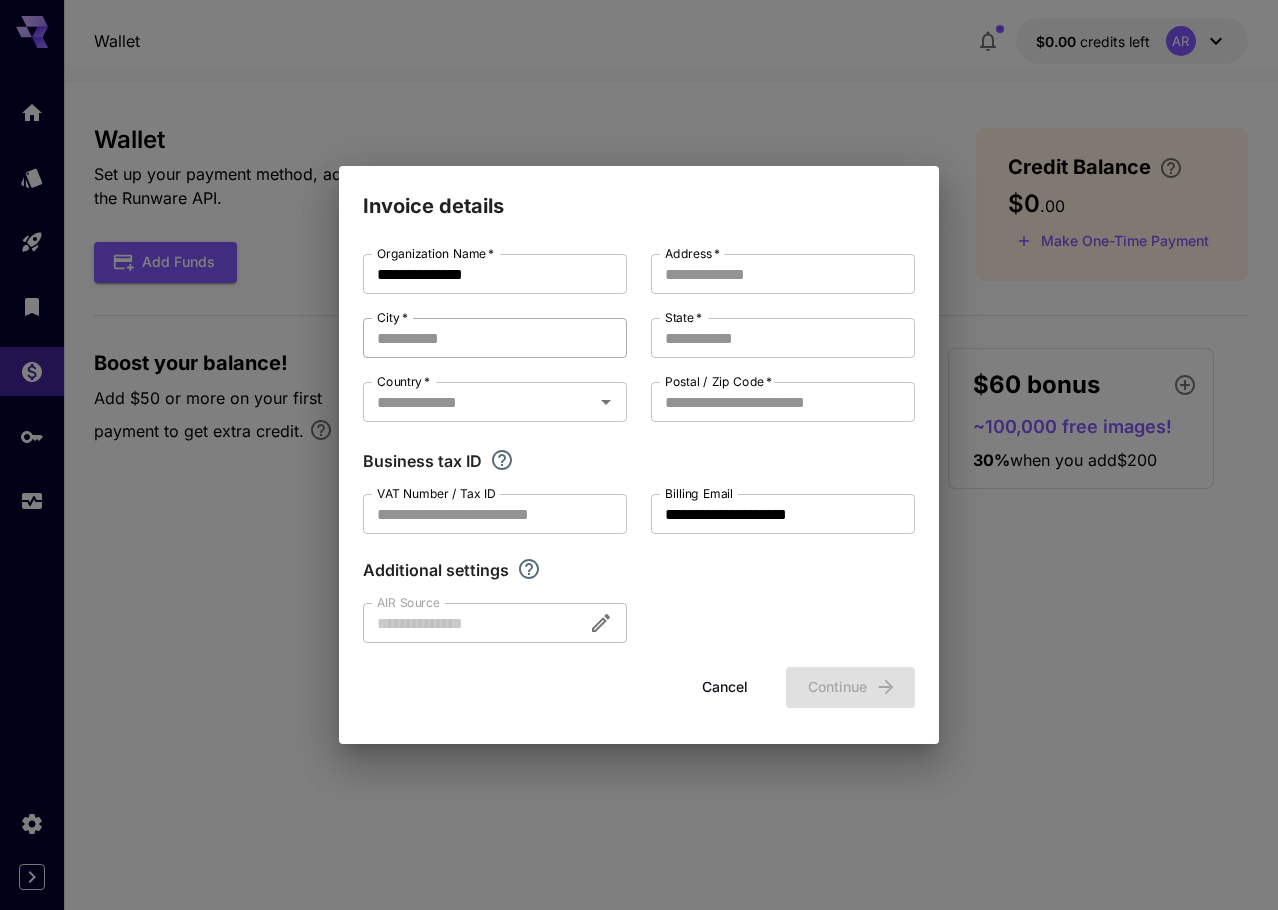 click on "City   *" at bounding box center (495, 338) 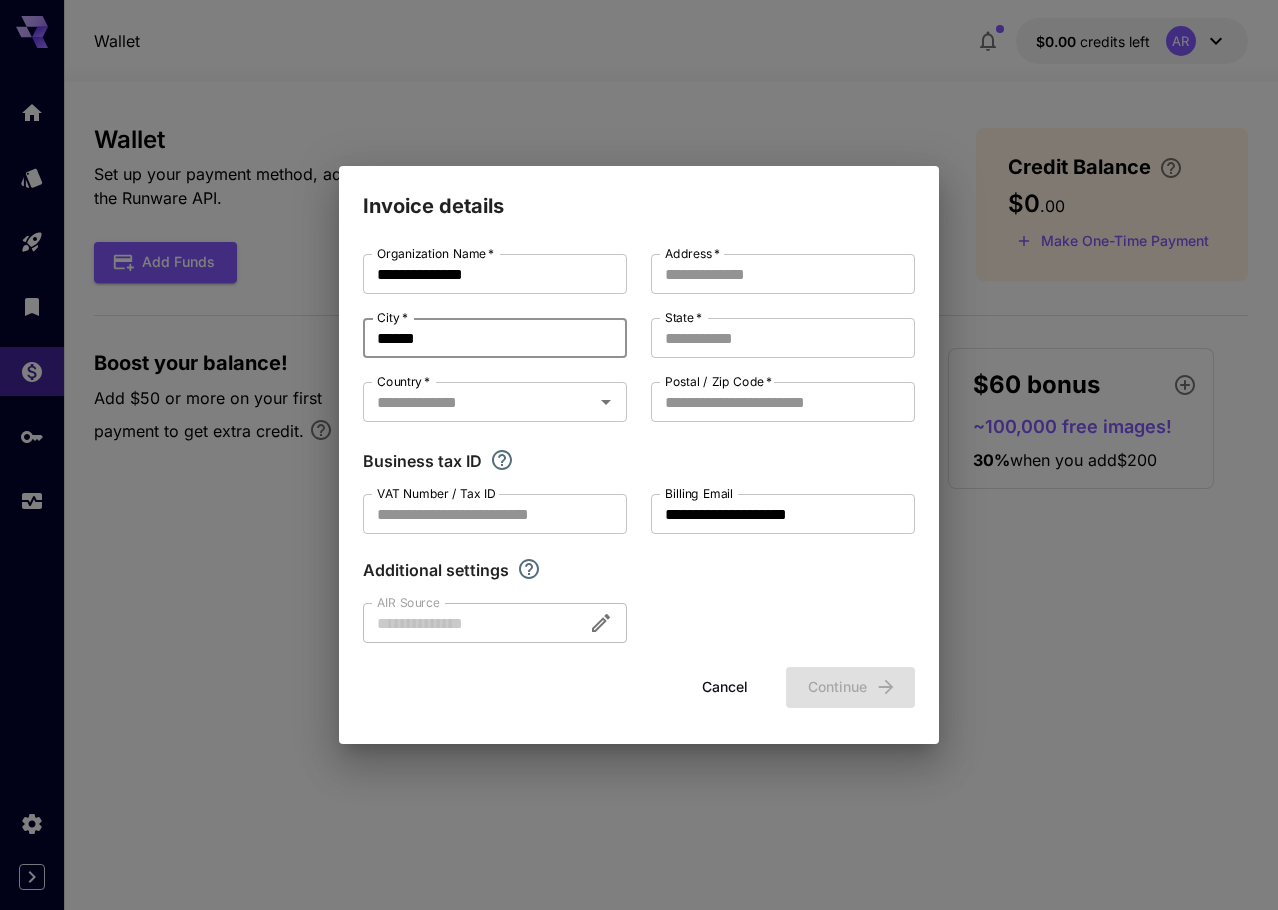 type on "******" 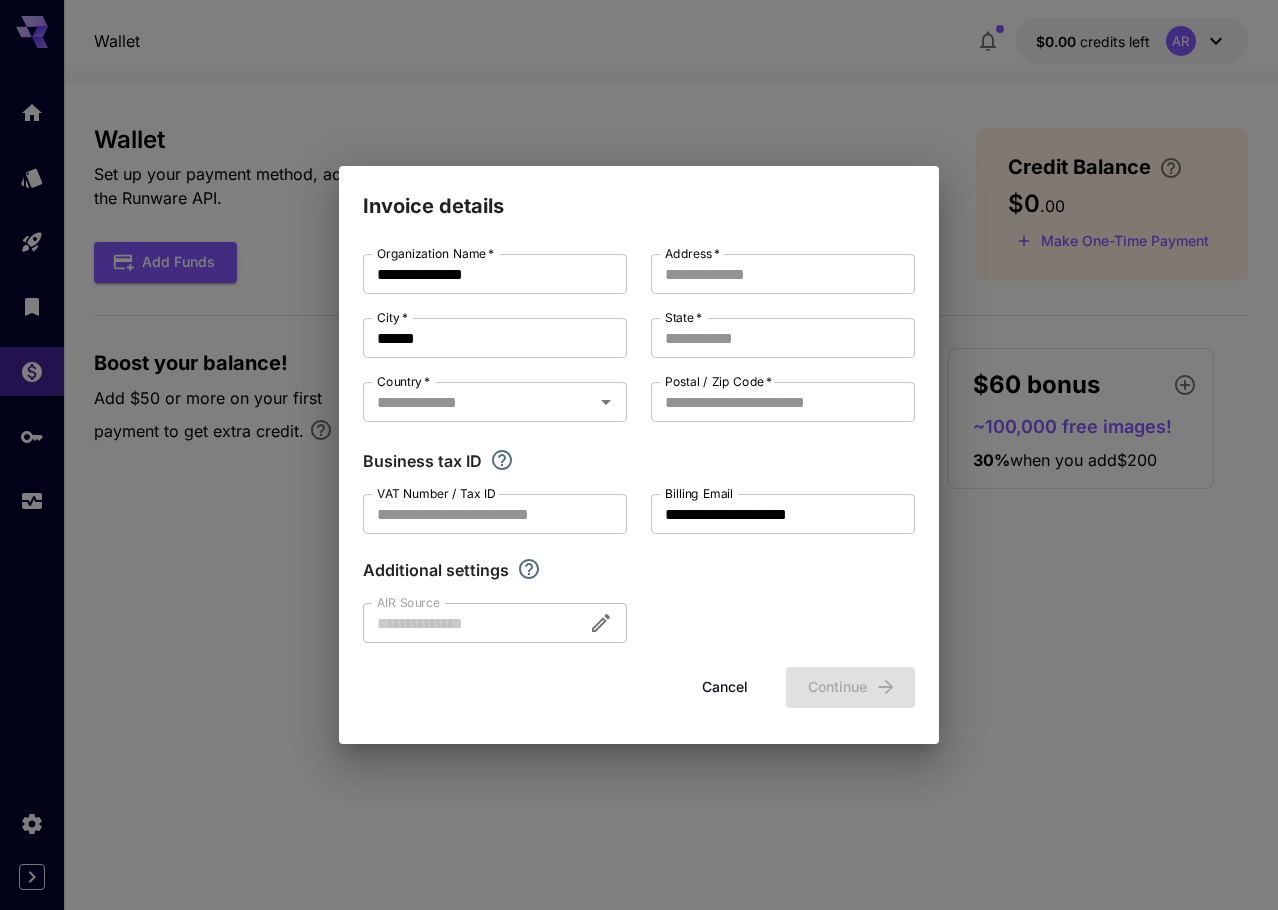 click on "**********" at bounding box center [639, 455] 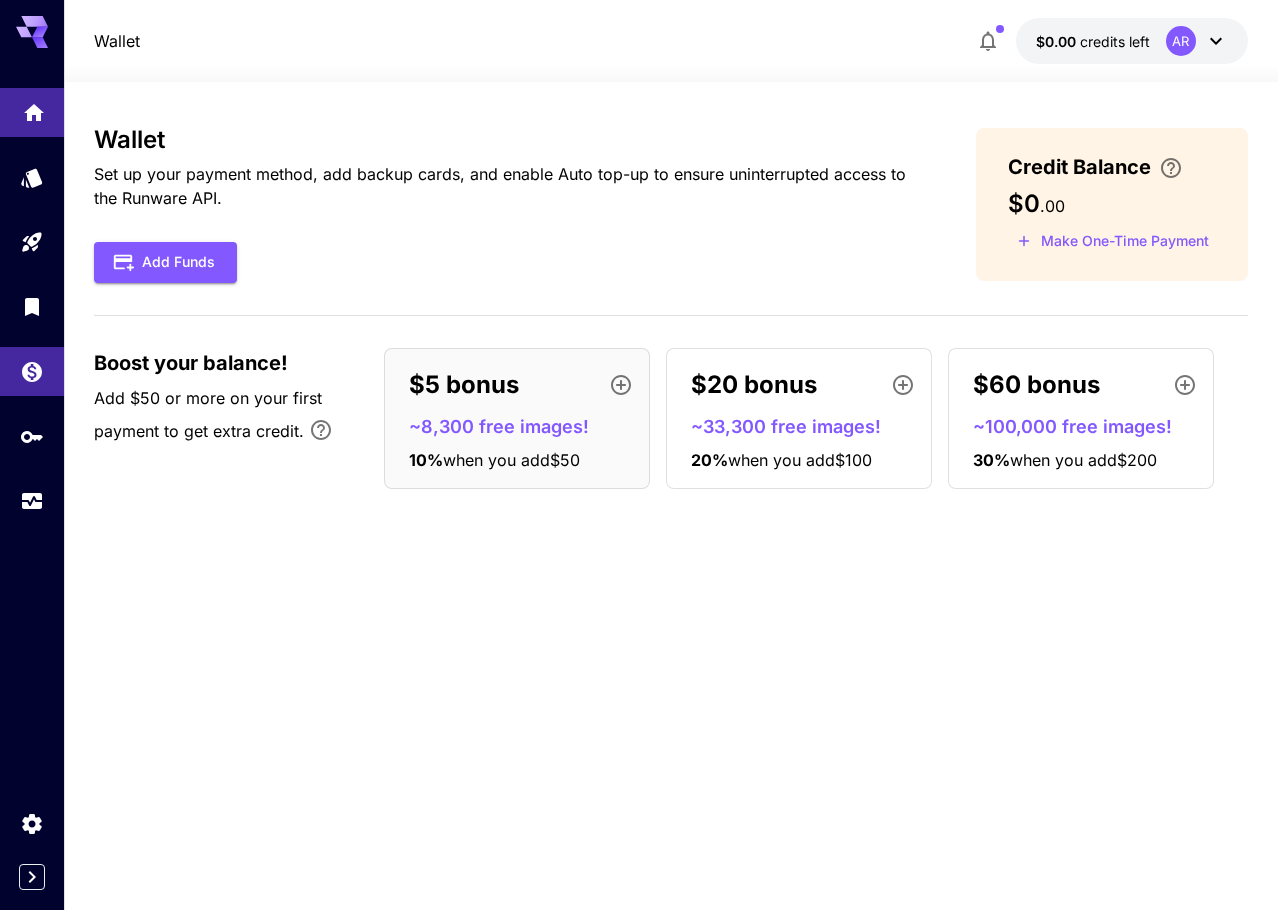 click at bounding box center (32, 112) 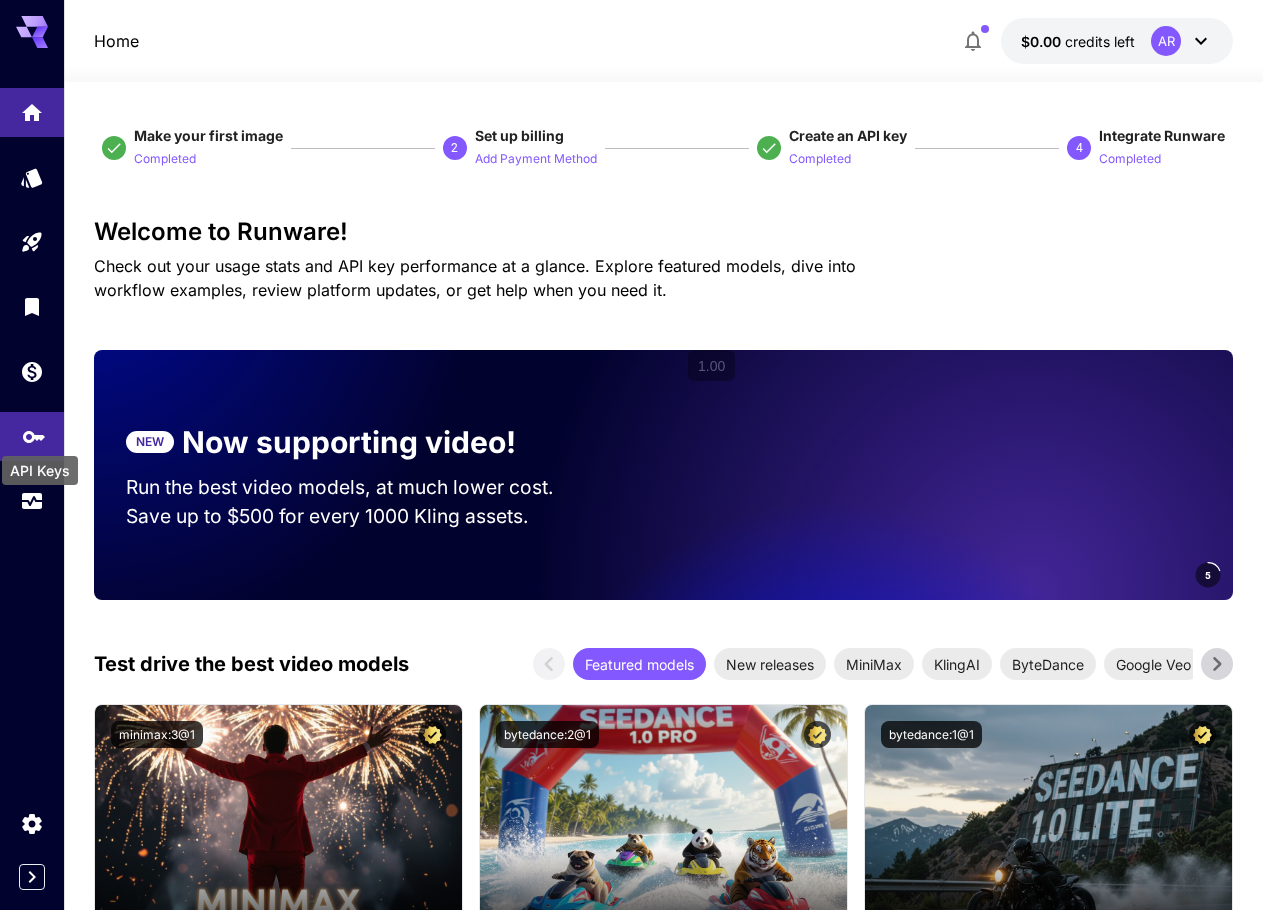 click 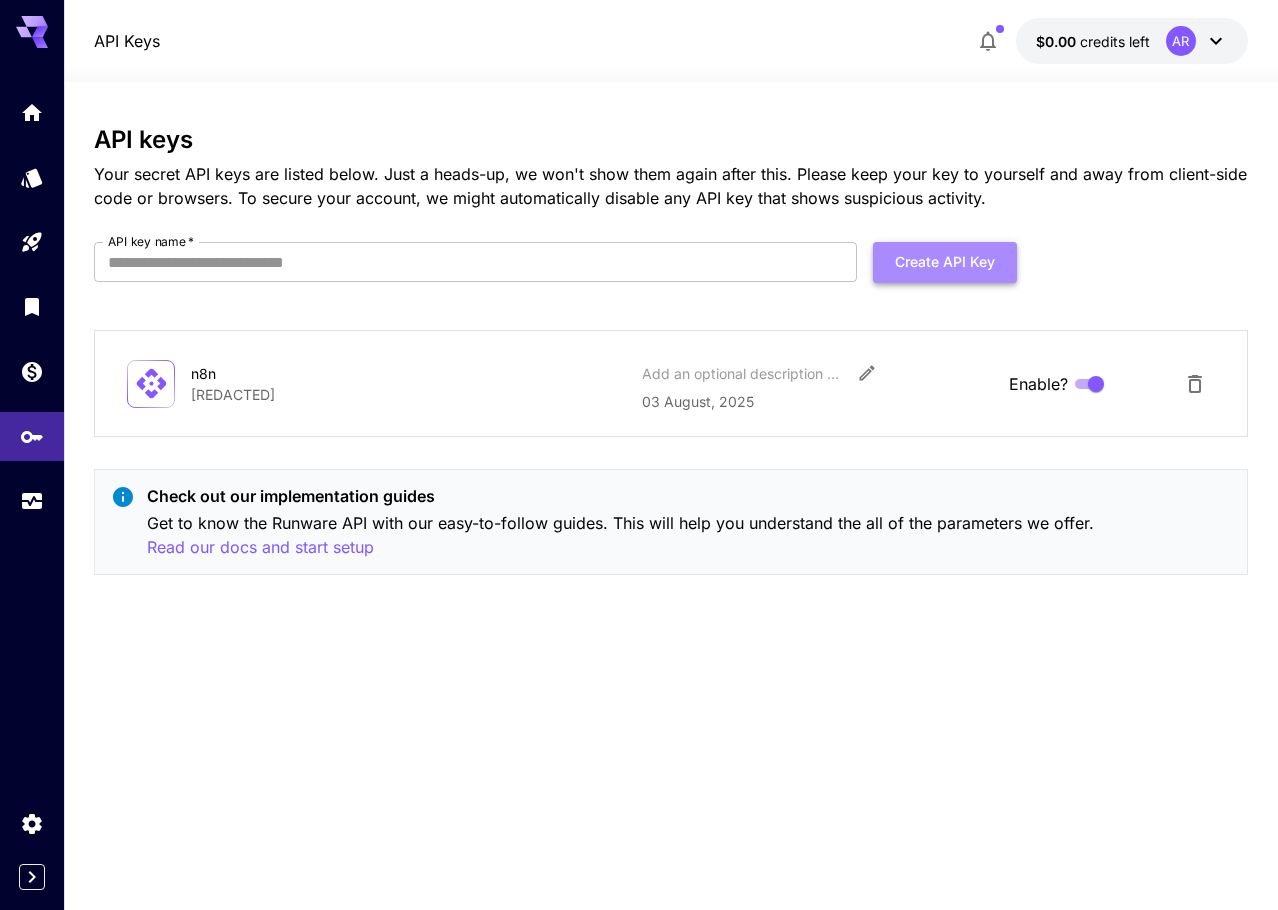 click on "Create API Key" at bounding box center [945, 262] 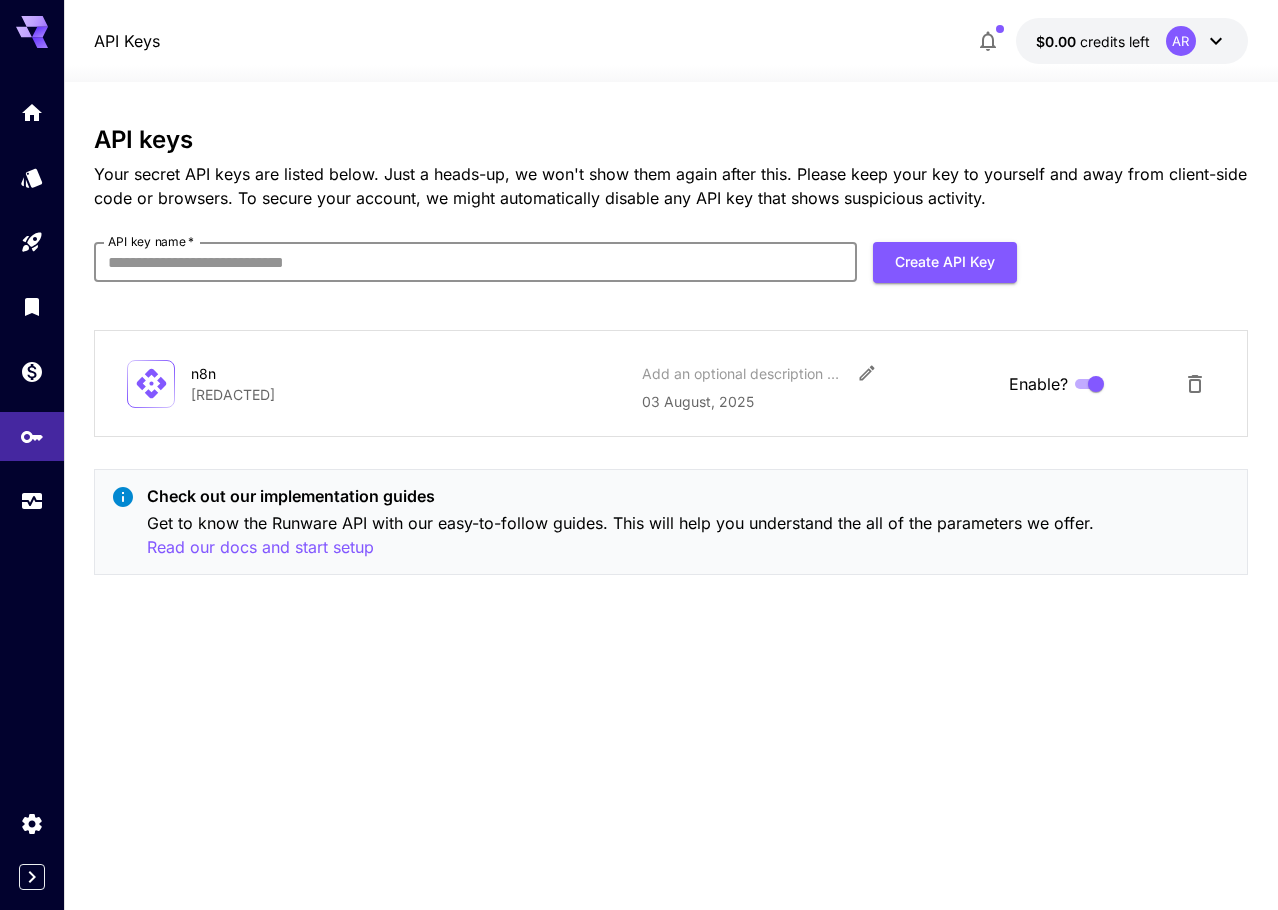 click on "API key name   *" at bounding box center [475, 262] 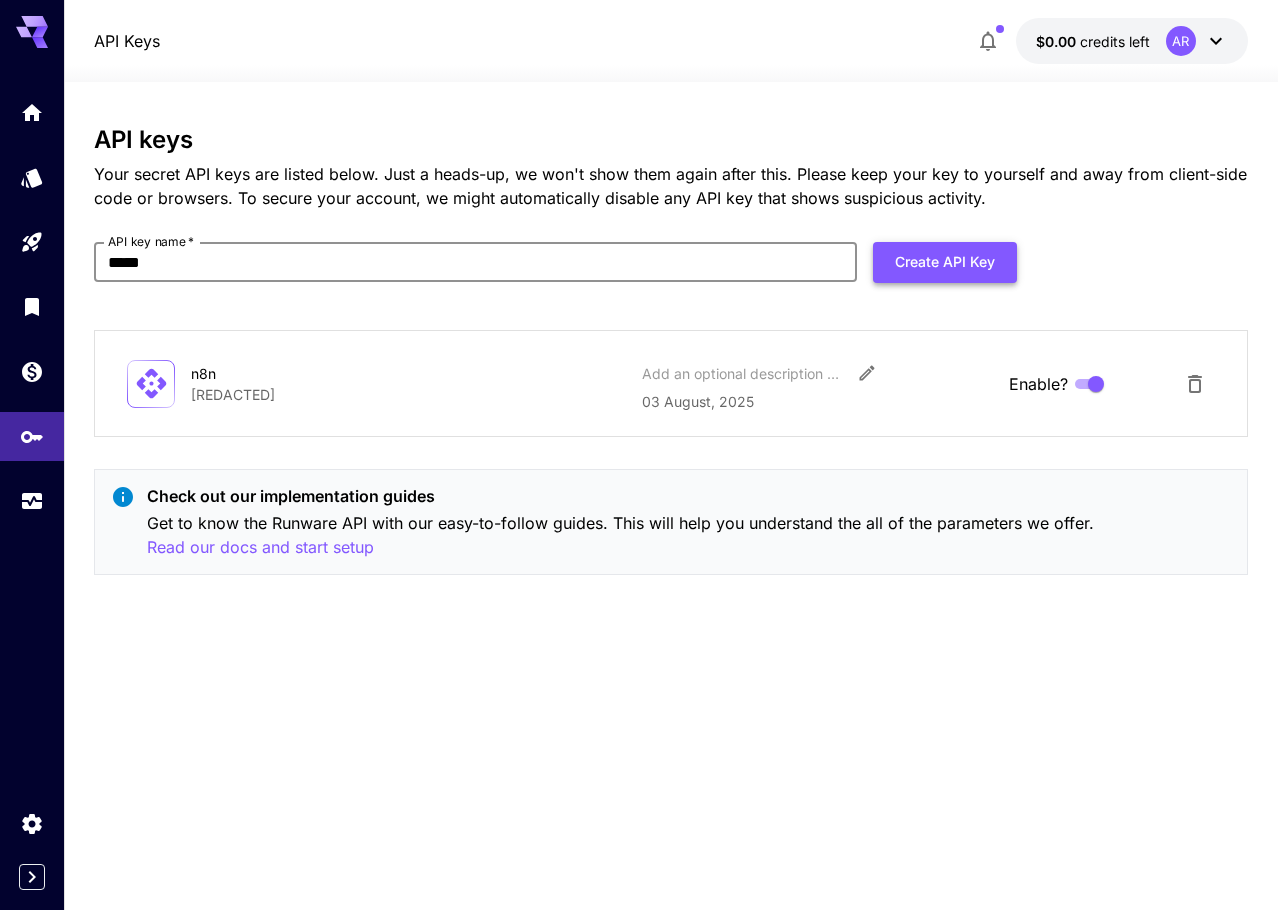 type on "*****" 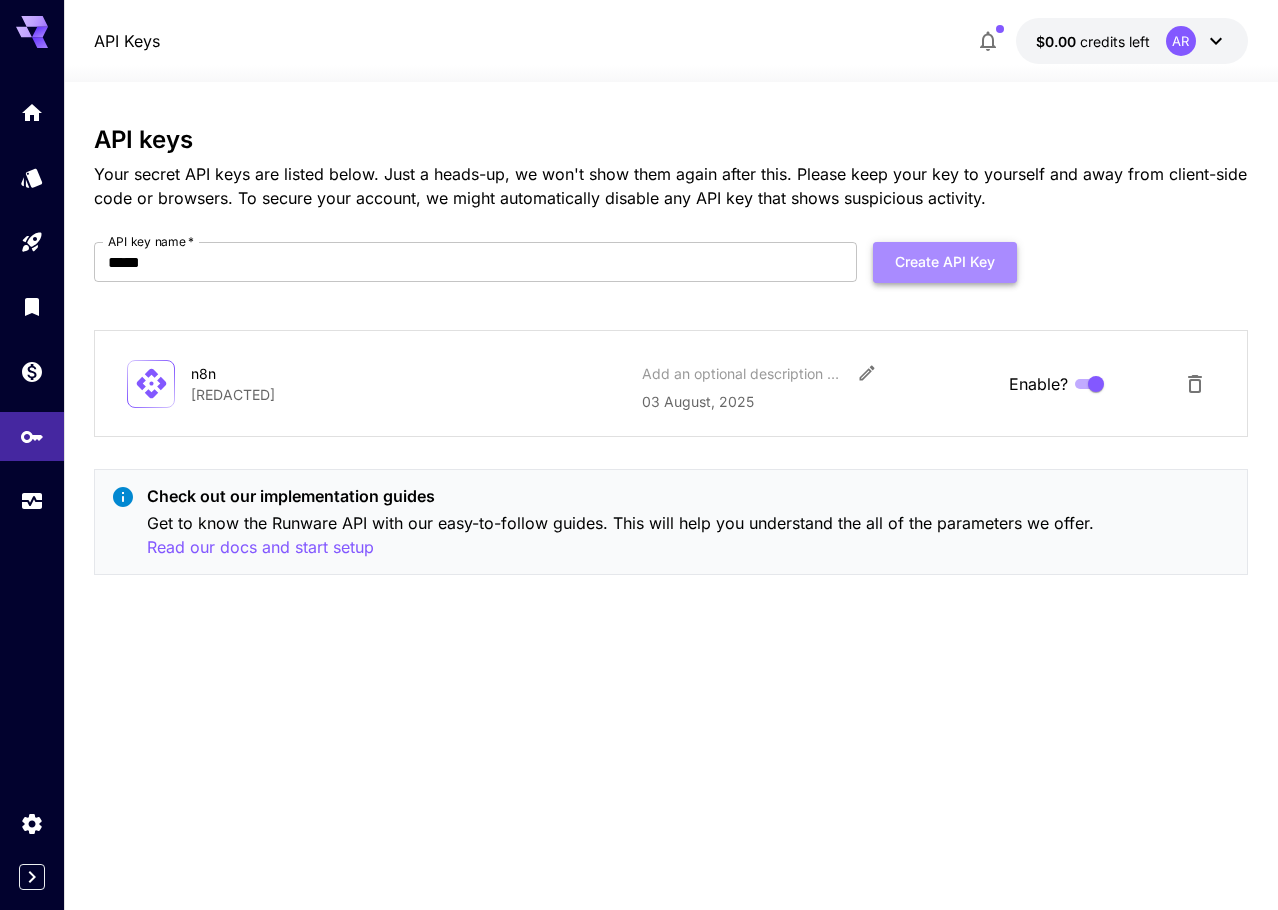 click on "Create API Key" at bounding box center [945, 262] 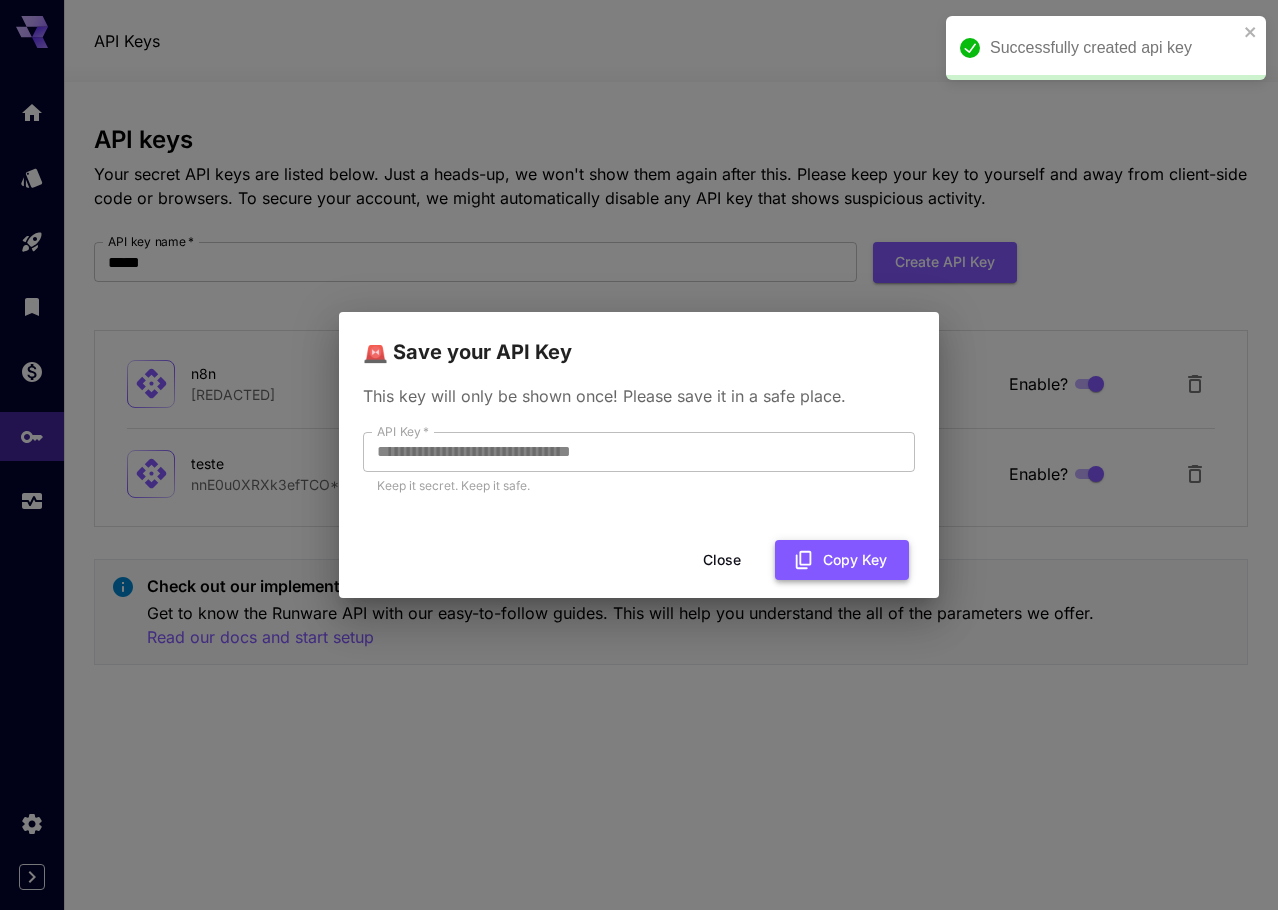 click on "Copy Key" at bounding box center (842, 560) 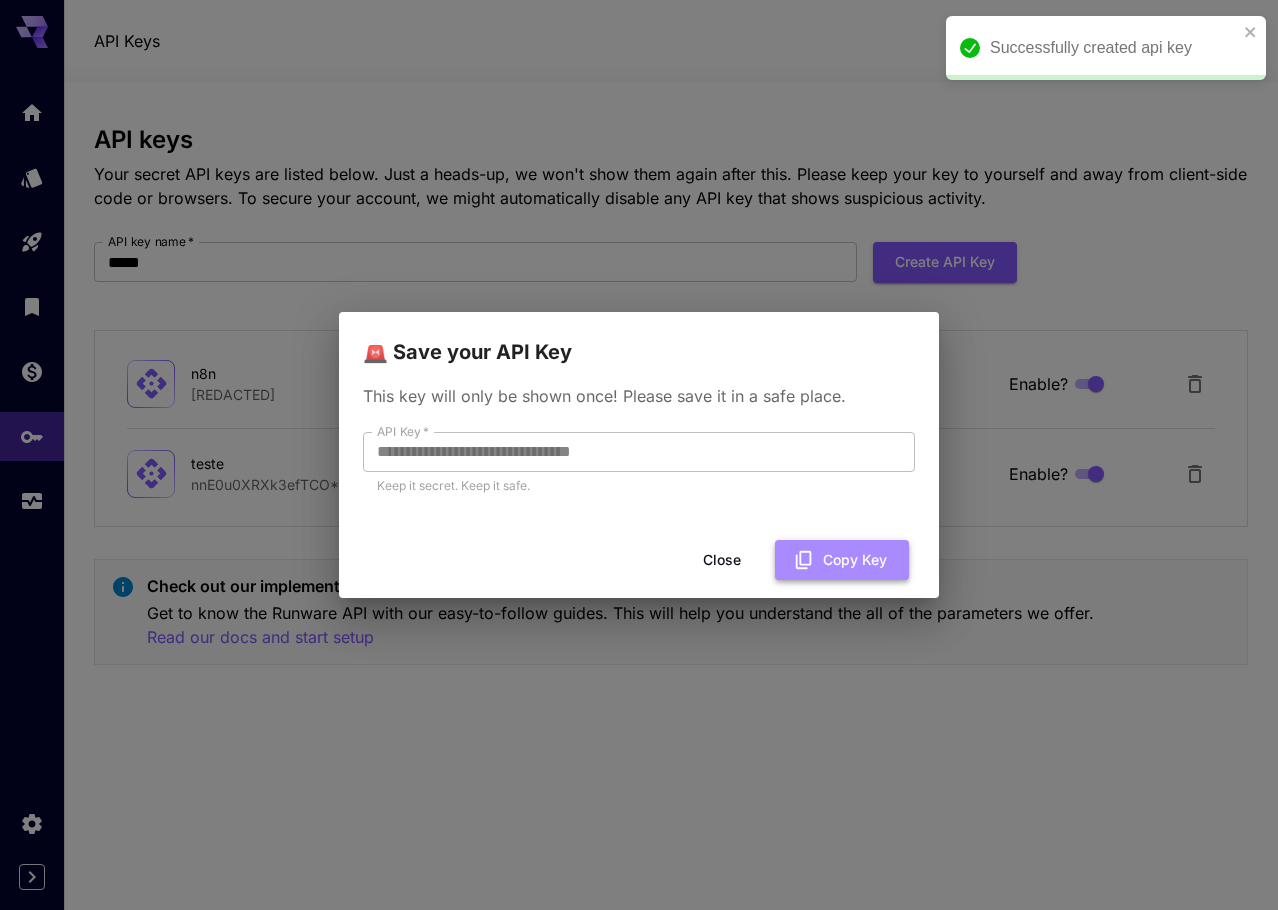 click on "Copy Key" at bounding box center (842, 560) 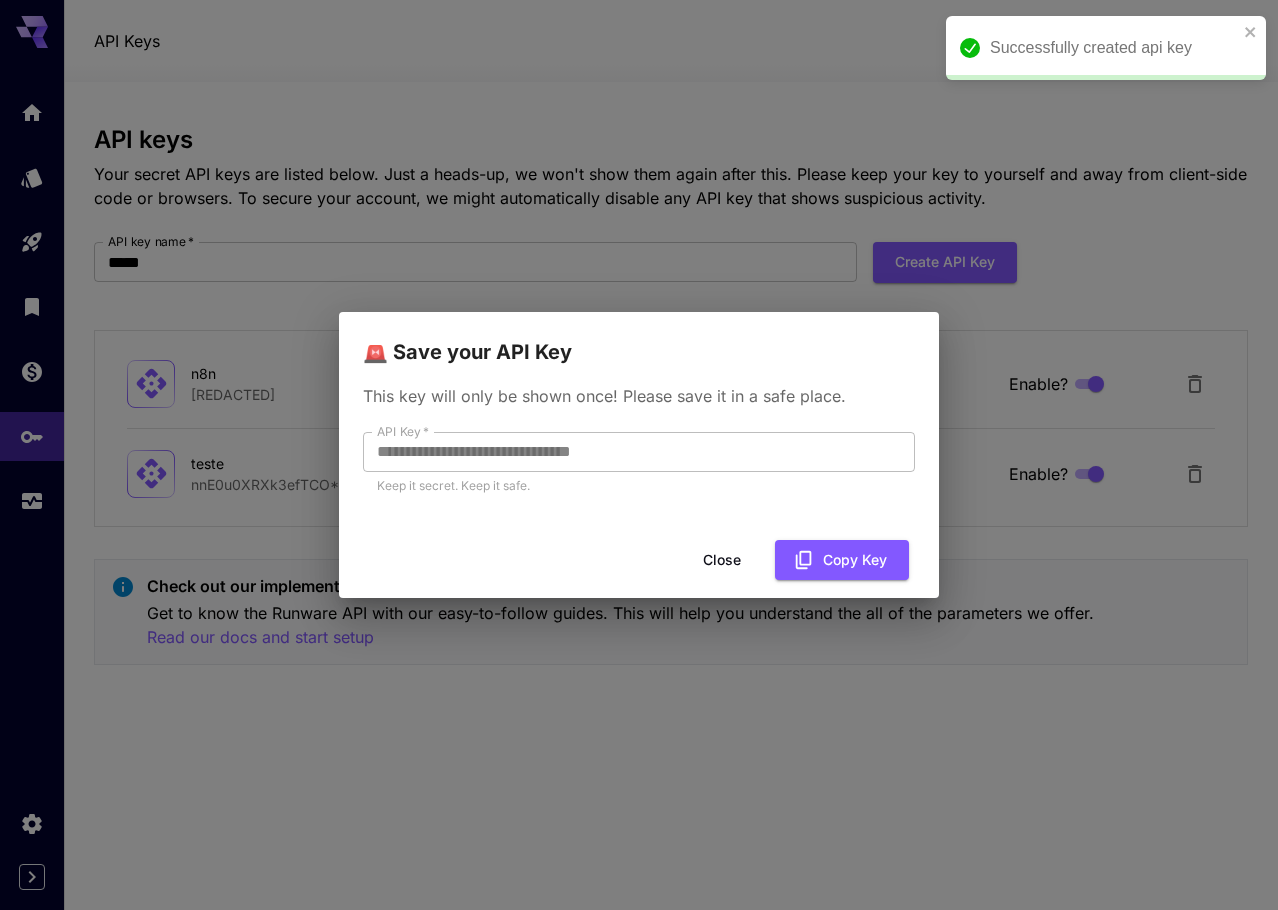 click on "Close" at bounding box center [722, 560] 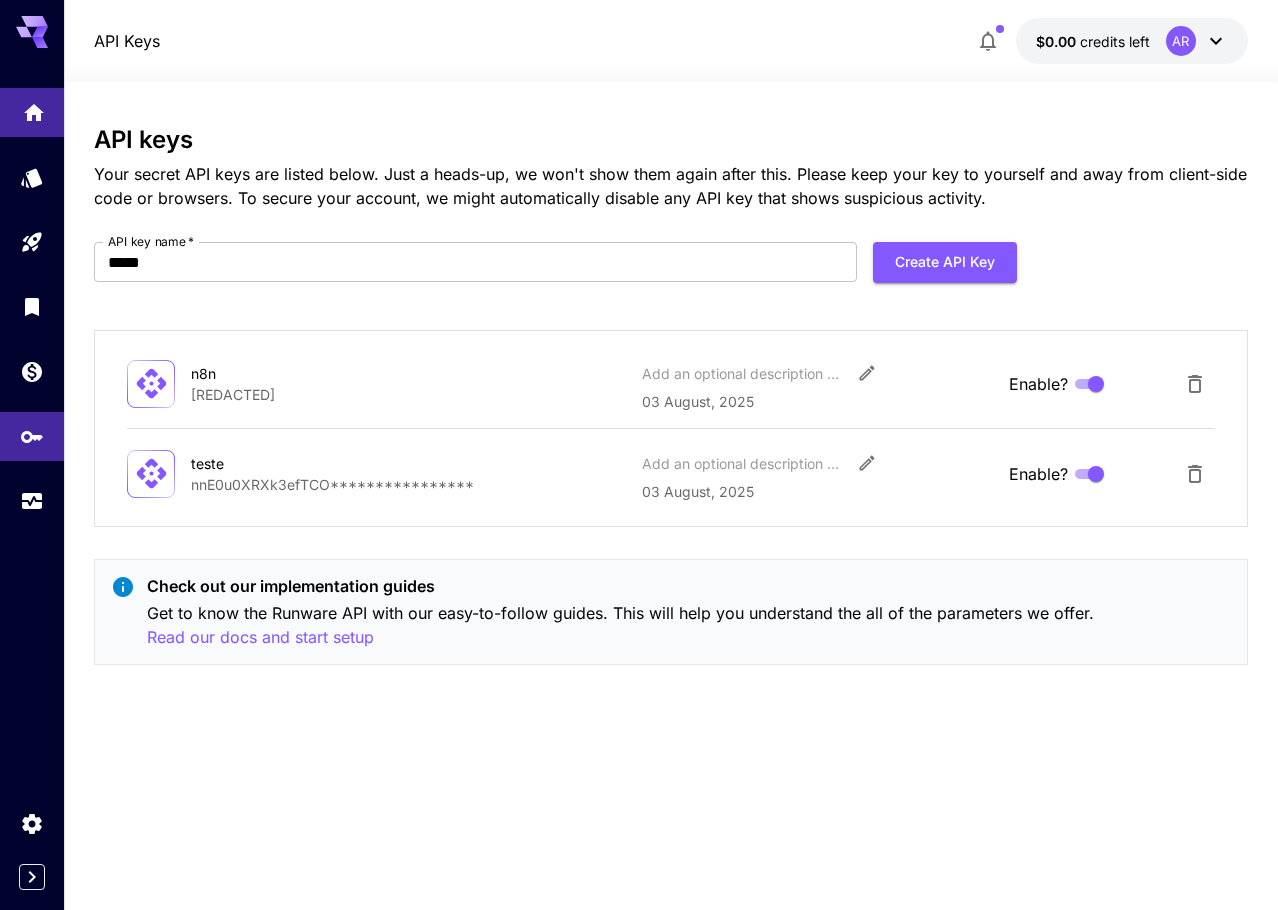 click at bounding box center [32, 112] 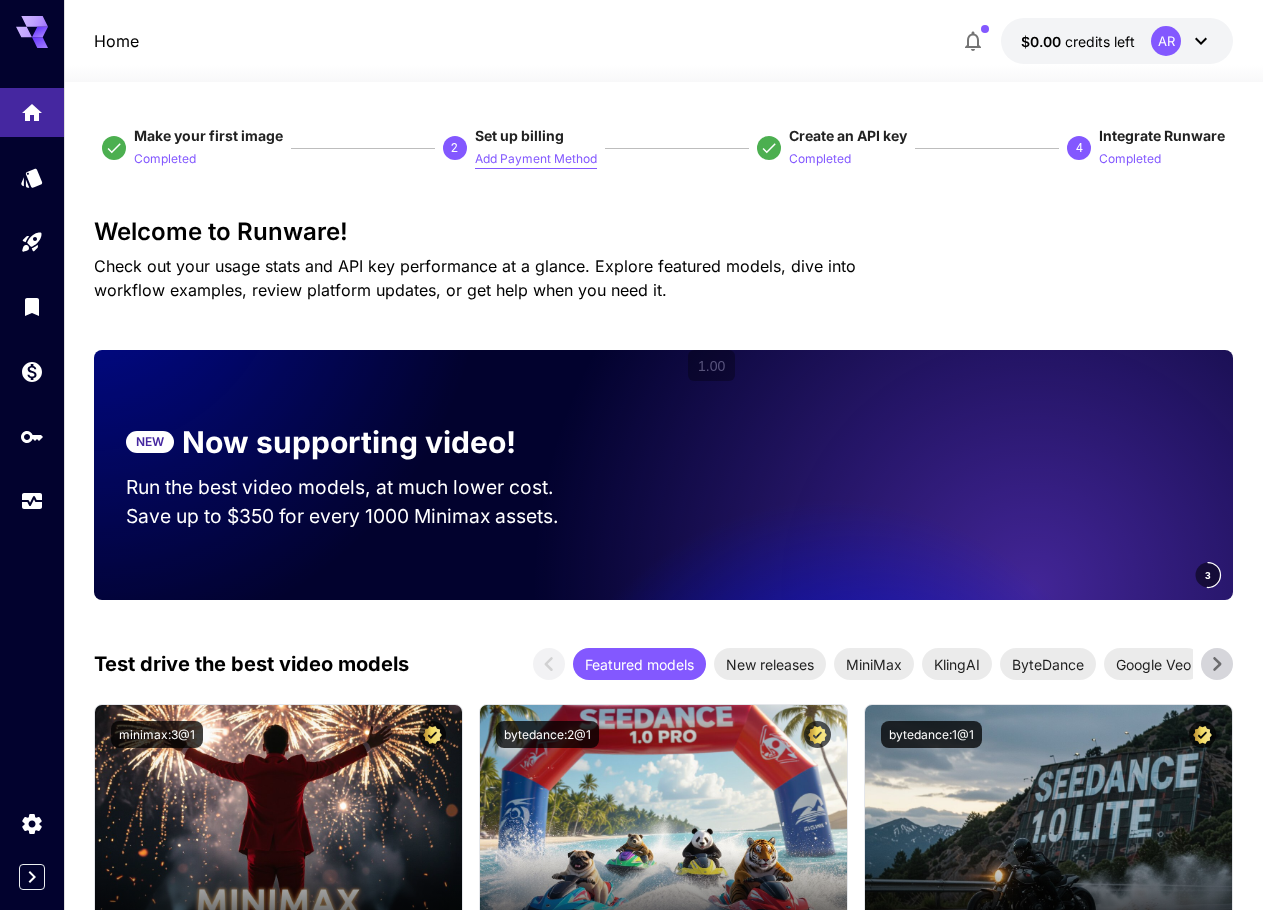 click on "Add Payment Method" at bounding box center [536, 159] 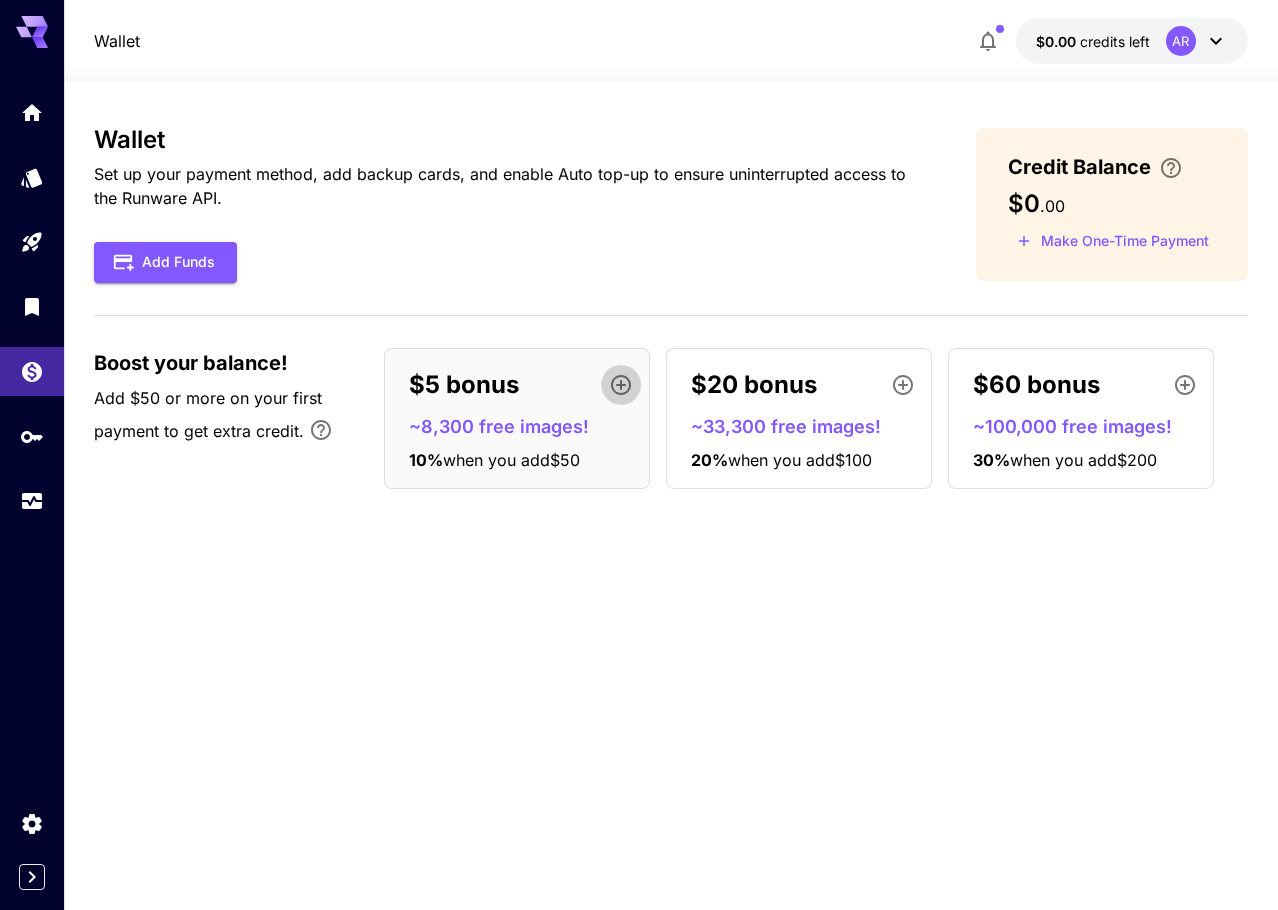 click 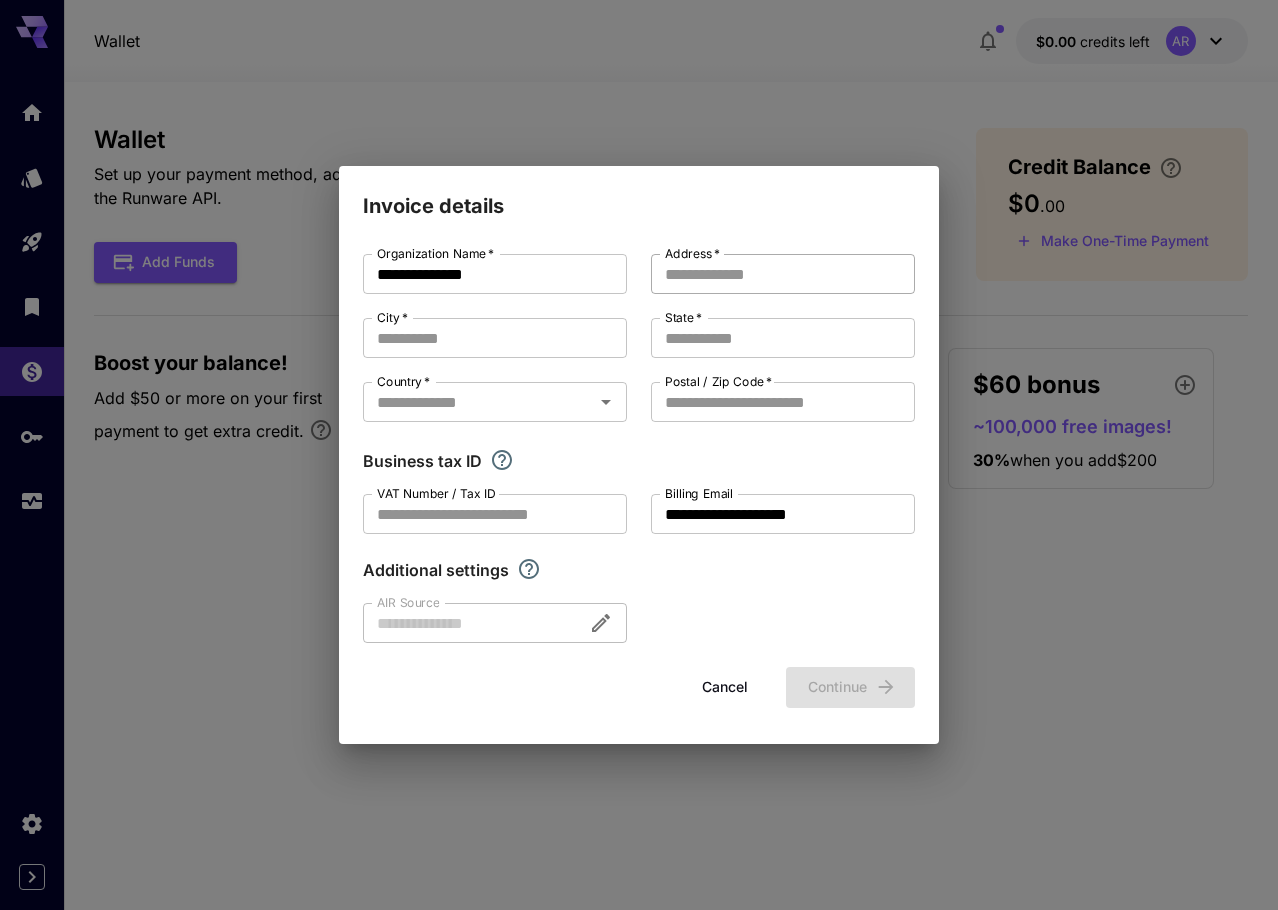 click on "Address   *" at bounding box center [783, 274] 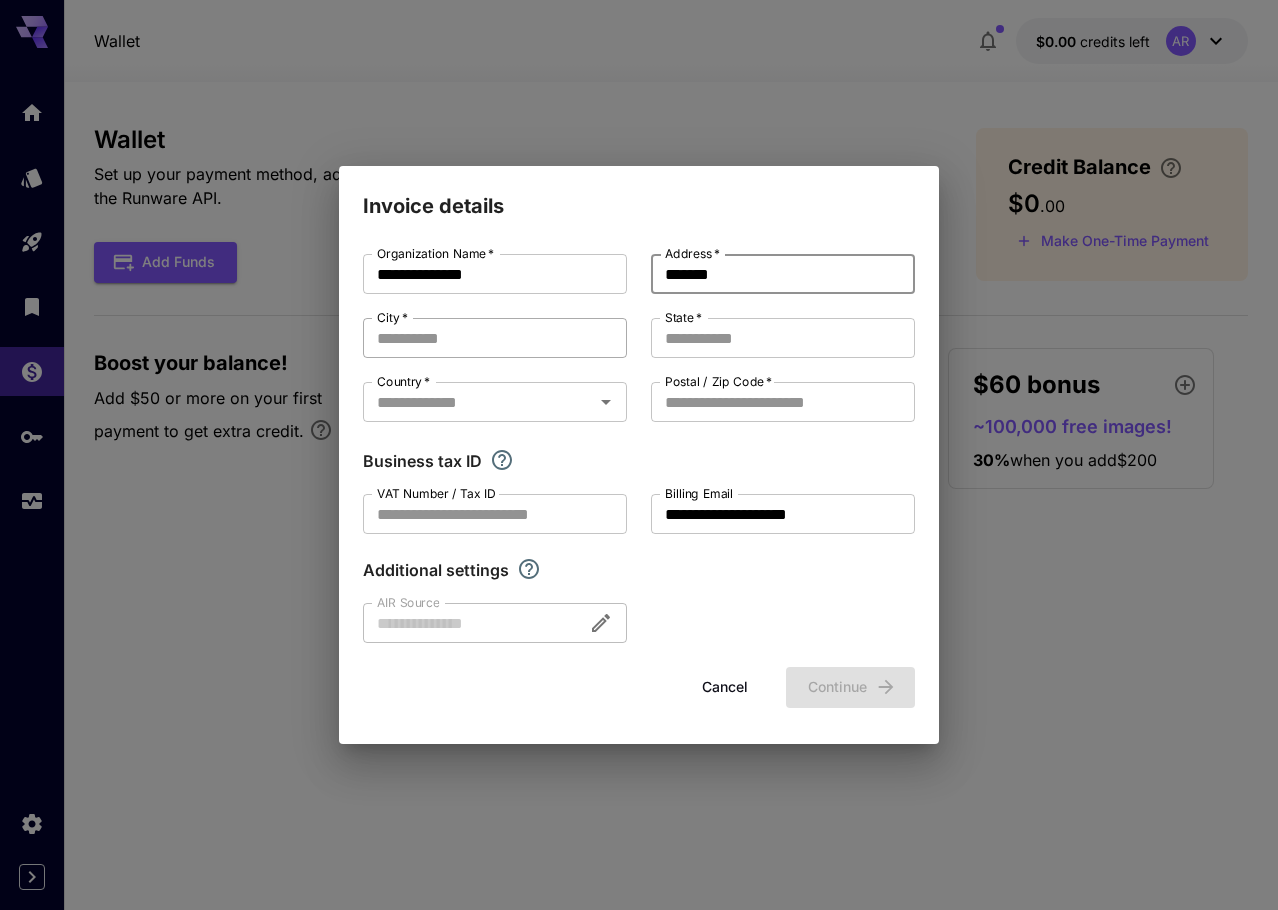 type on "*******" 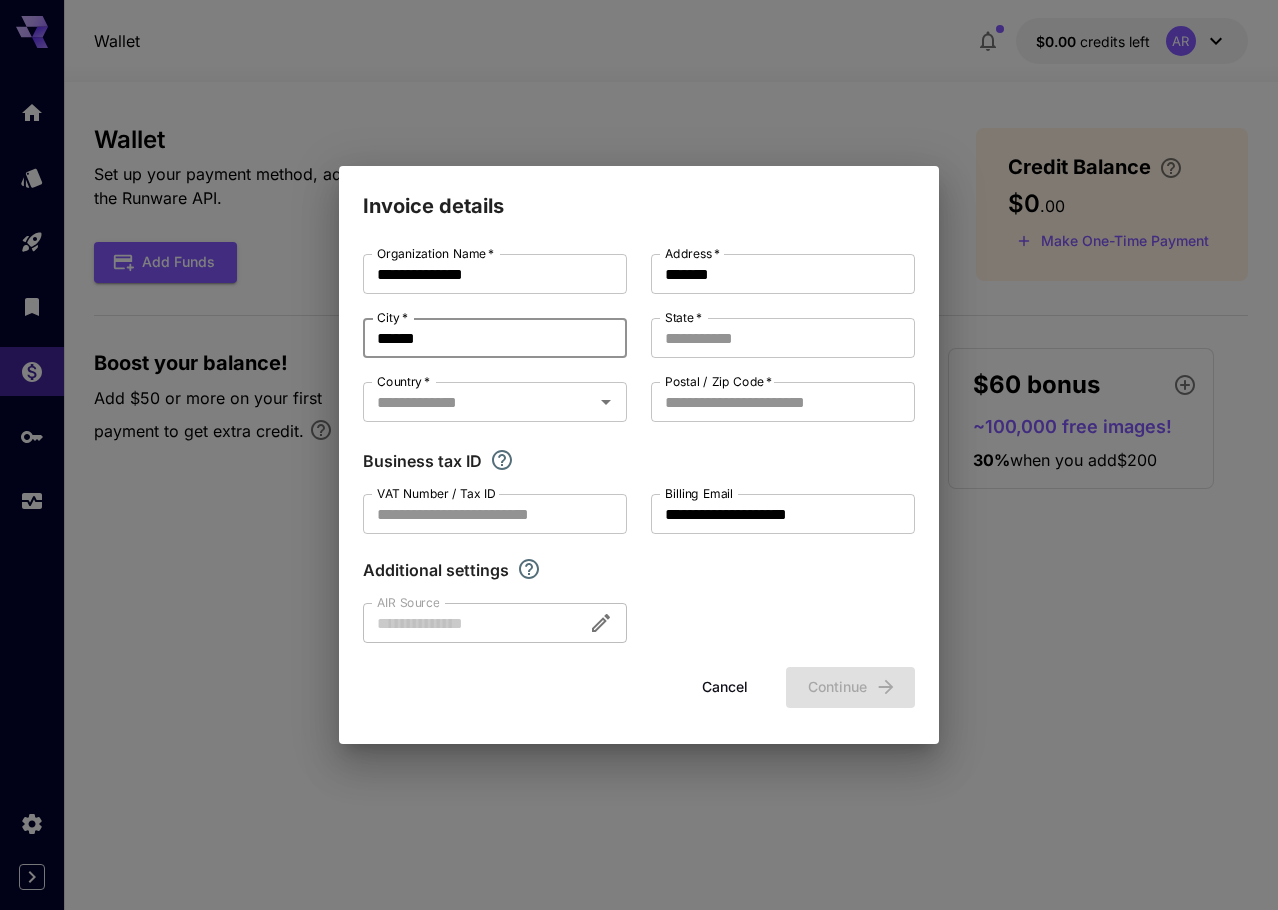 type on "******" 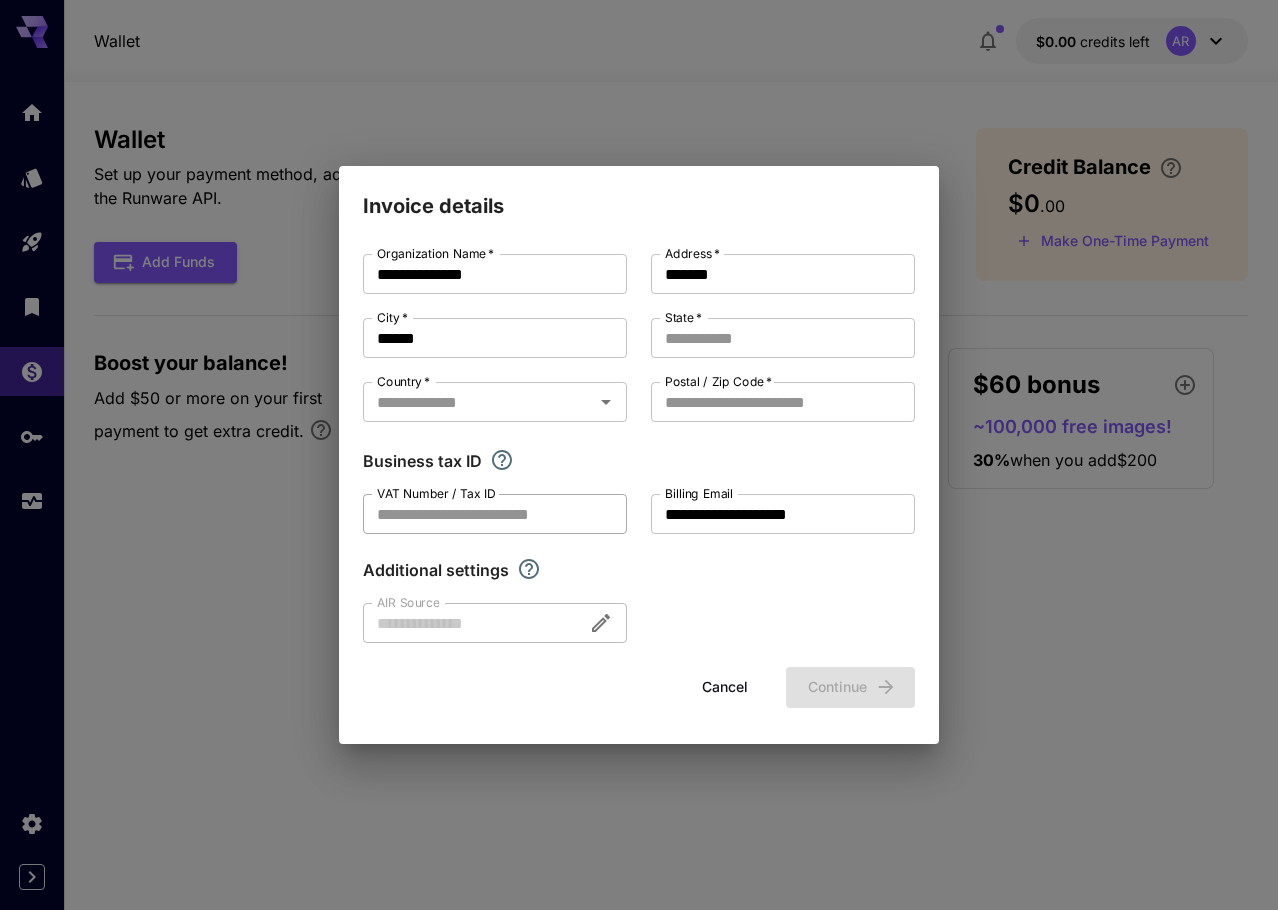 click on "VAT Number / Tax ID" at bounding box center [495, 514] 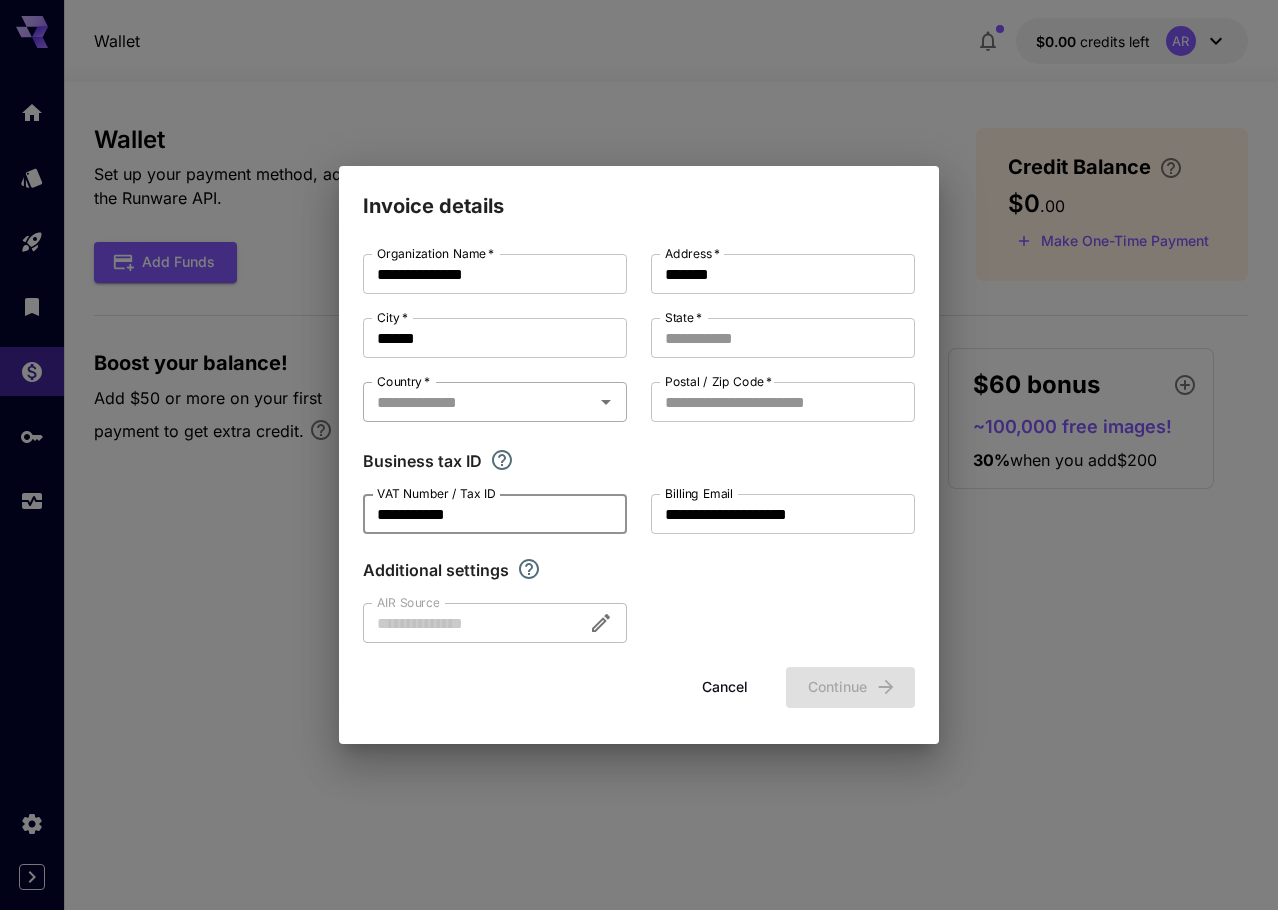 type on "**********" 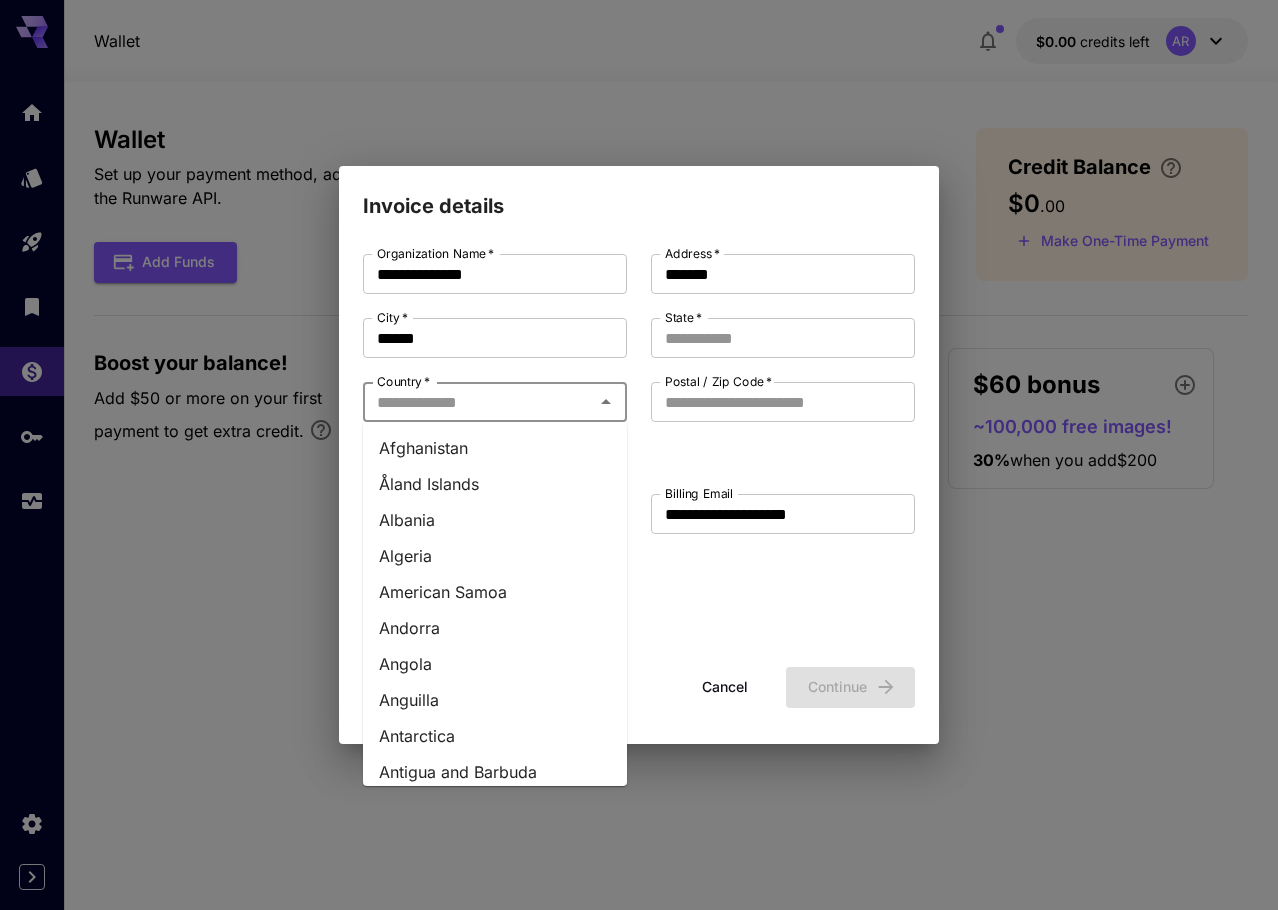 type on "******" 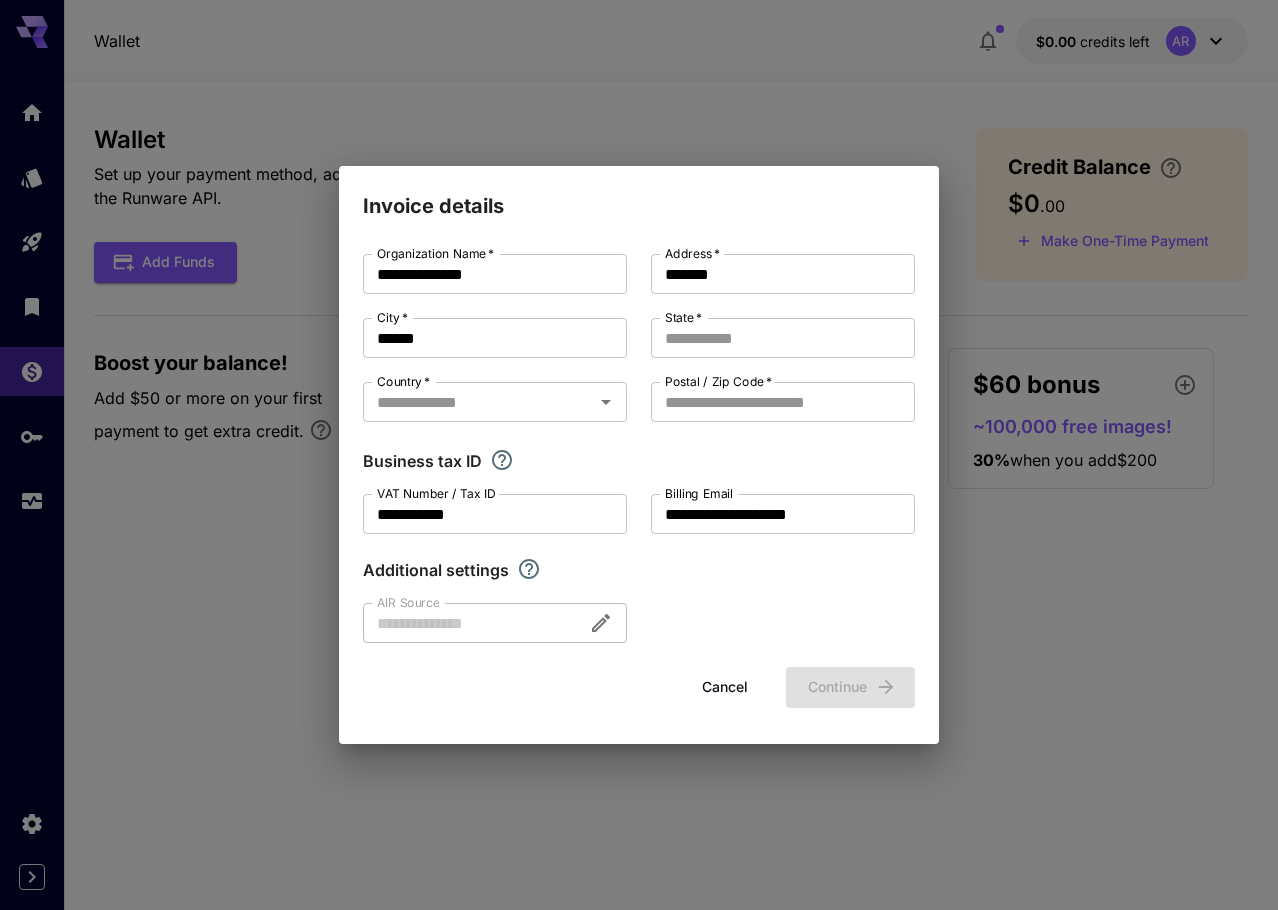 click on "**********" at bounding box center [639, 448] 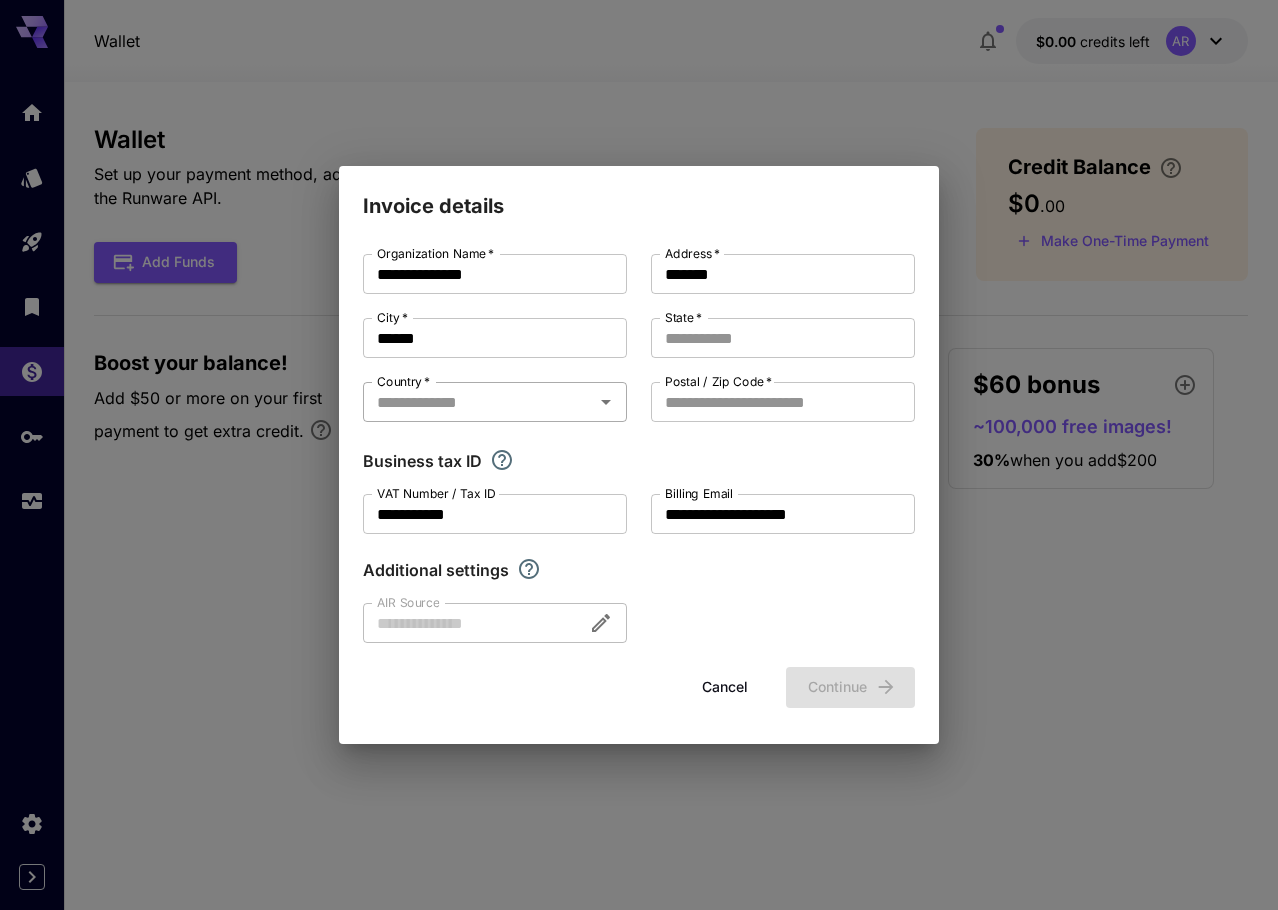 click on "Country   *" at bounding box center [478, 402] 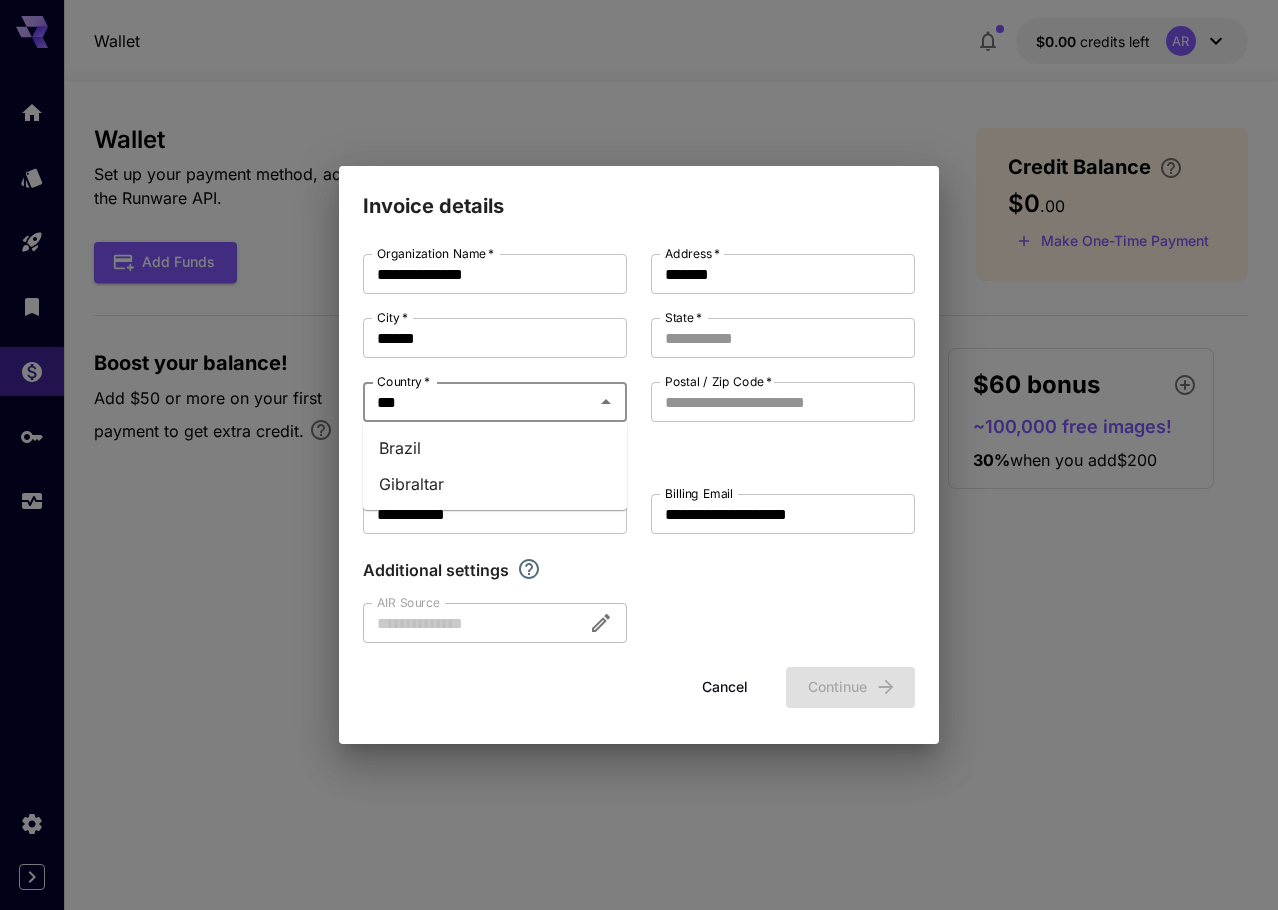 type on "****" 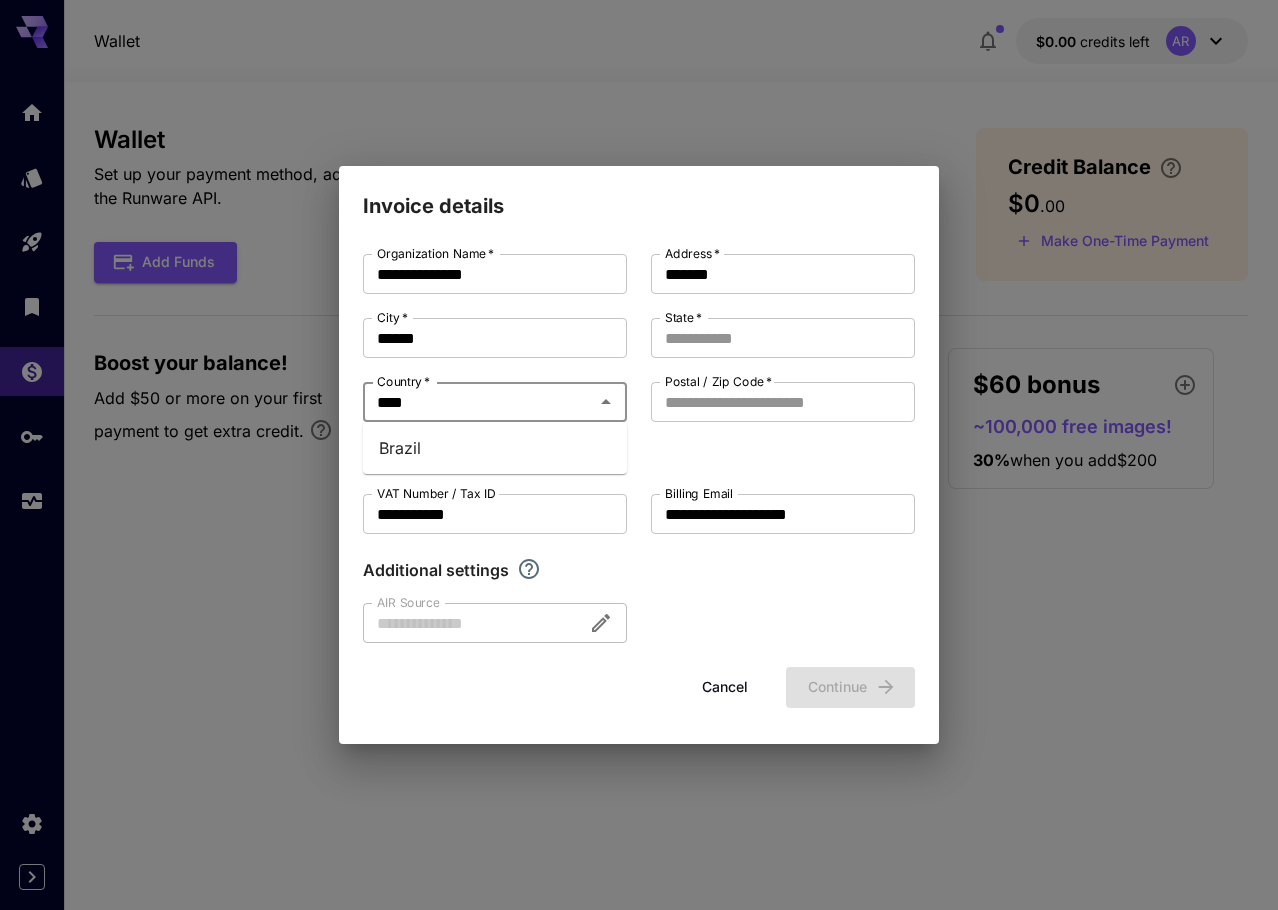 click on "Brazil" at bounding box center [495, 448] 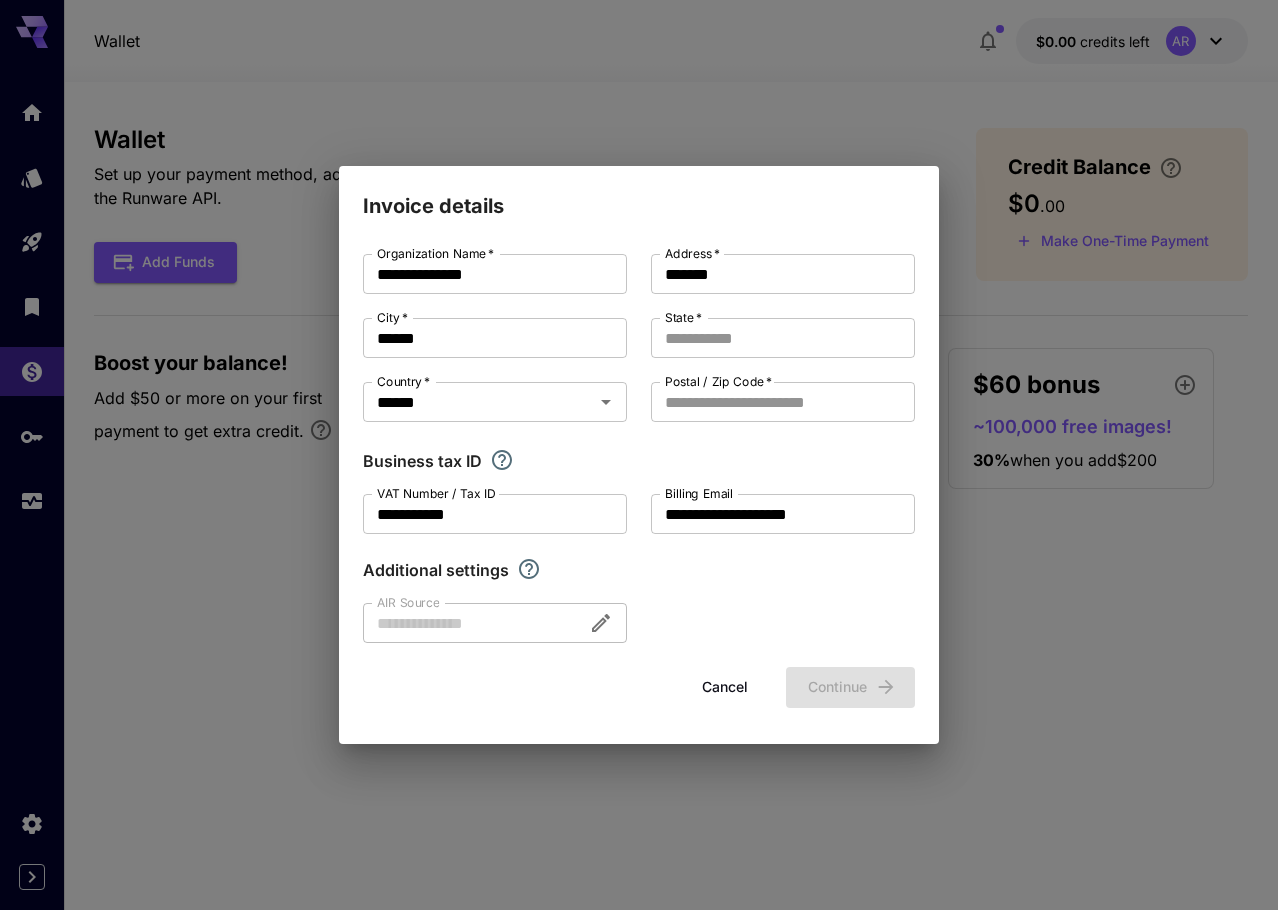 click on "Additional settings" at bounding box center (639, 570) 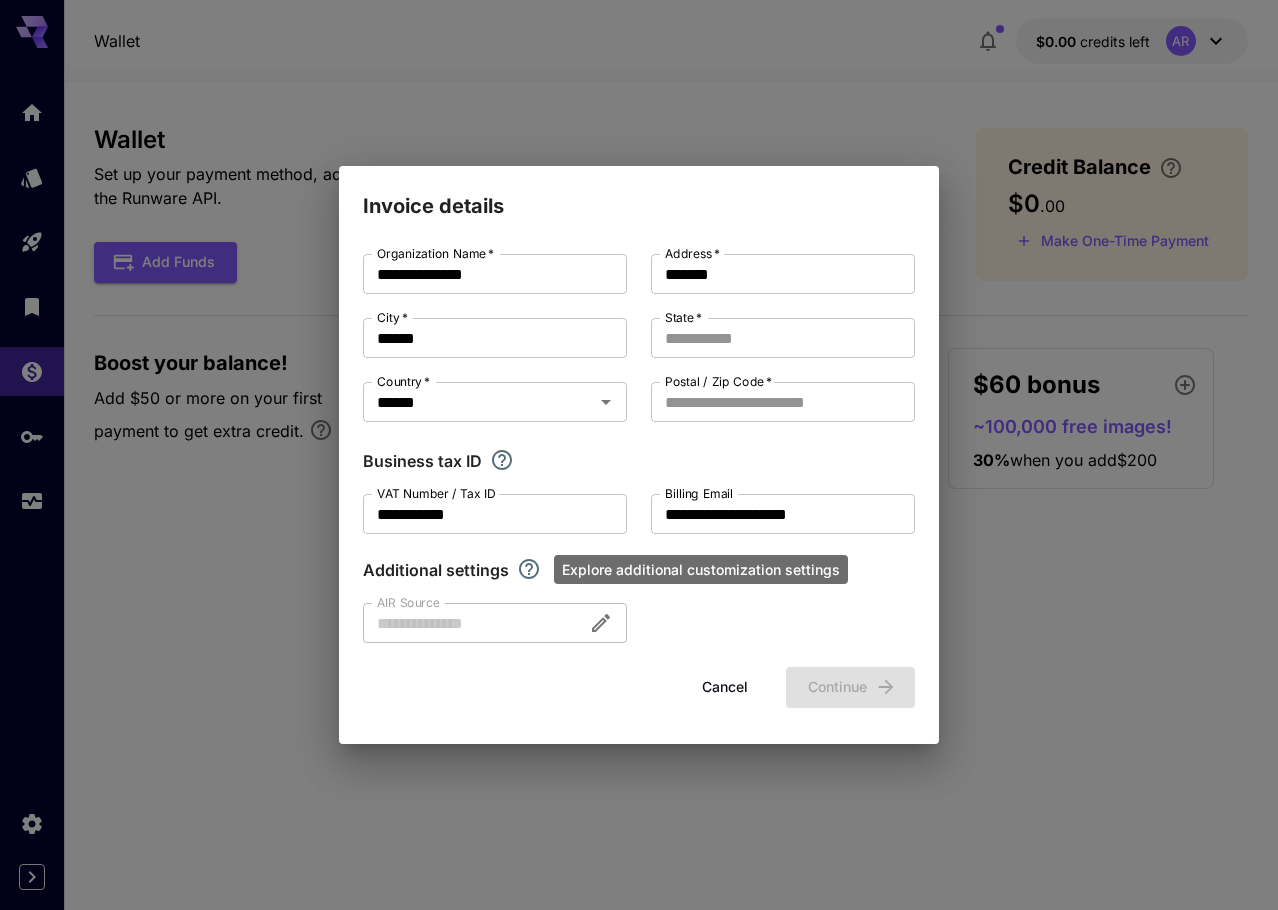 drag, startPoint x: 522, startPoint y: 570, endPoint x: 553, endPoint y: 586, distance: 34.88553 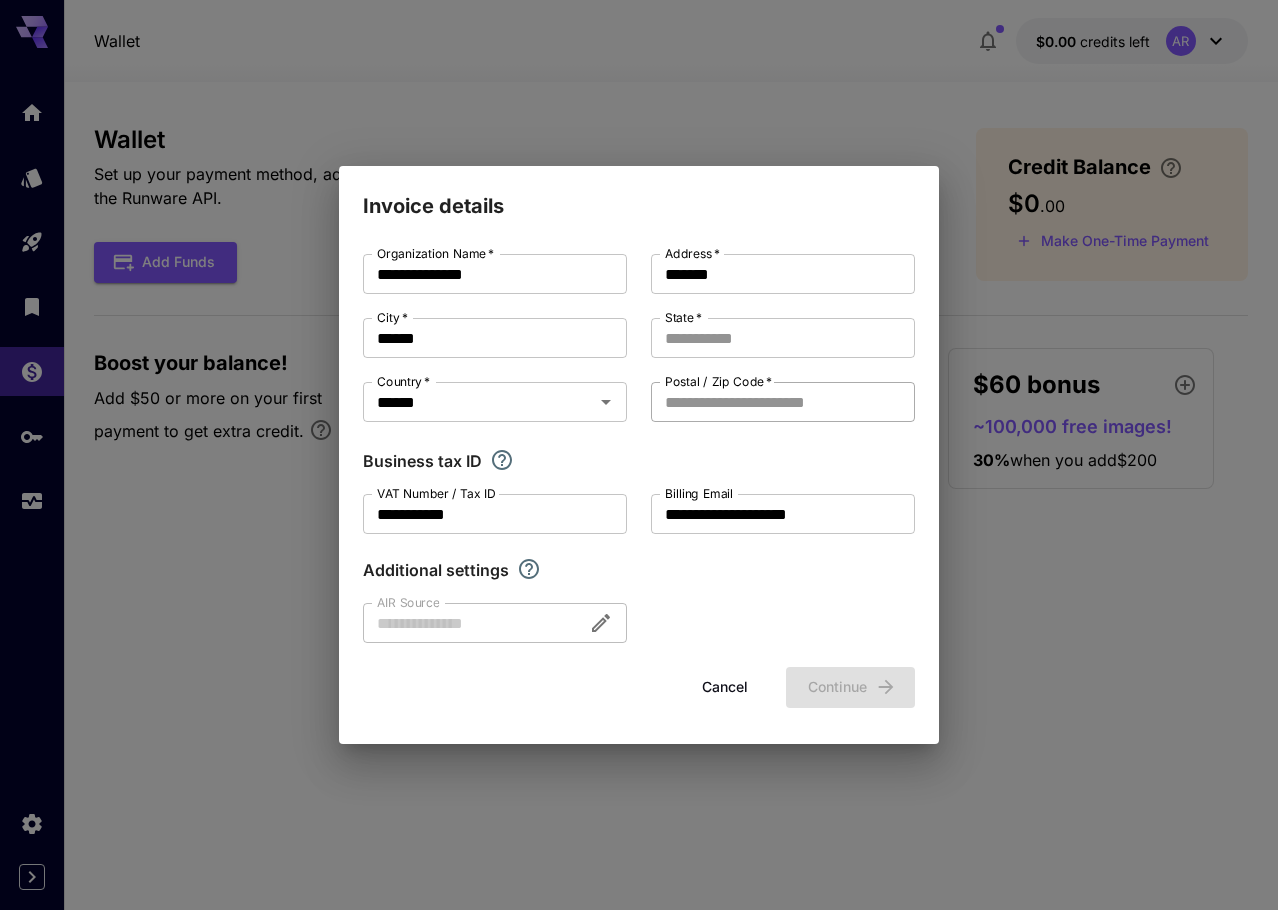 click on "Postal / Zip Code   *" at bounding box center (783, 402) 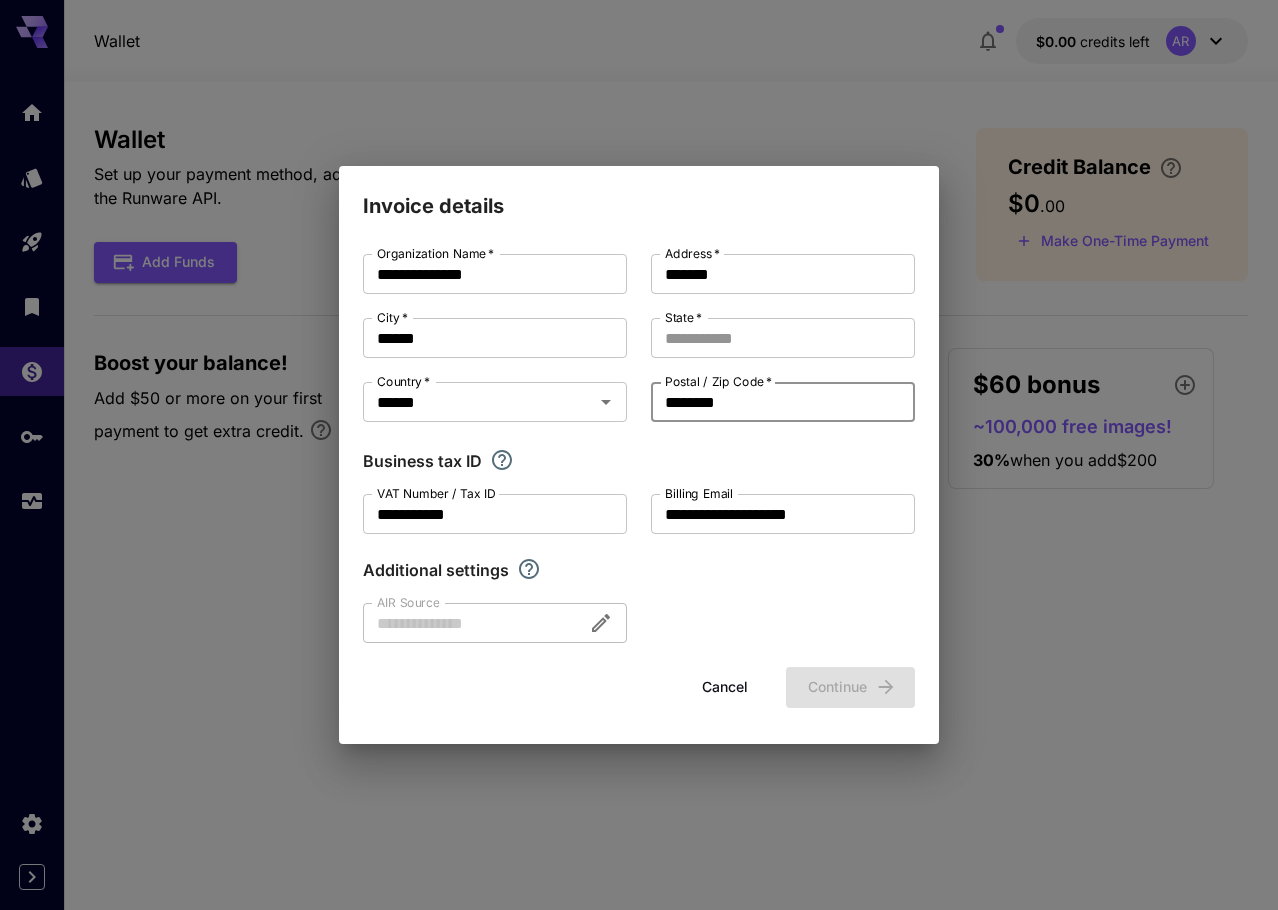 type on "********" 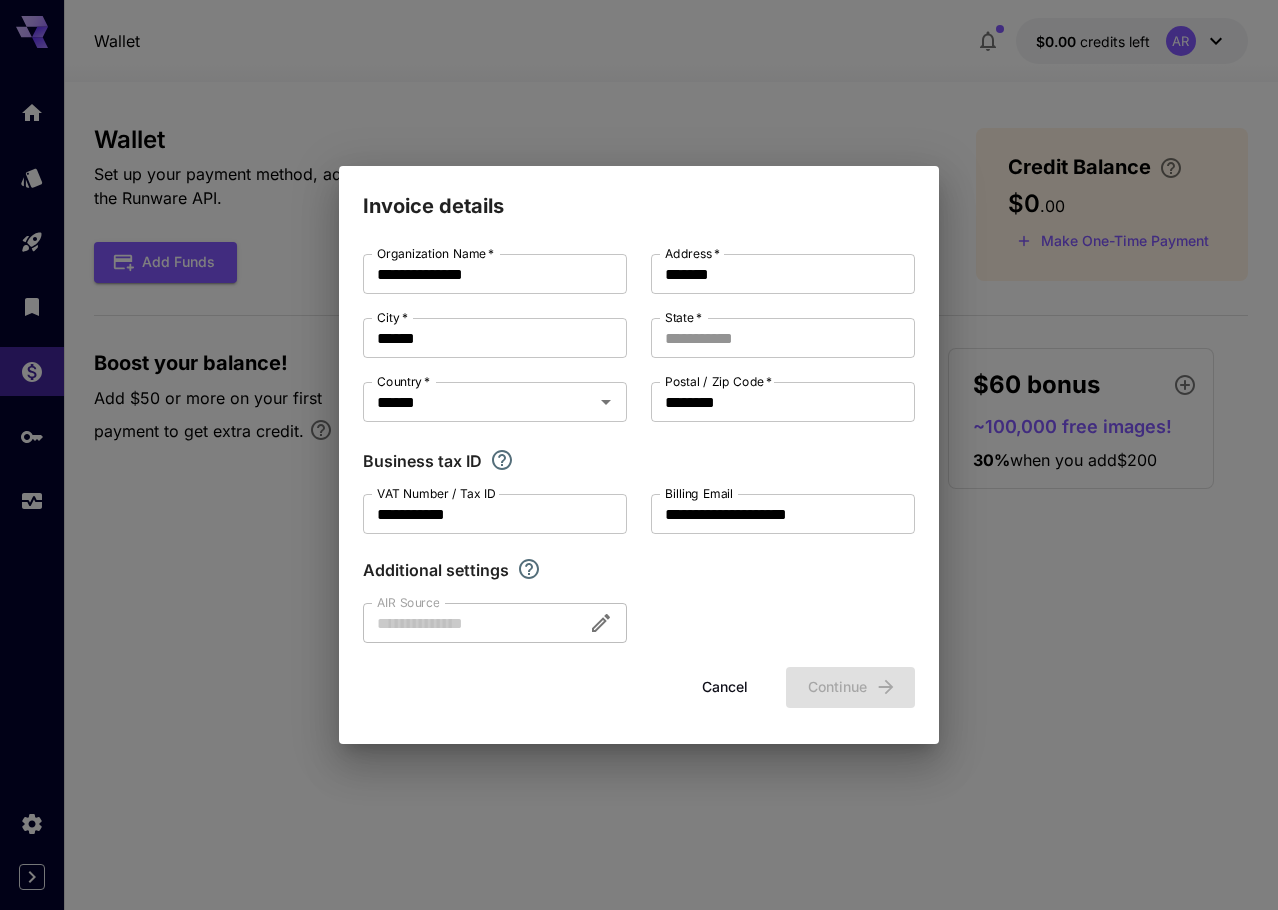 click on "**********" at bounding box center (639, 448) 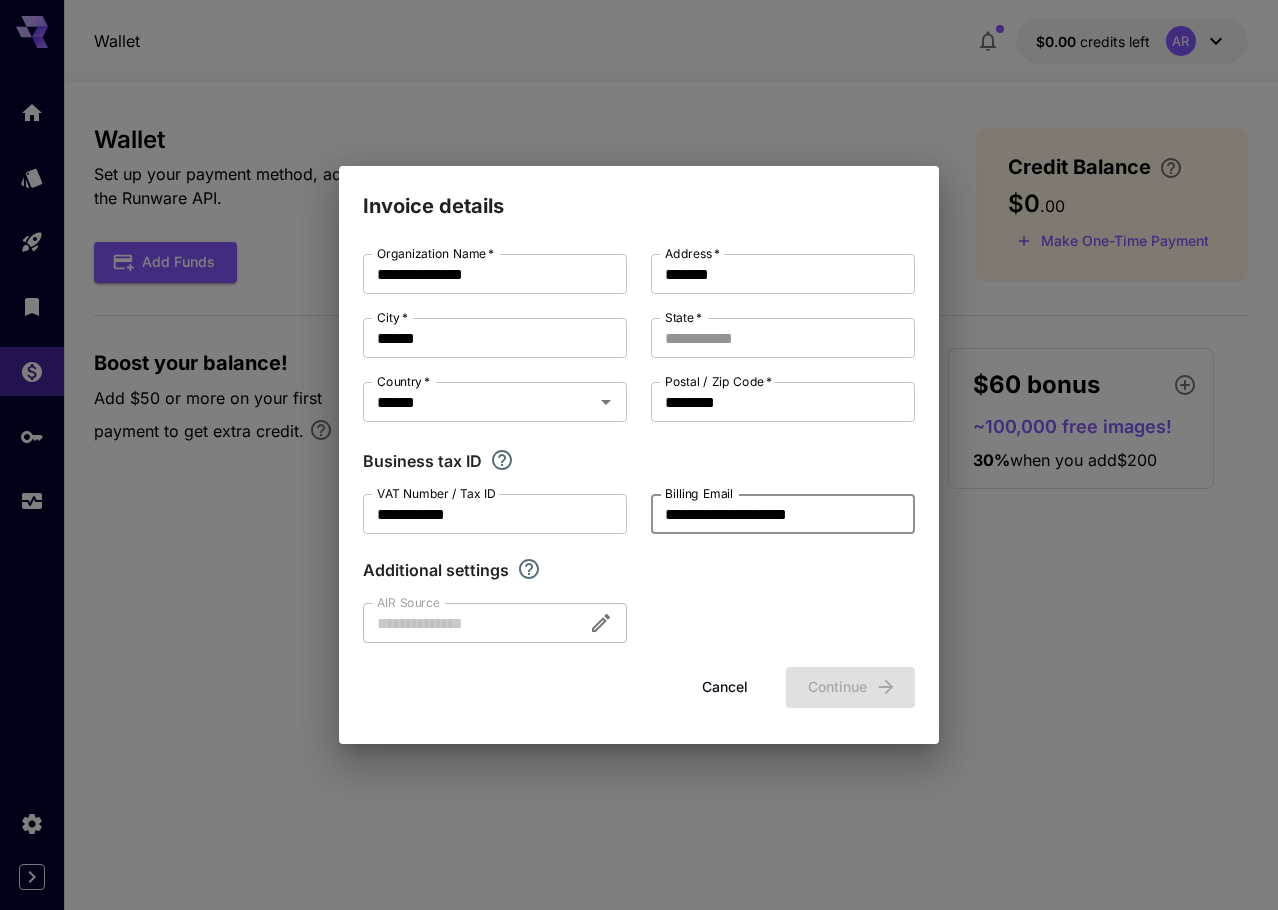 click on "**********" at bounding box center (783, 514) 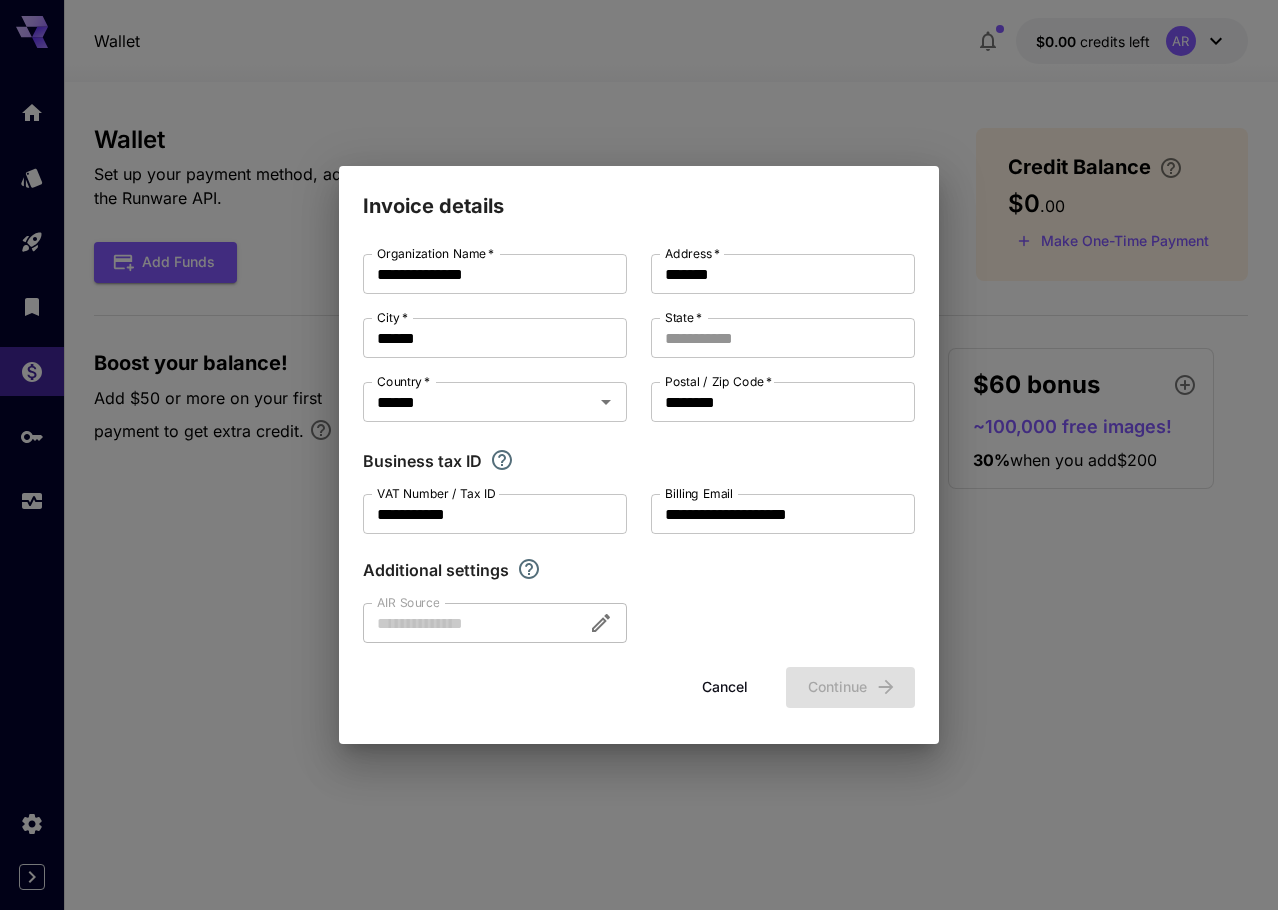 click on "Cancel Continue" at bounding box center (639, 687) 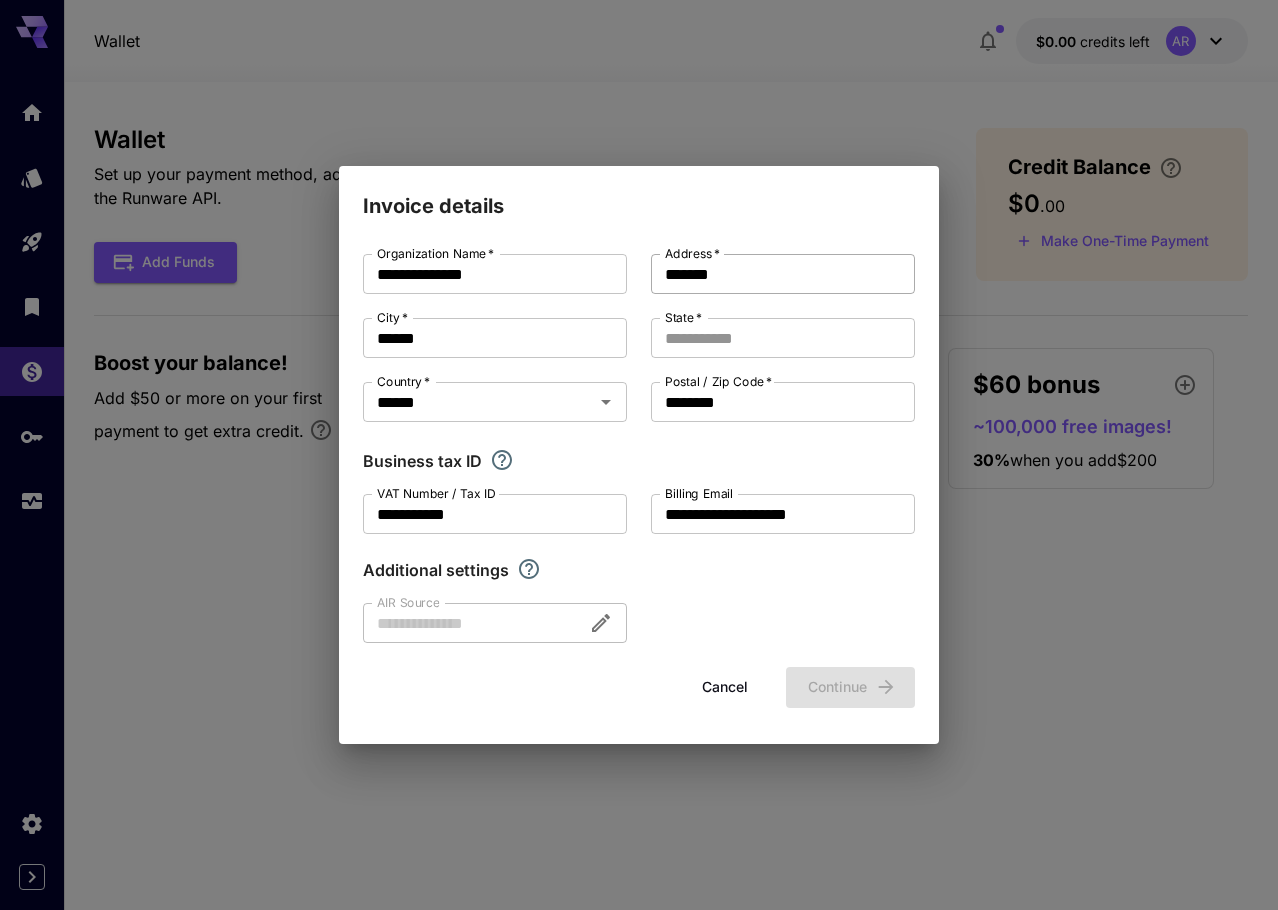 click on "*******" at bounding box center (783, 274) 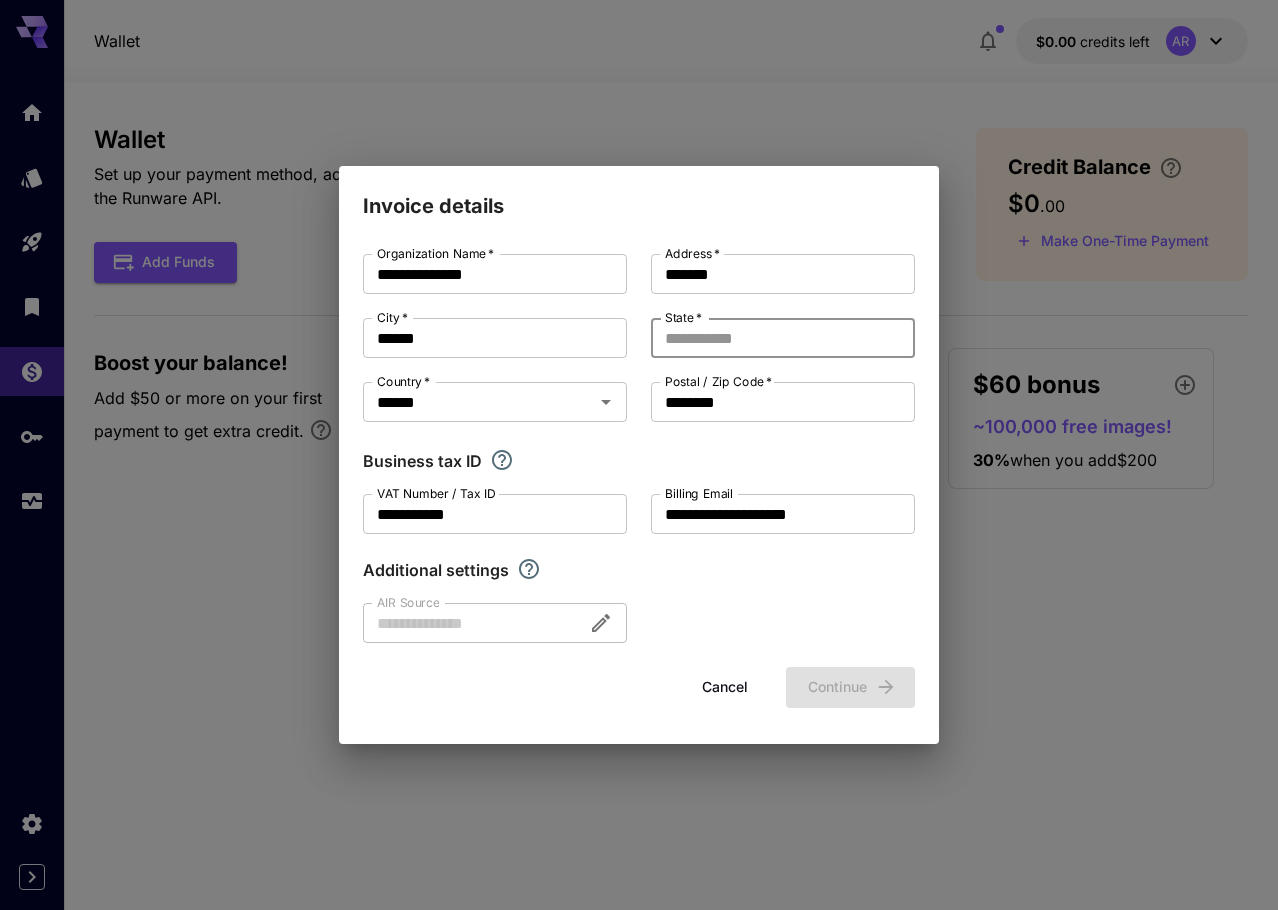 click on "State   *" at bounding box center [783, 338] 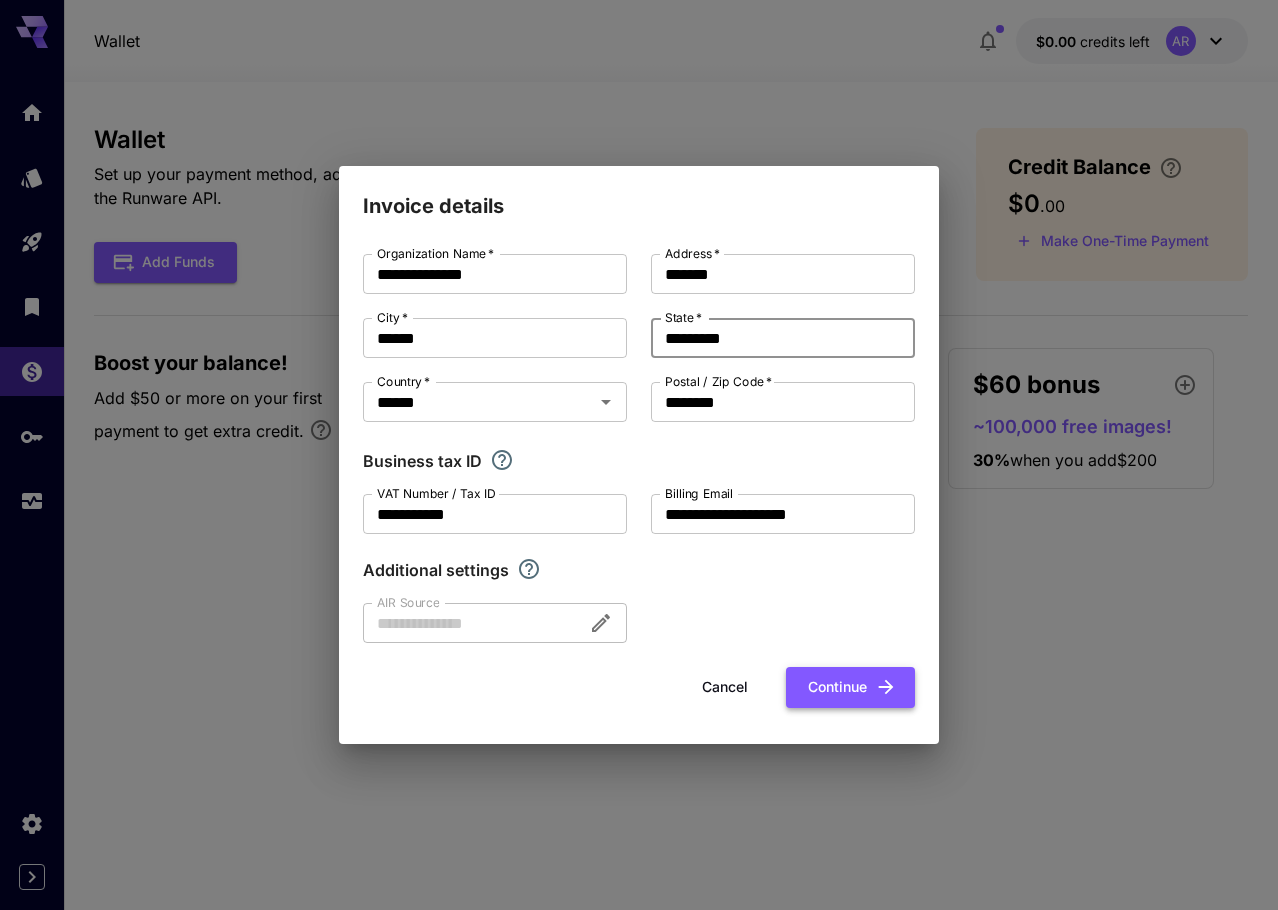 type on "*********" 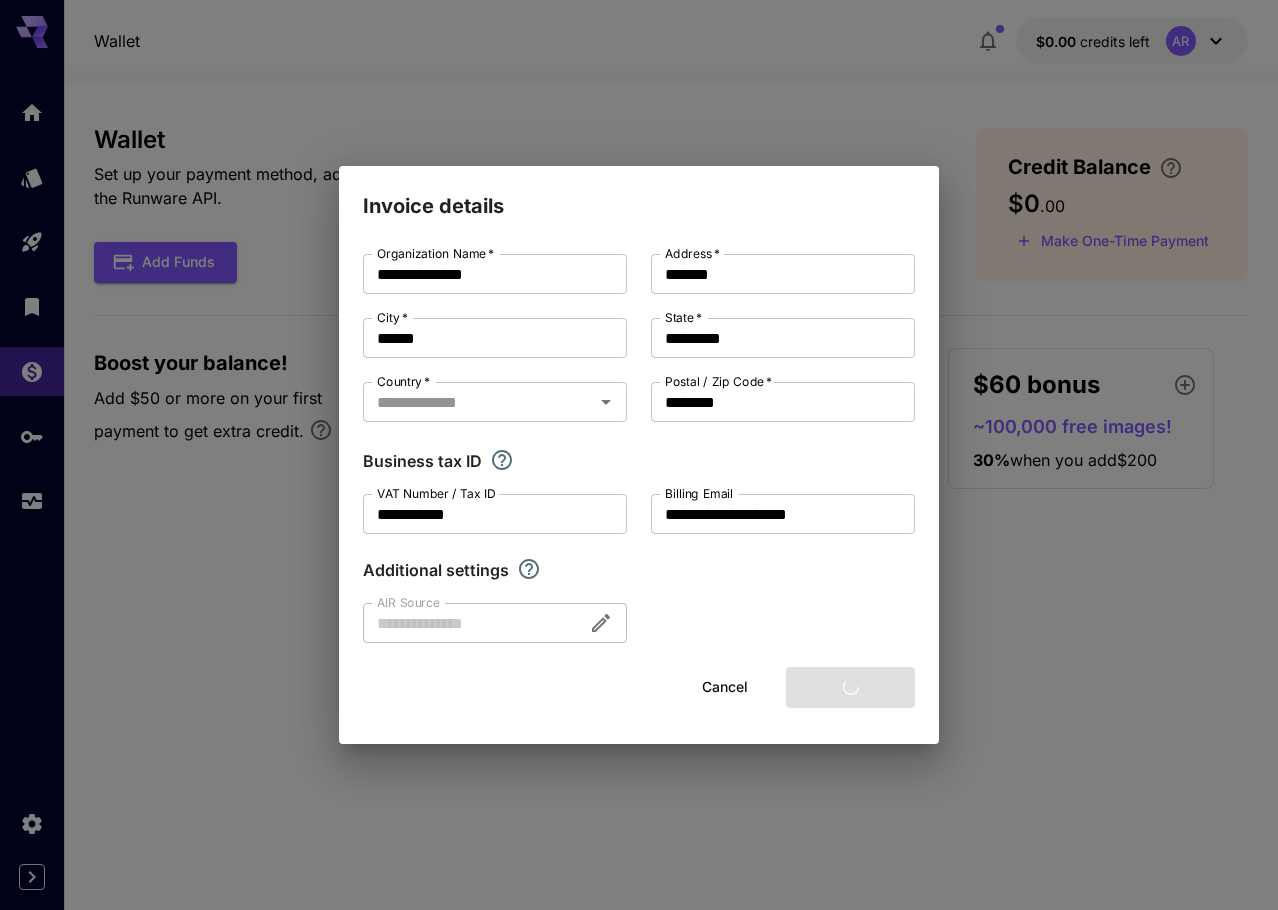 type 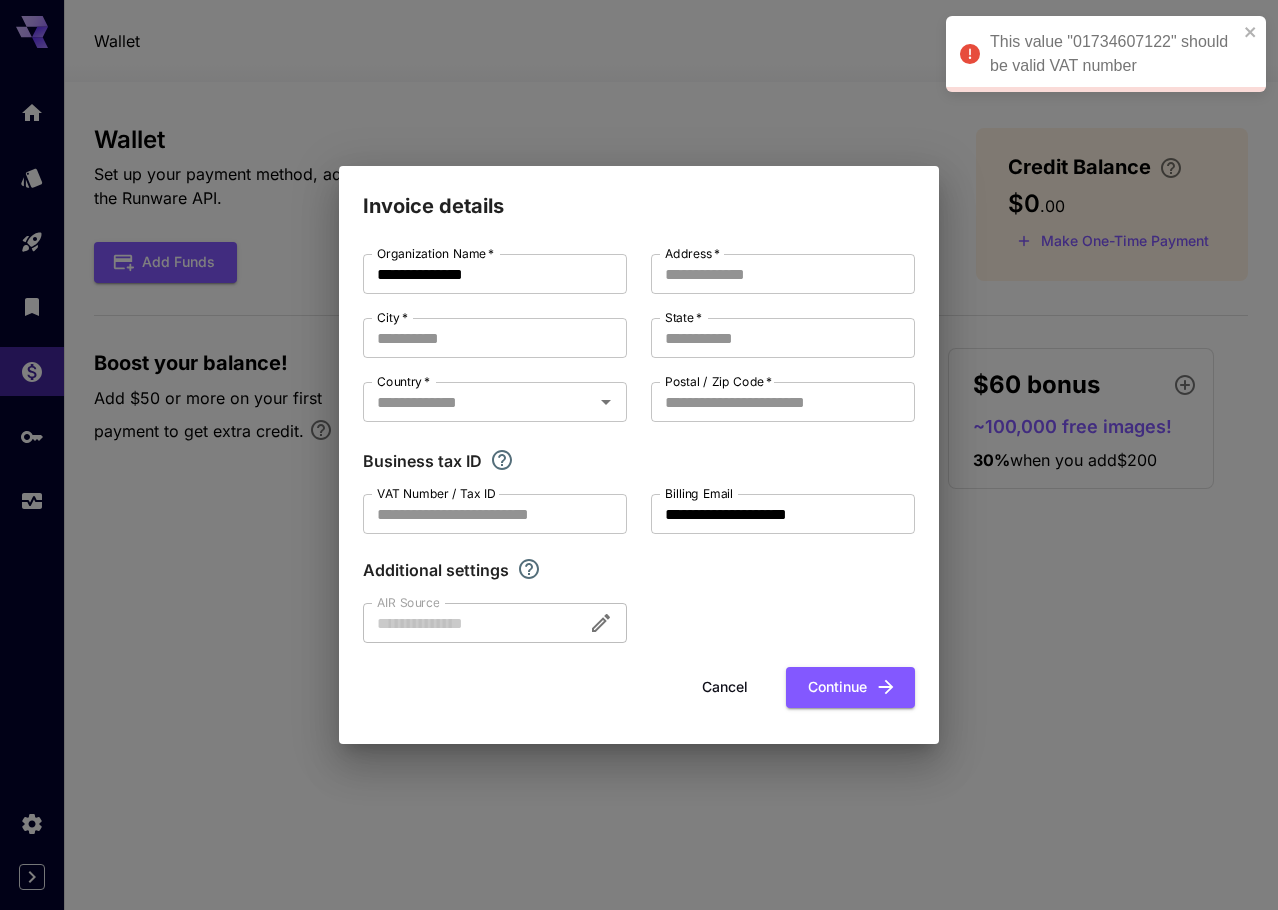 type on "*******" 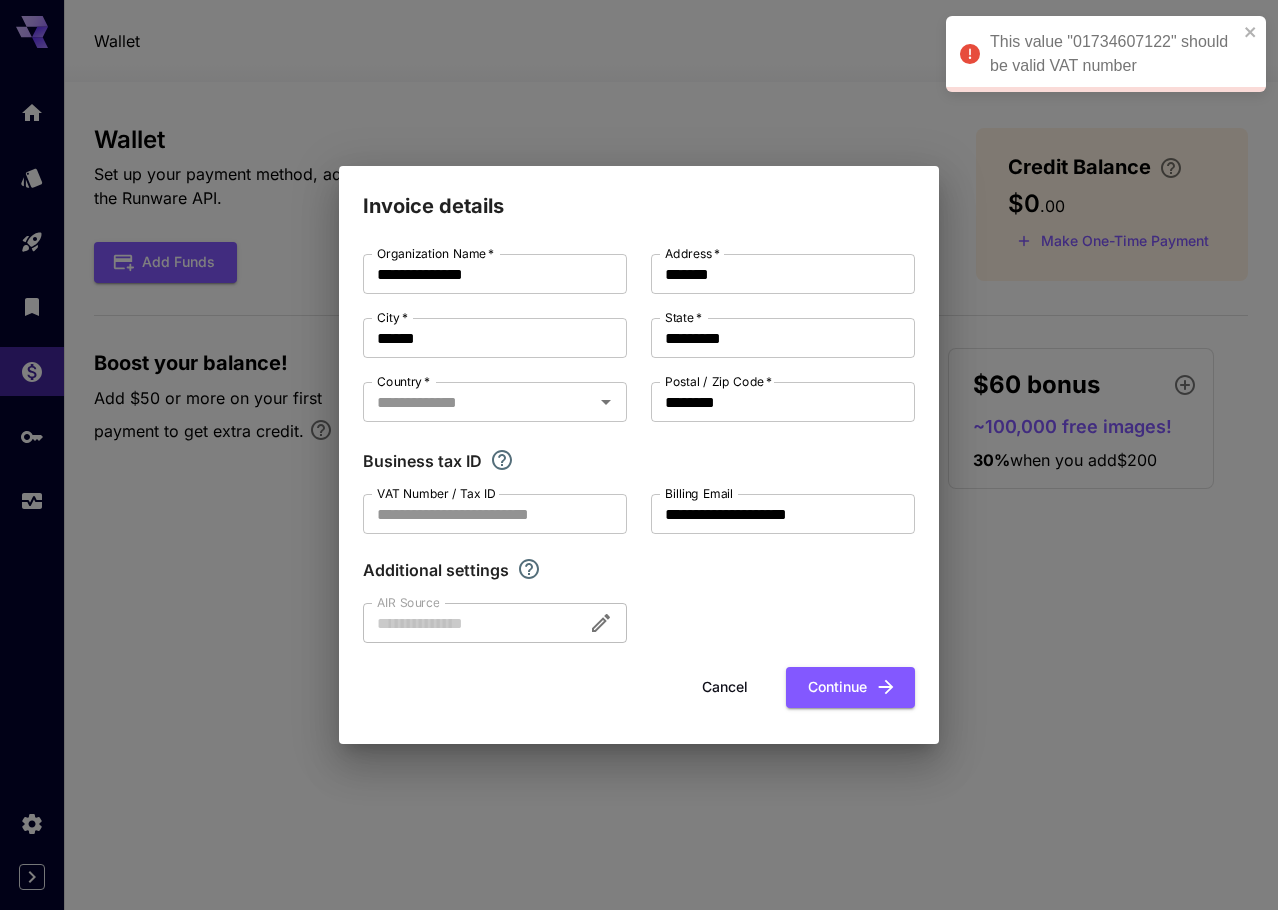 type on "******" 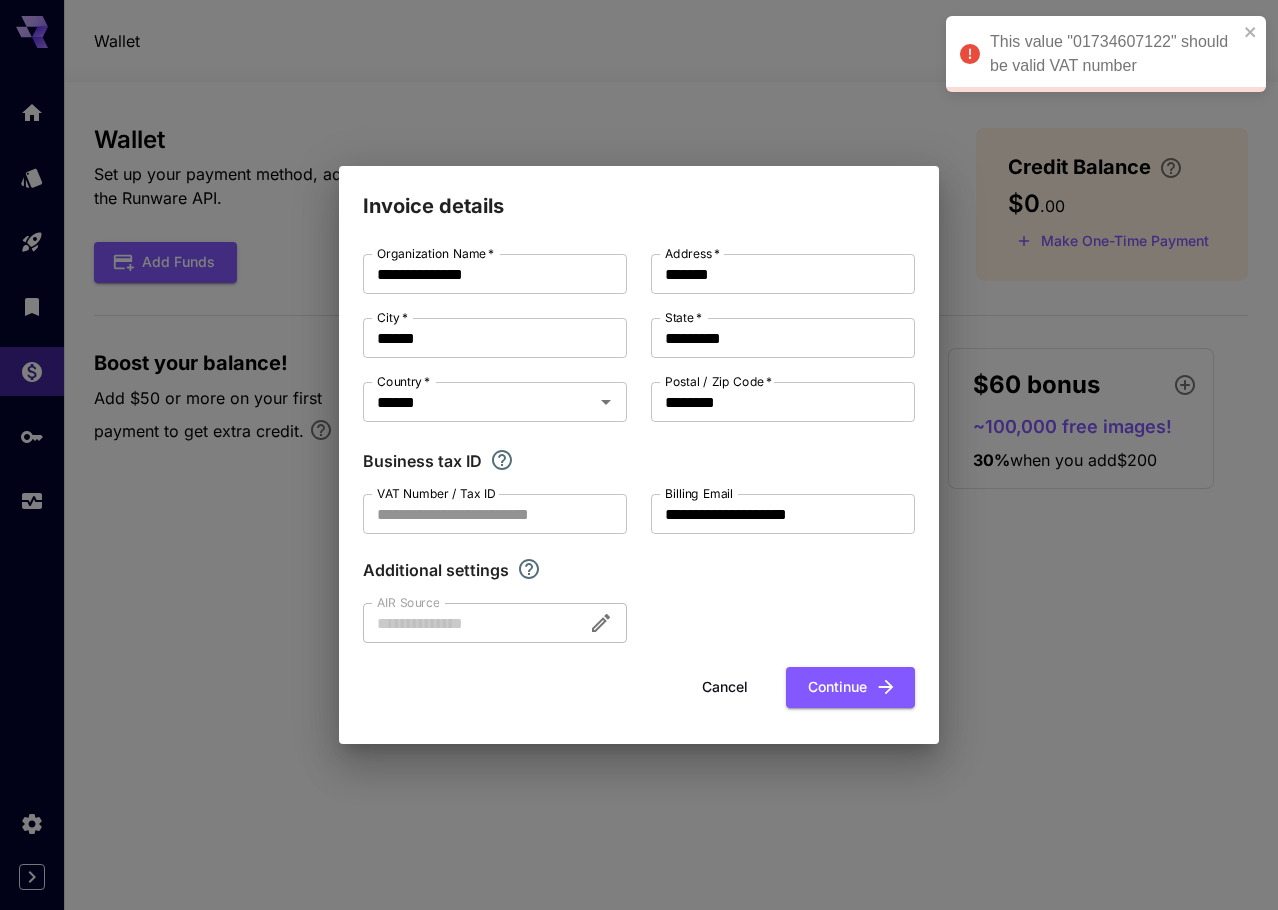 click on "VAT Number / Tax ID" at bounding box center (436, 493) 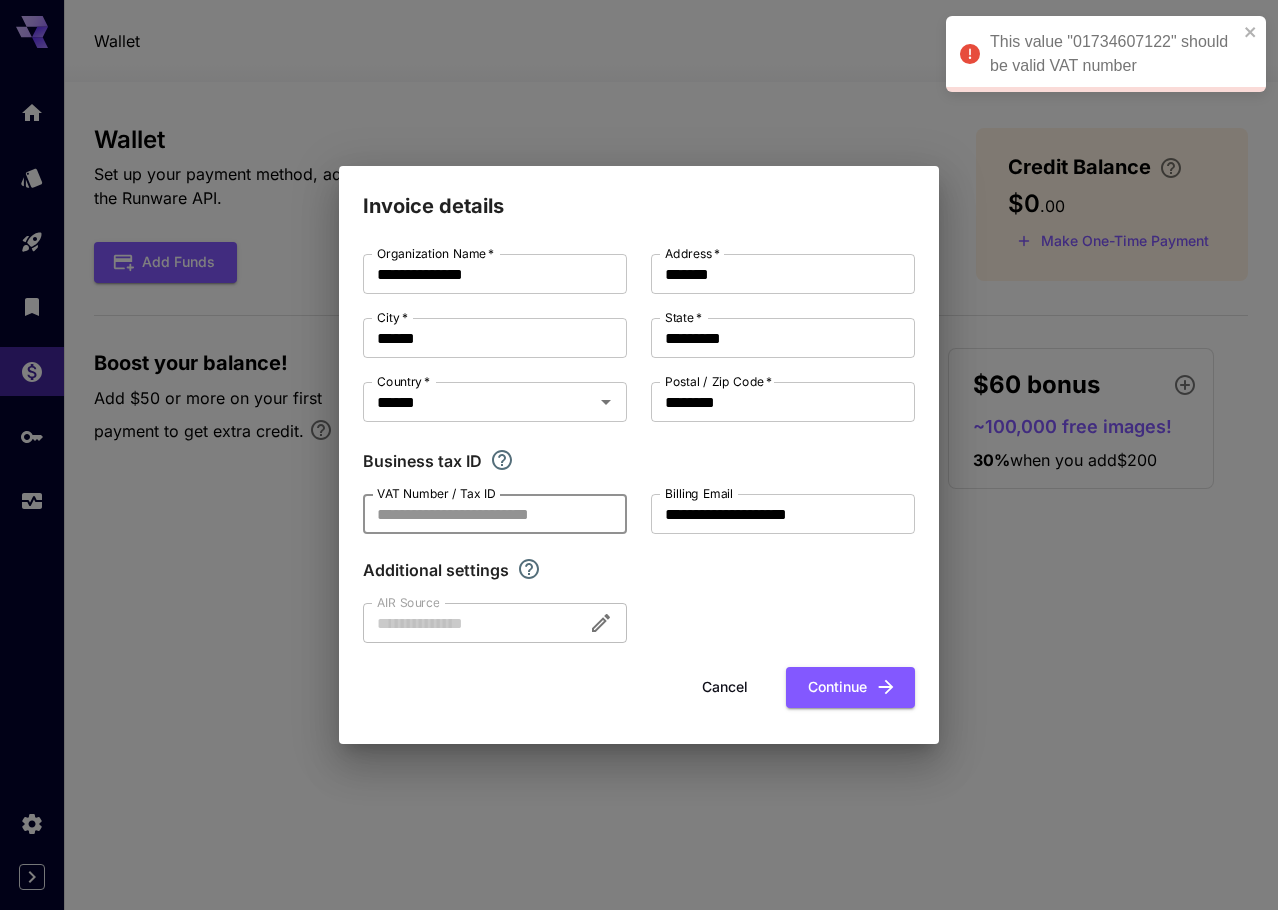 click on "VAT Number / Tax ID" at bounding box center (495, 514) 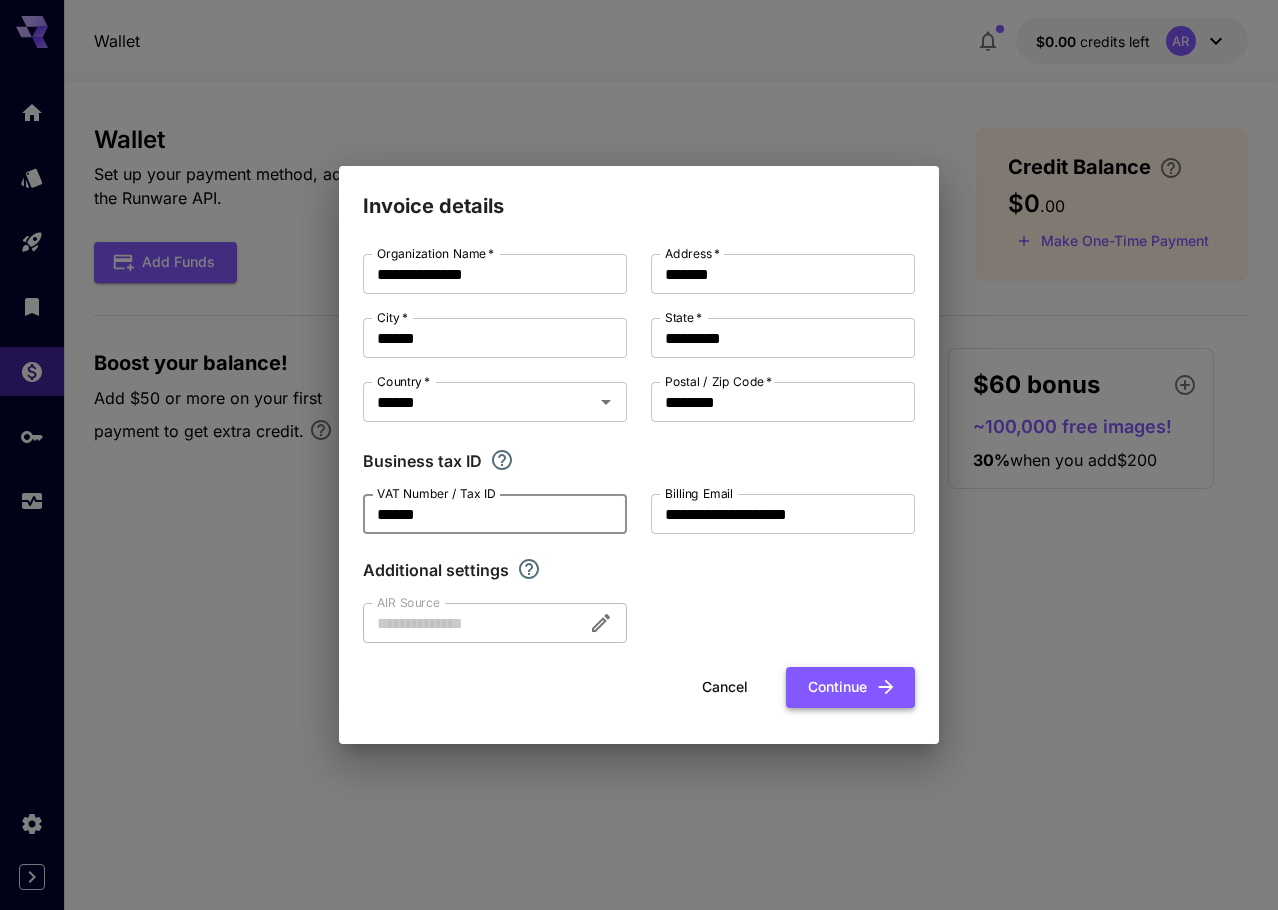 type on "******" 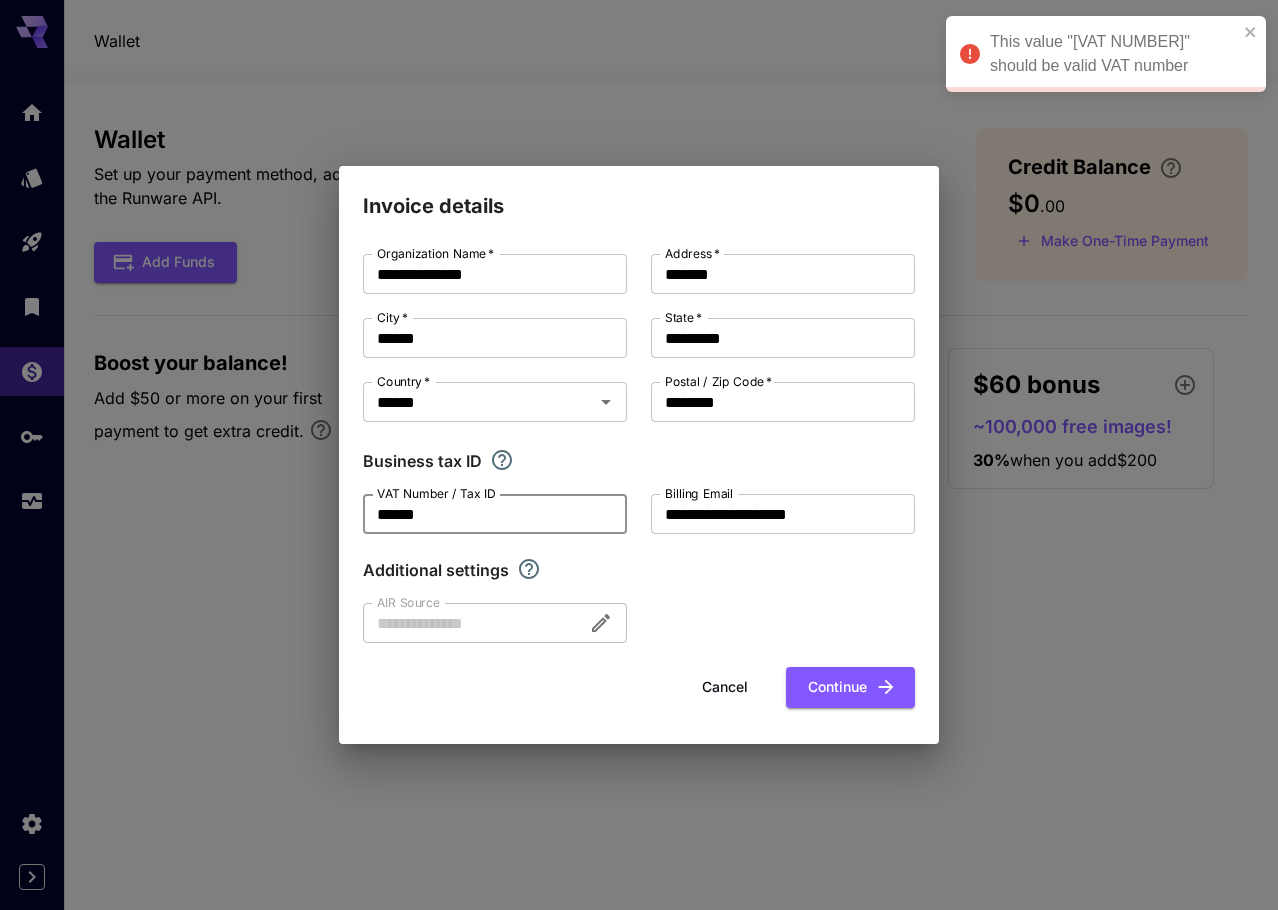drag, startPoint x: 460, startPoint y: 509, endPoint x: 354, endPoint y: 514, distance: 106.11786 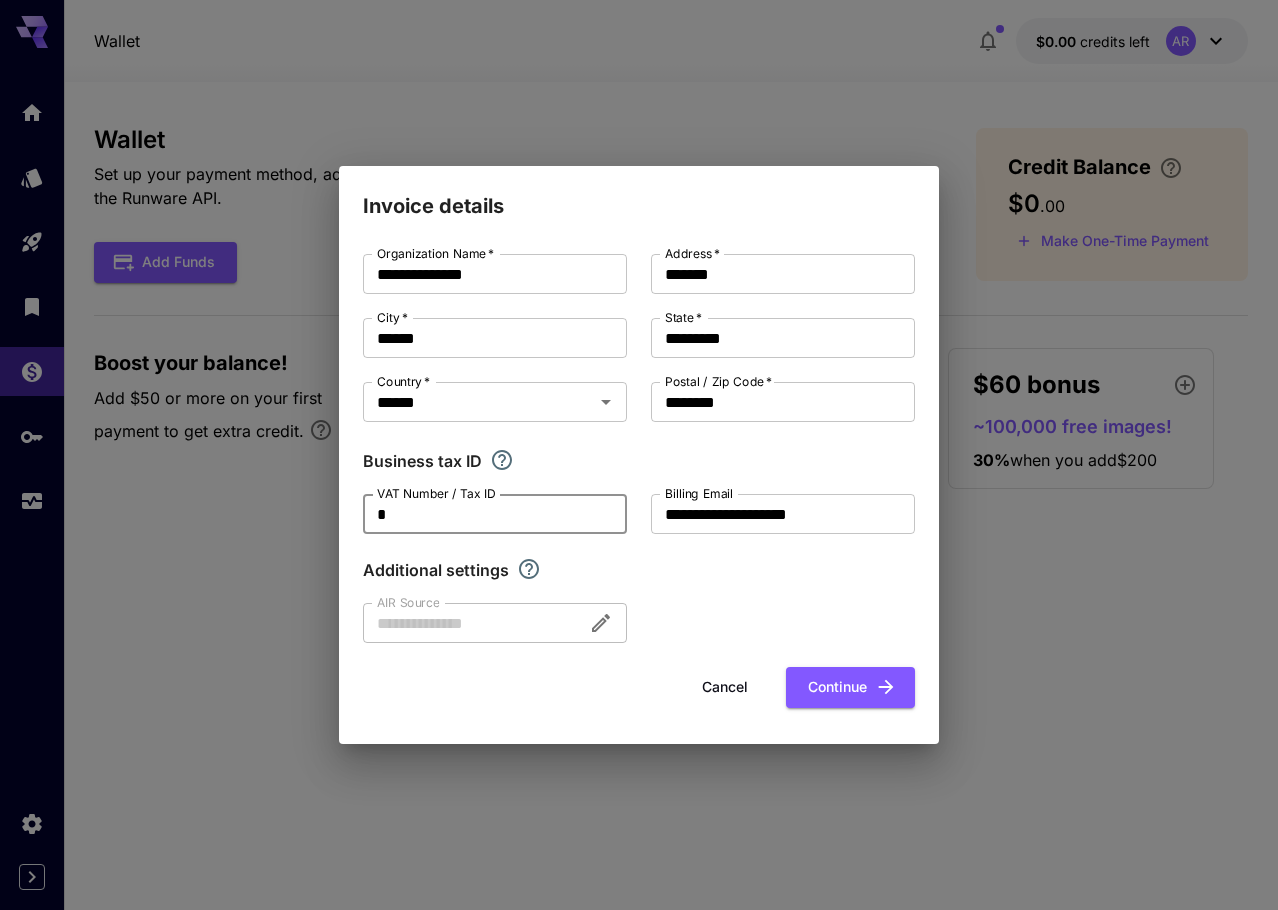 click on "*" at bounding box center (495, 514) 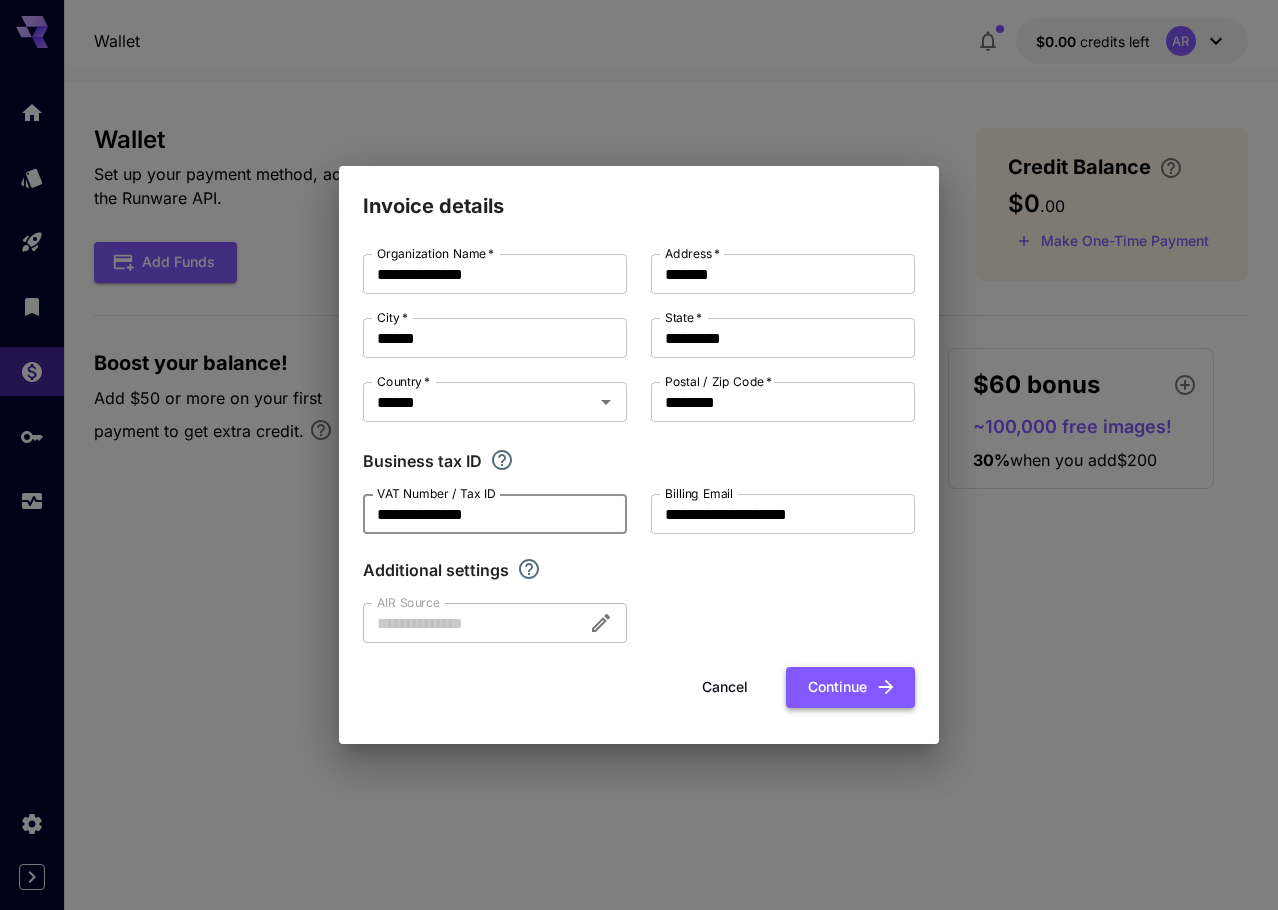 click 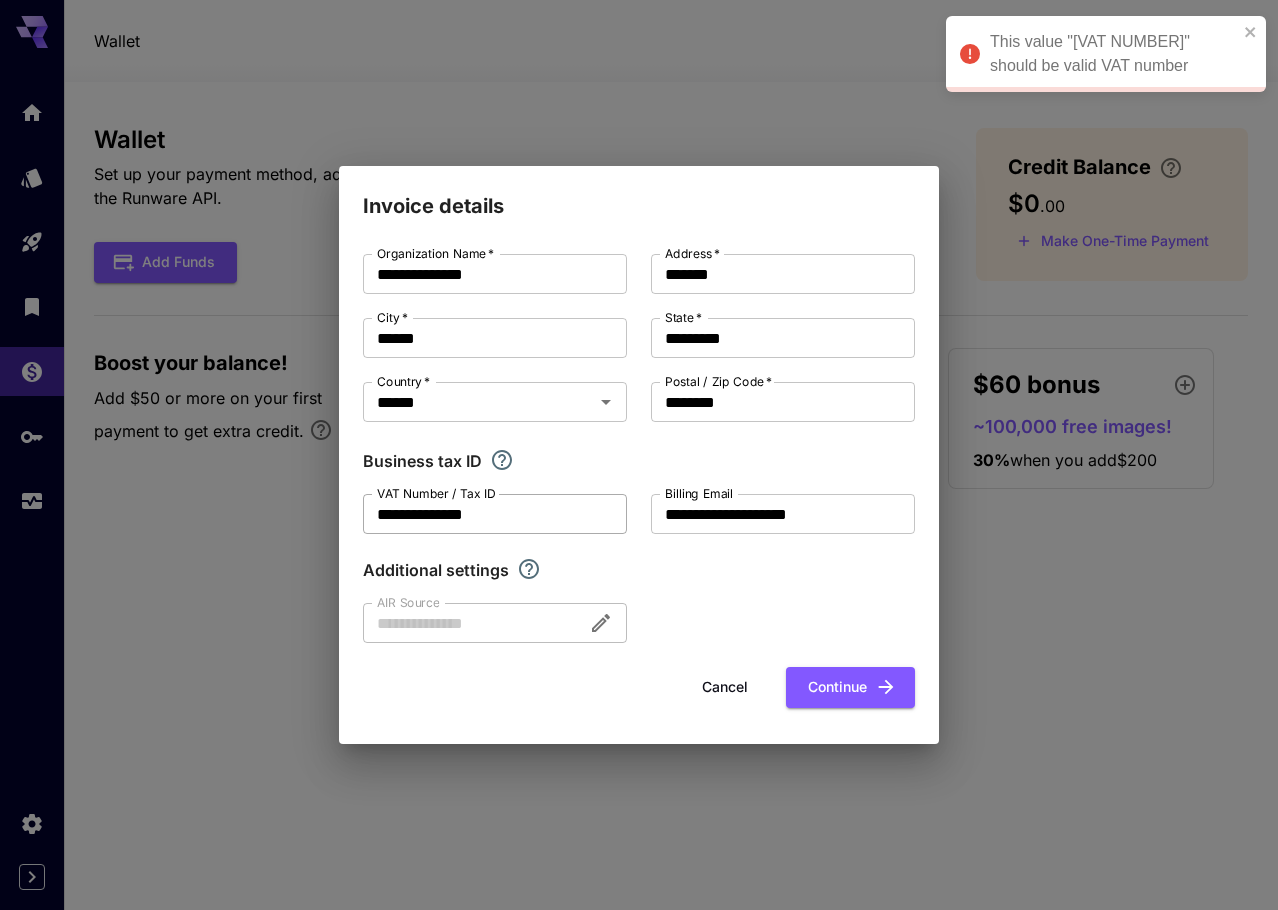 drag, startPoint x: 546, startPoint y: 521, endPoint x: 530, endPoint y: 519, distance: 16.124516 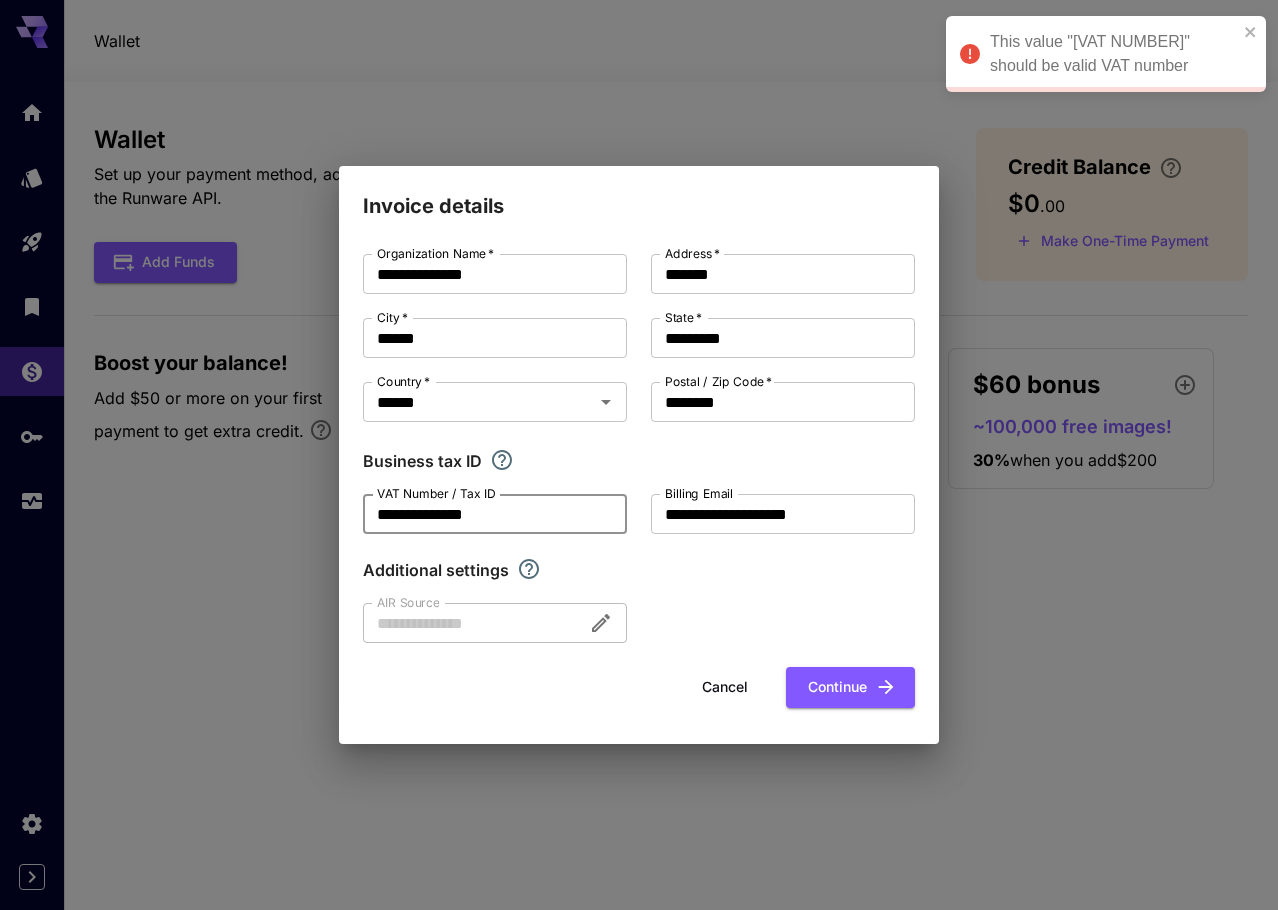 drag, startPoint x: 425, startPoint y: 519, endPoint x: 357, endPoint y: 526, distance: 68.359344 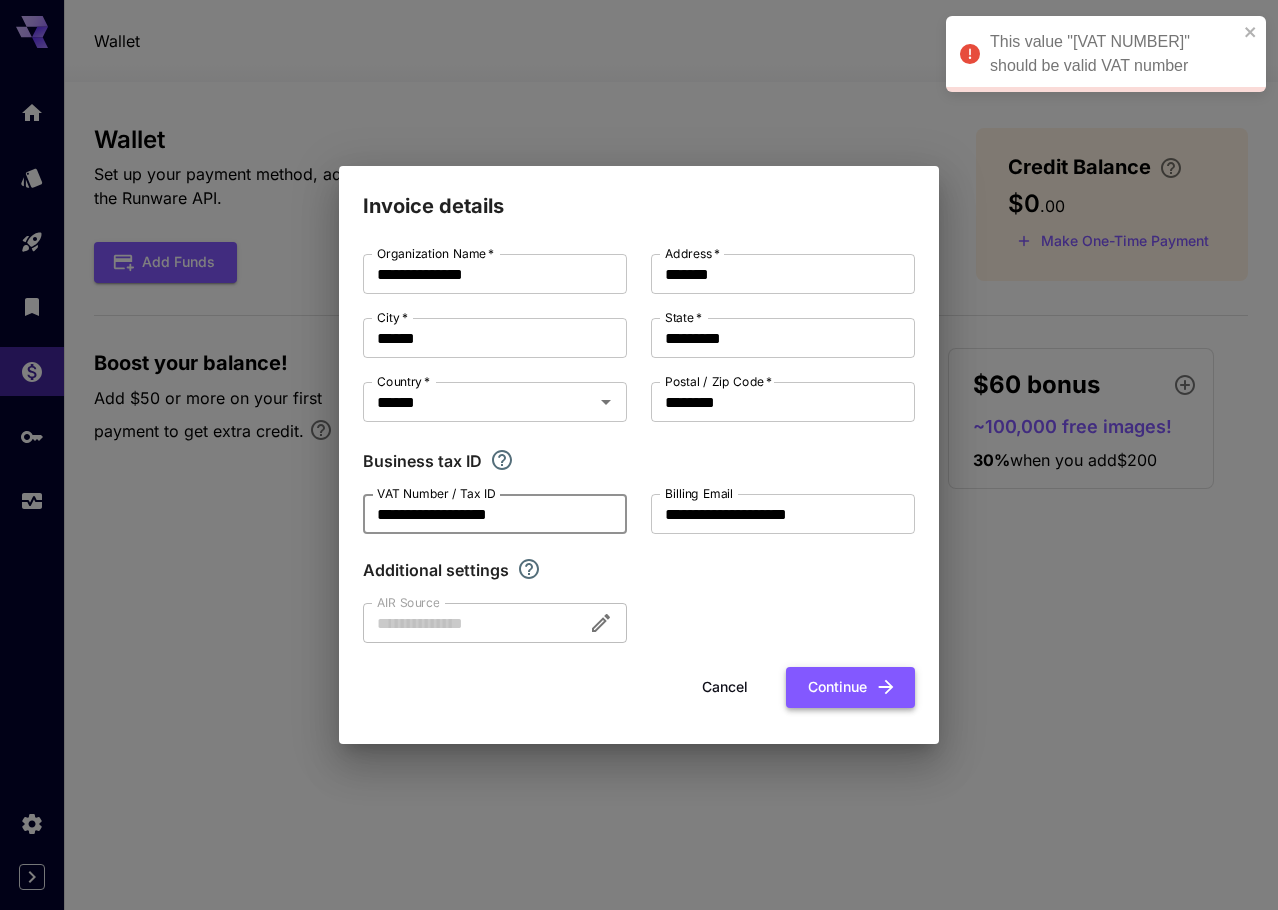 type on "**********" 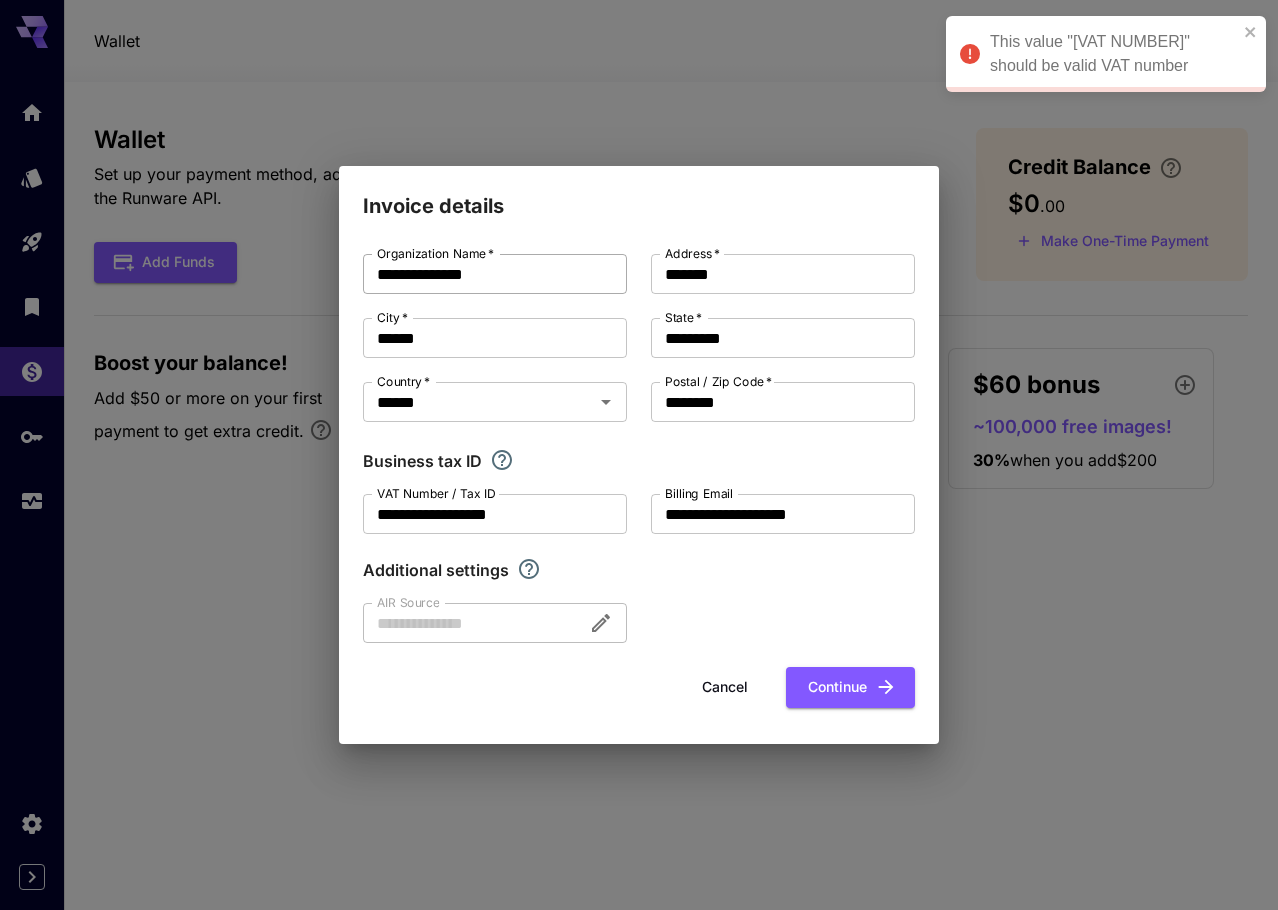 click on "**********" at bounding box center [495, 274] 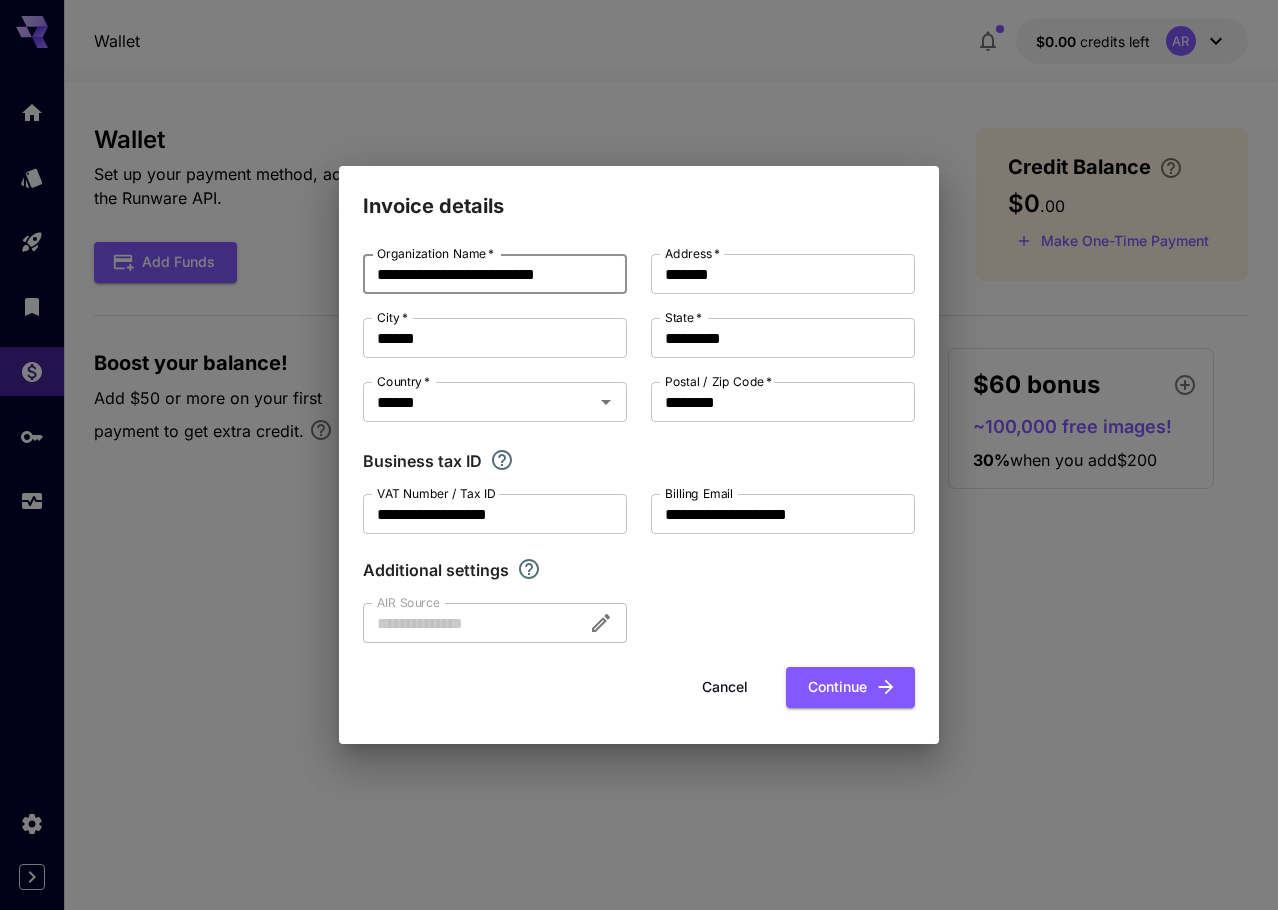 type on "**********" 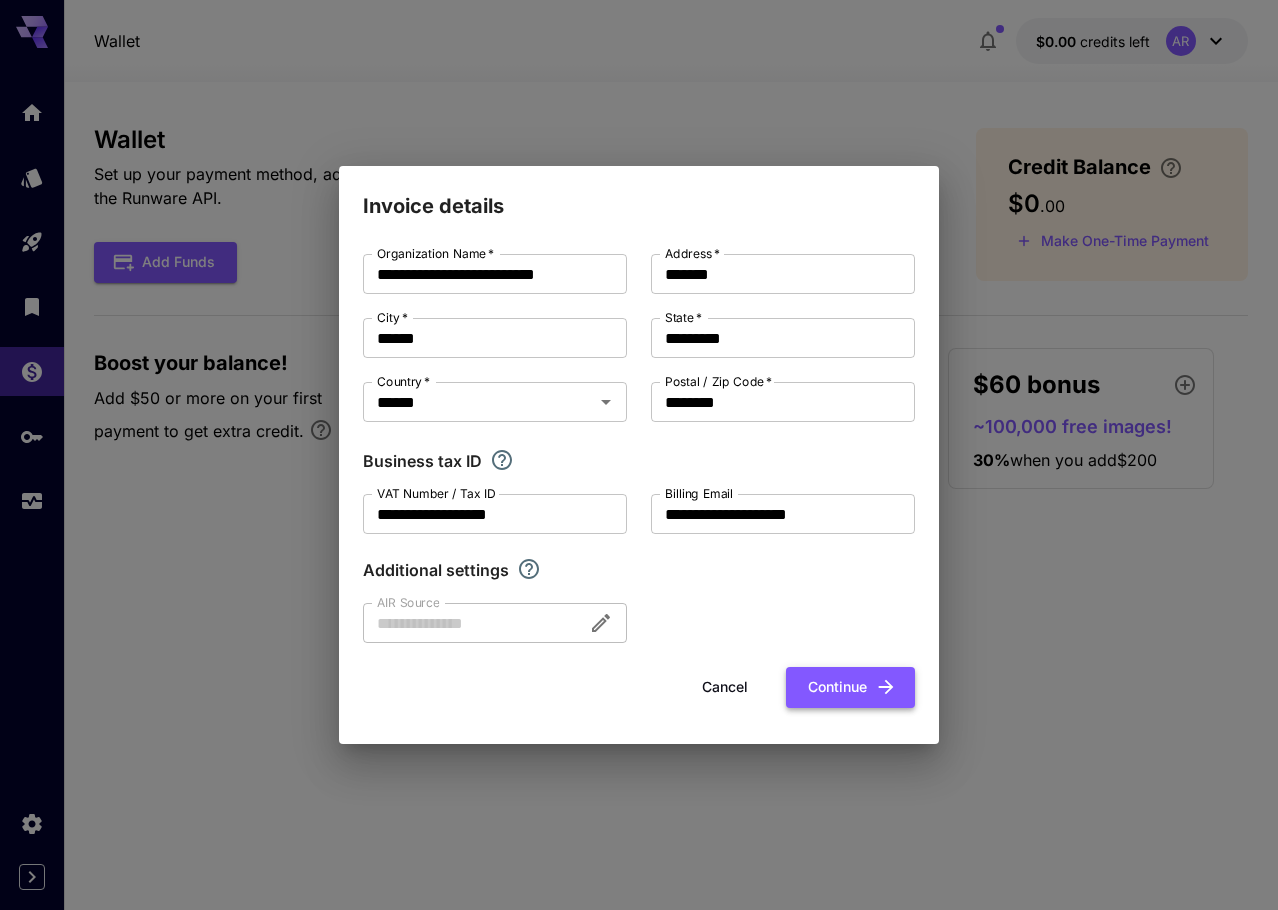 click on "Continue" at bounding box center [850, 687] 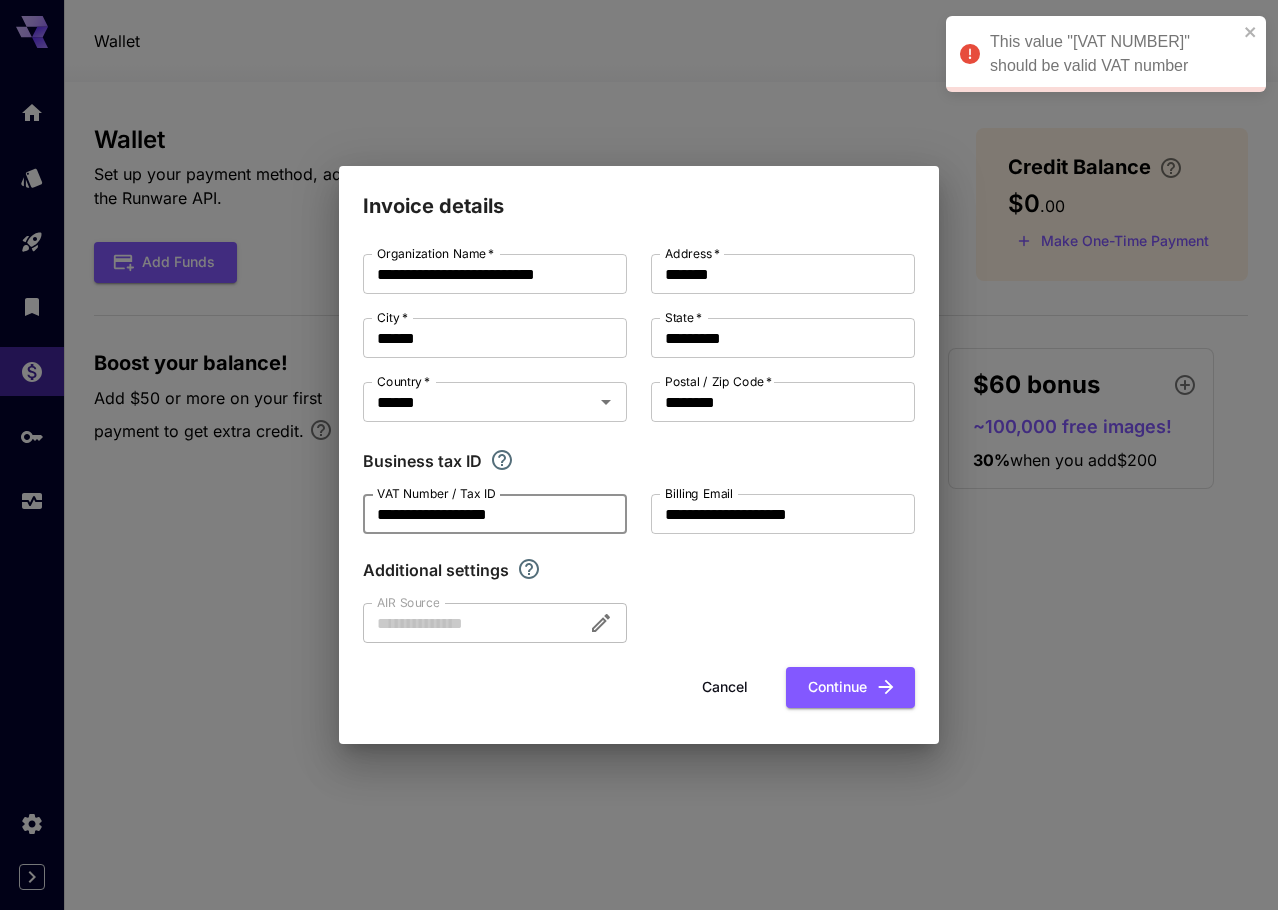 click on "**********" at bounding box center (495, 514) 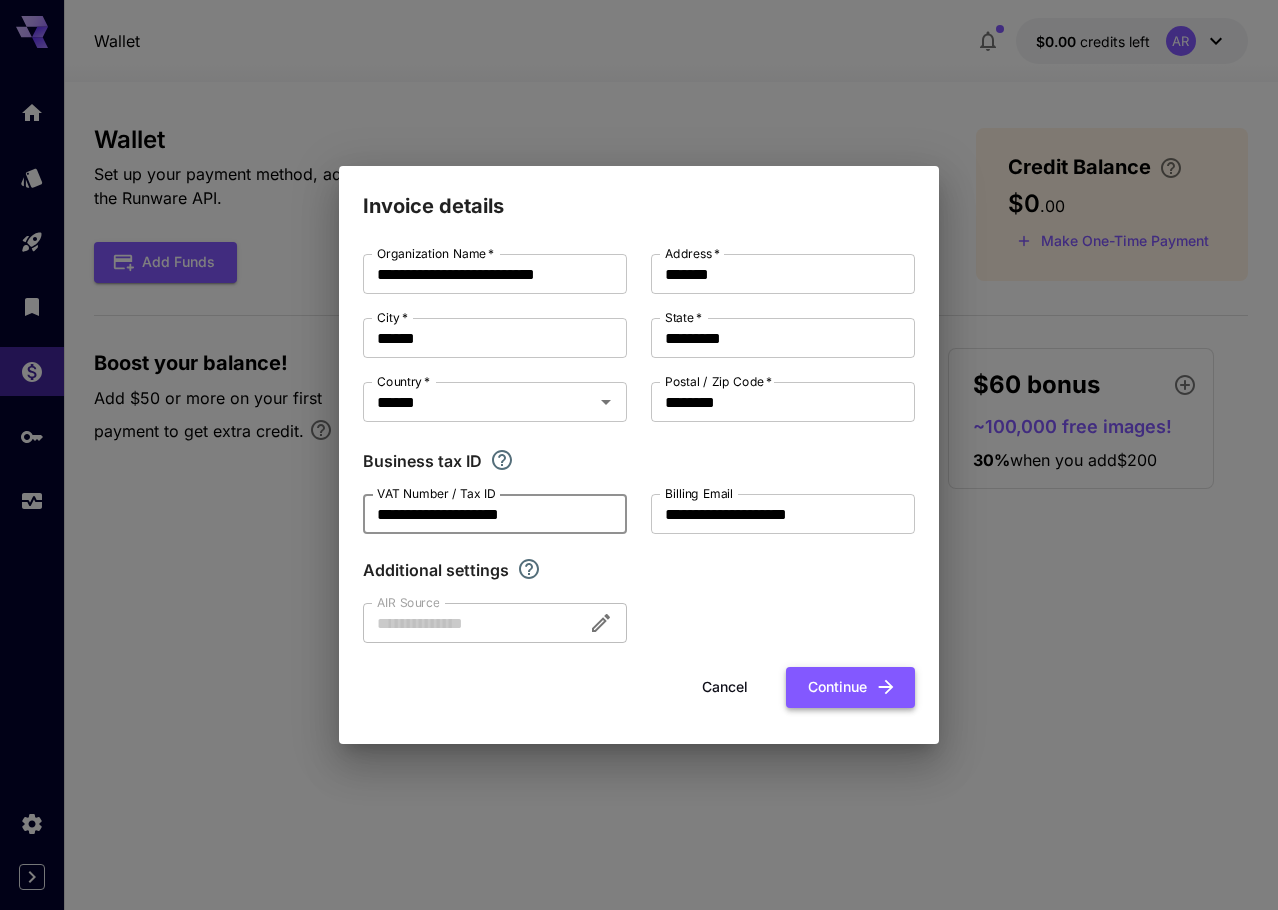 click on "Continue" at bounding box center (850, 687) 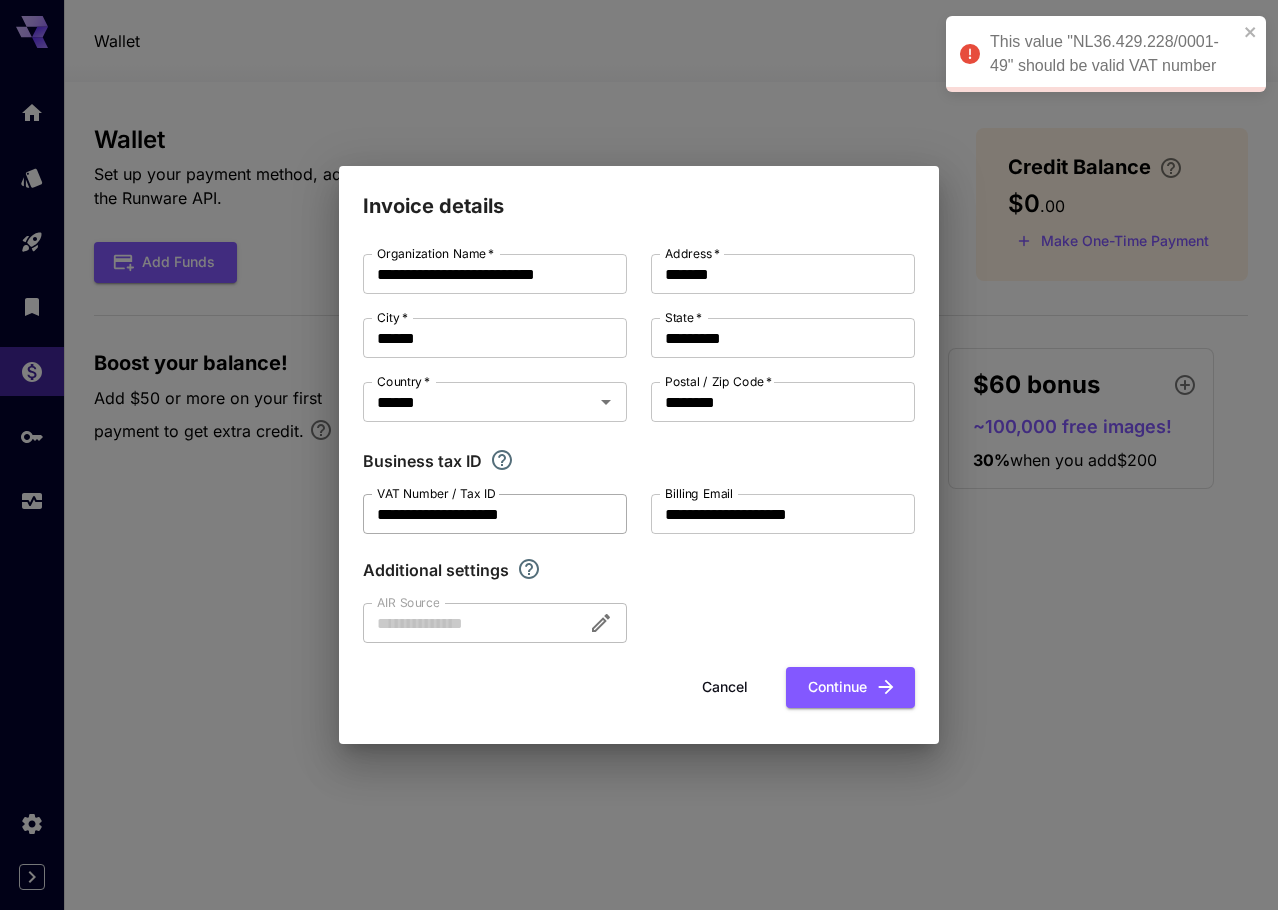 click on "**********" at bounding box center (495, 514) 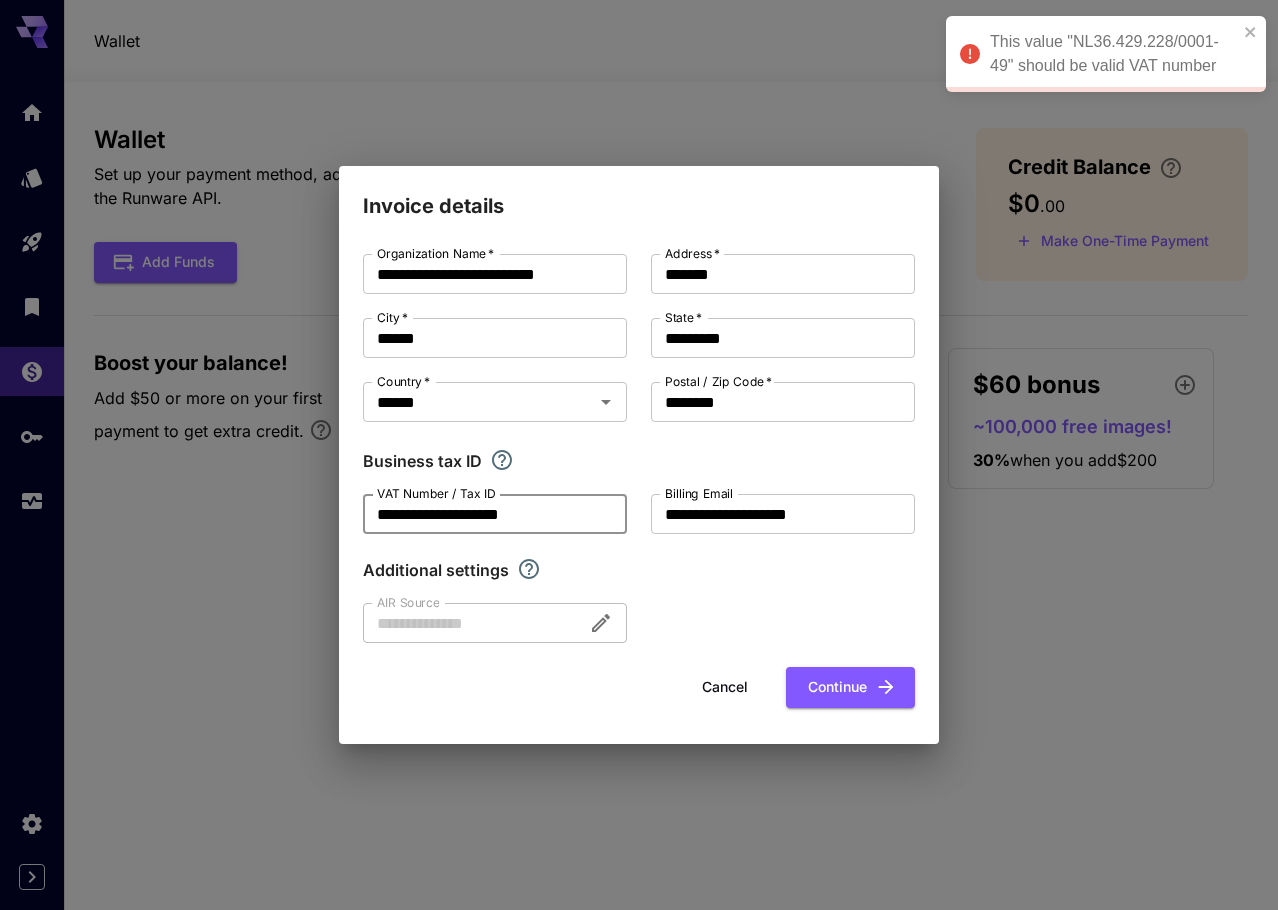 click on "**********" at bounding box center (495, 514) 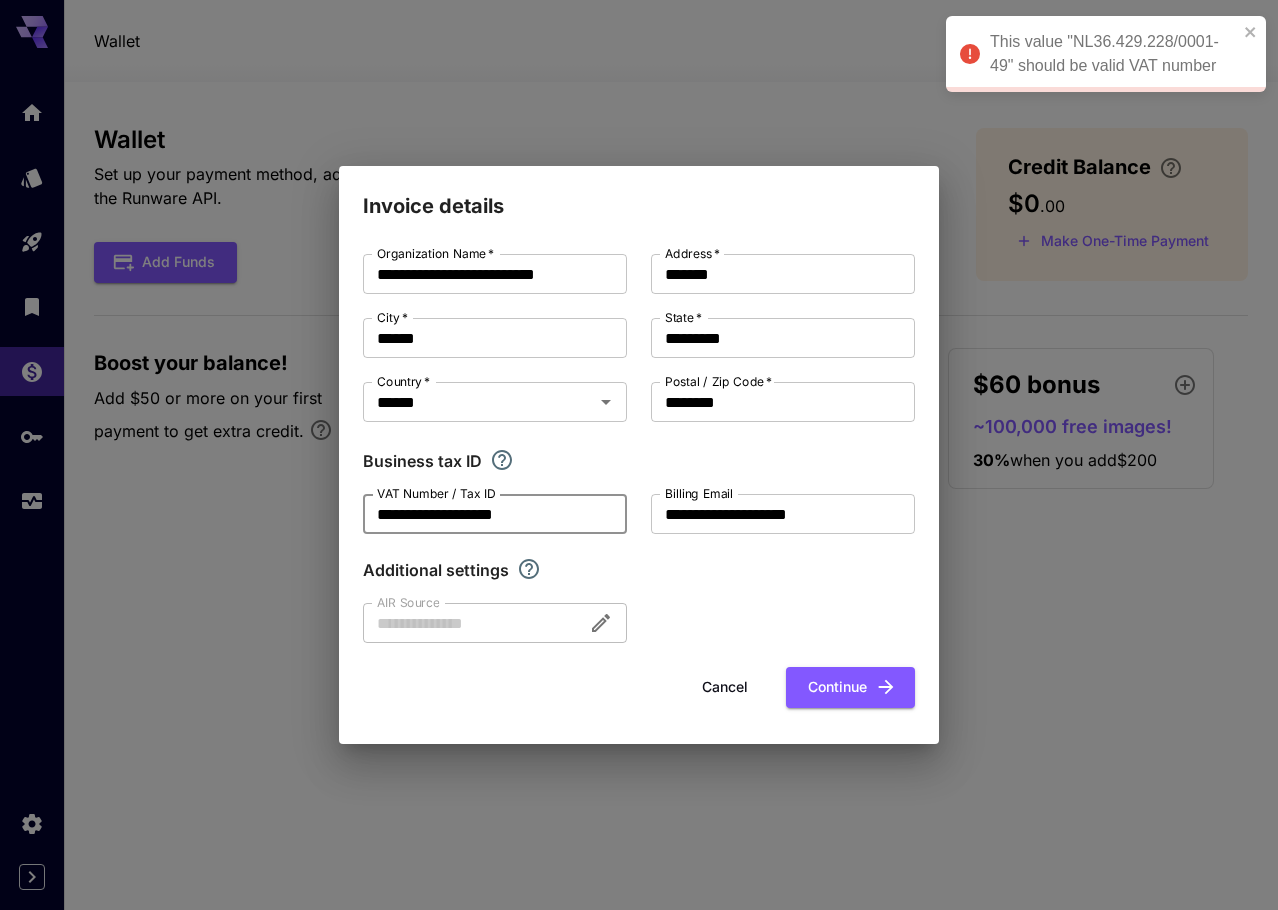 click on "**********" at bounding box center (495, 514) 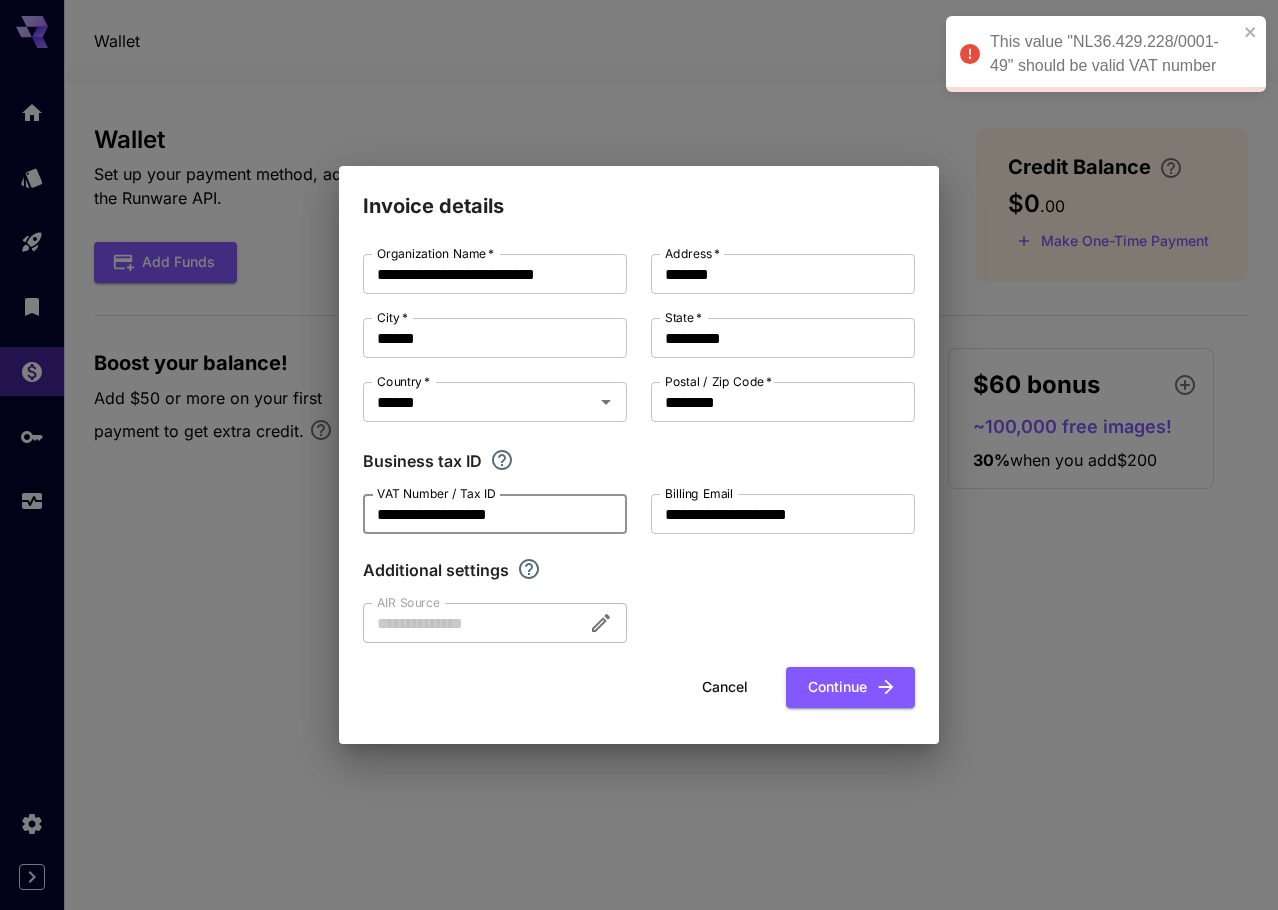 click on "**********" at bounding box center (495, 514) 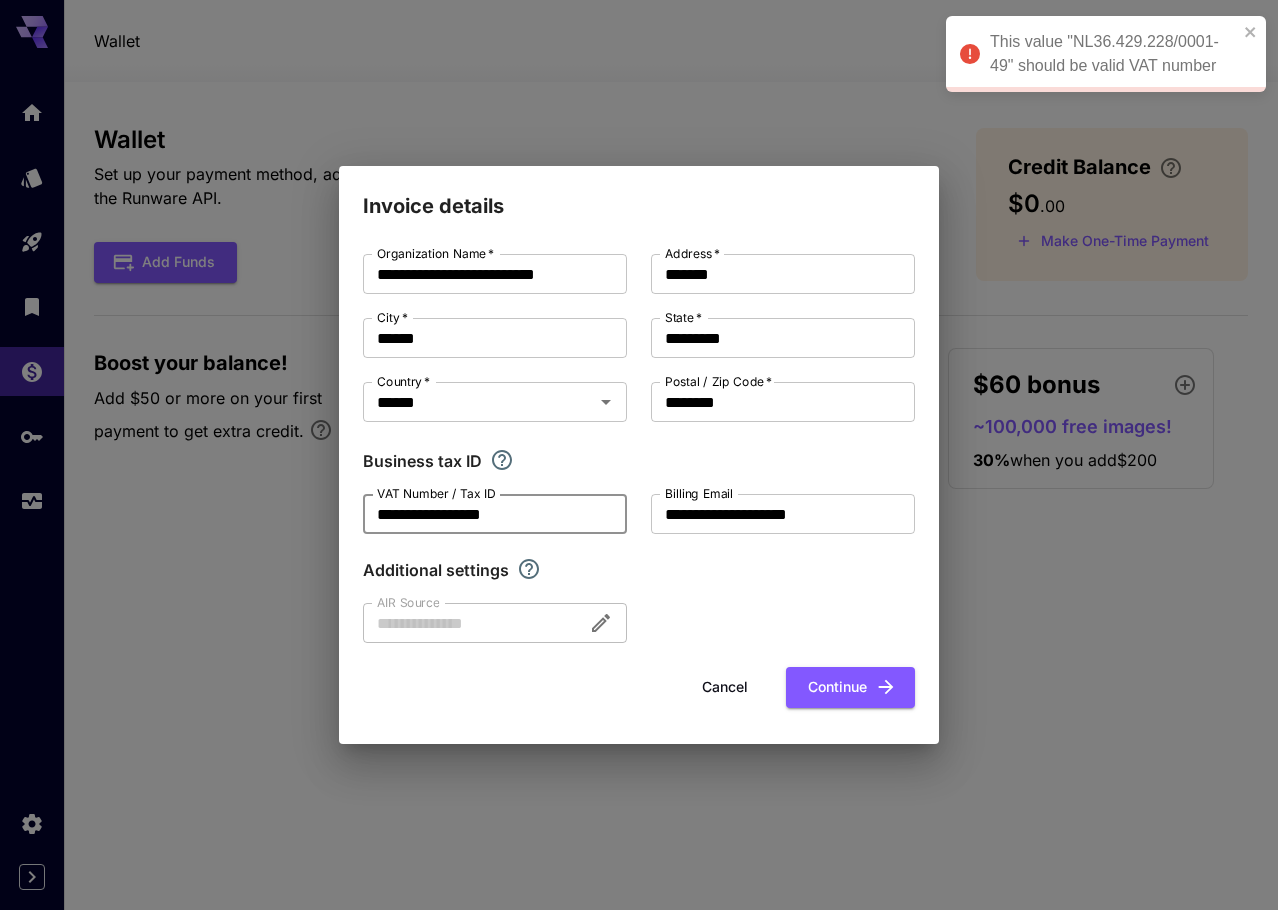 click on "**********" at bounding box center (495, 514) 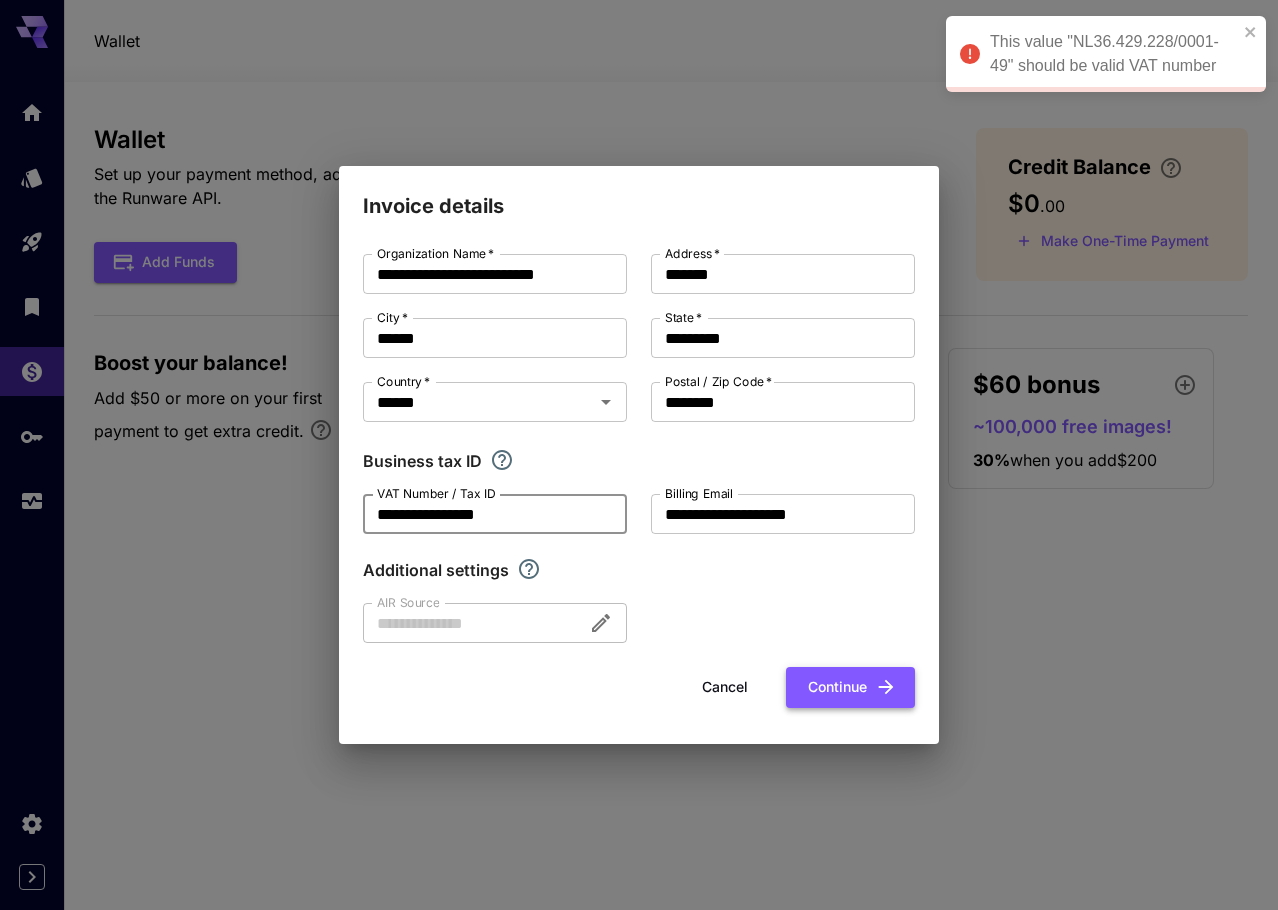 type on "**********" 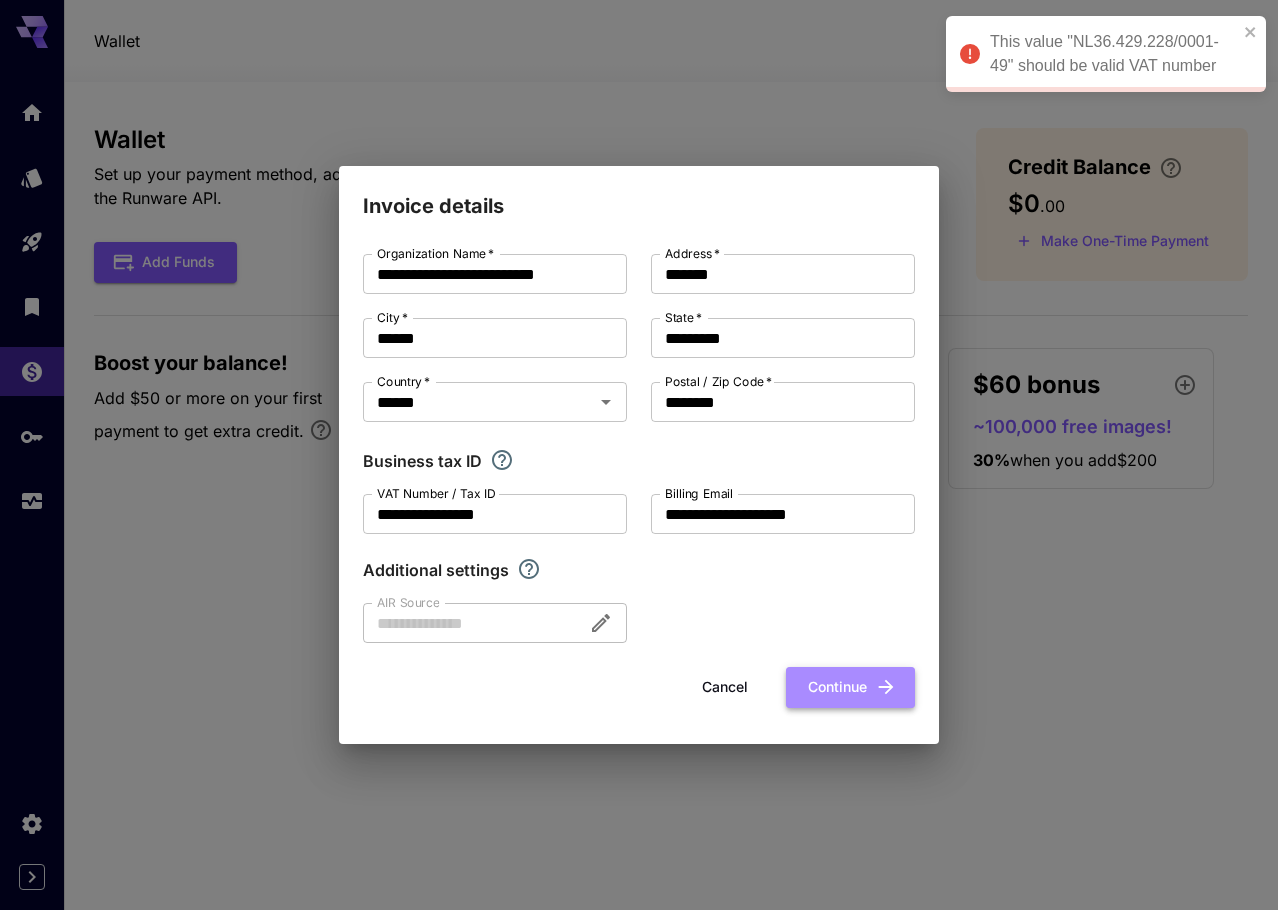 click on "Continue" at bounding box center (850, 687) 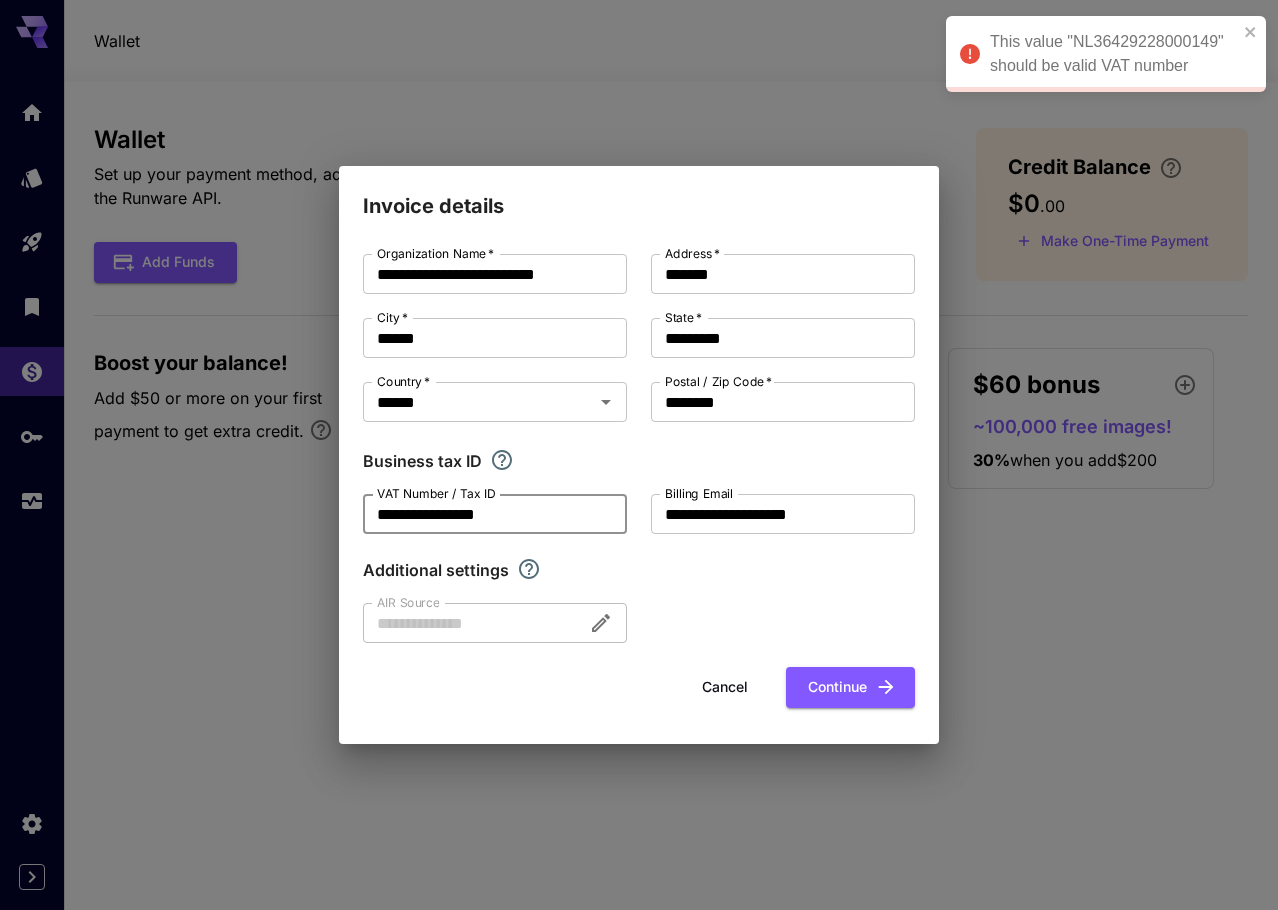 drag, startPoint x: 562, startPoint y: 509, endPoint x: 337, endPoint y: 508, distance: 225.00223 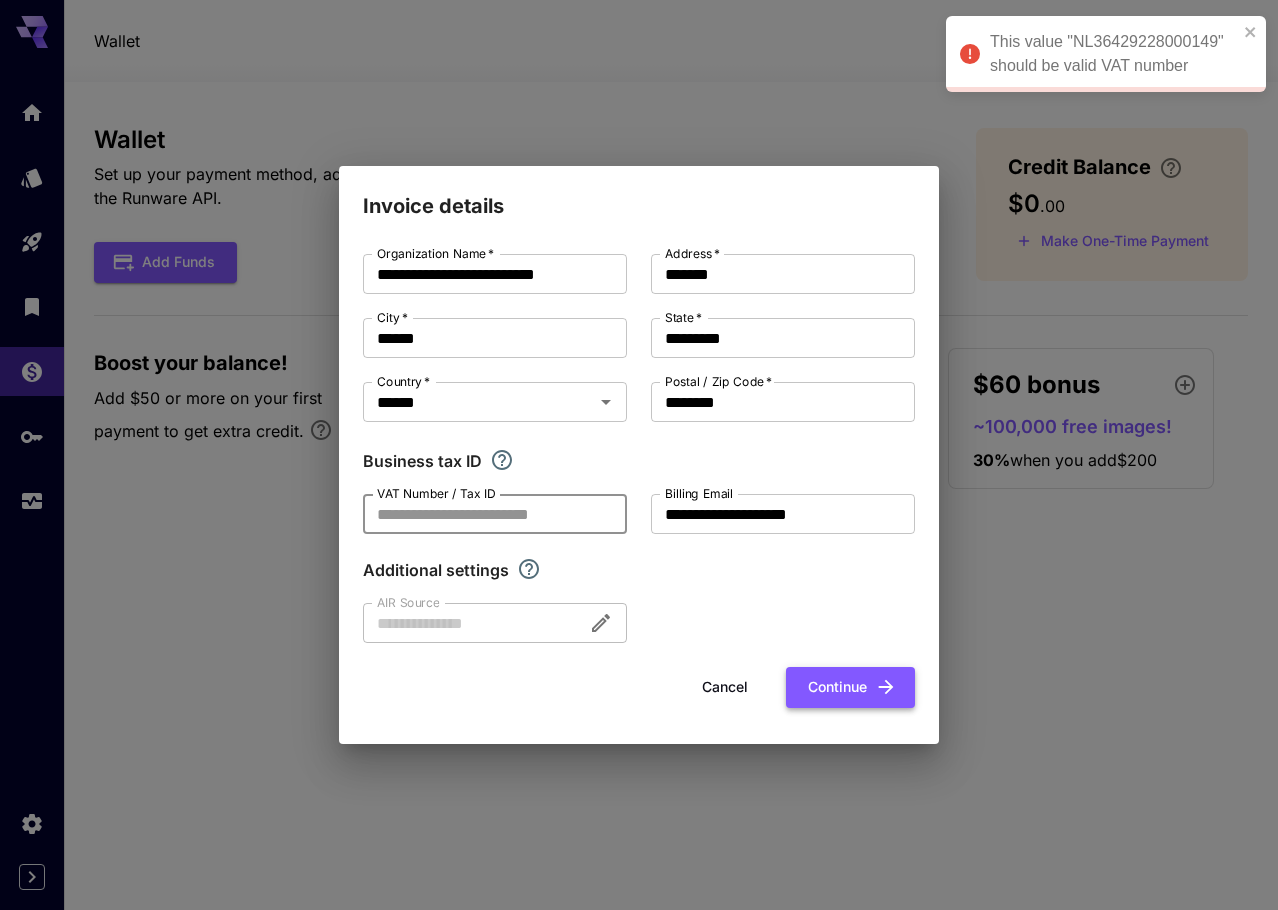 type 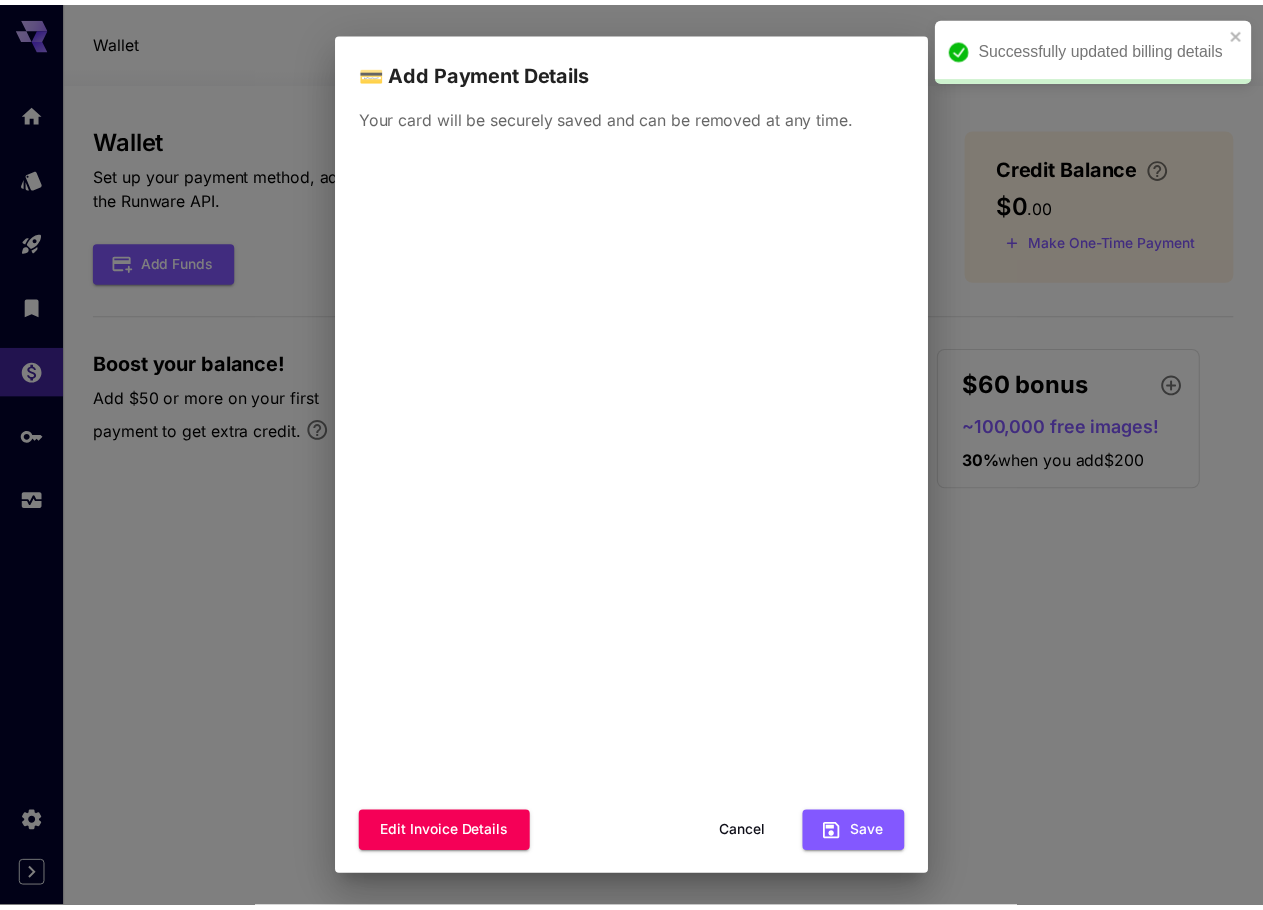 scroll, scrollTop: 13, scrollLeft: 0, axis: vertical 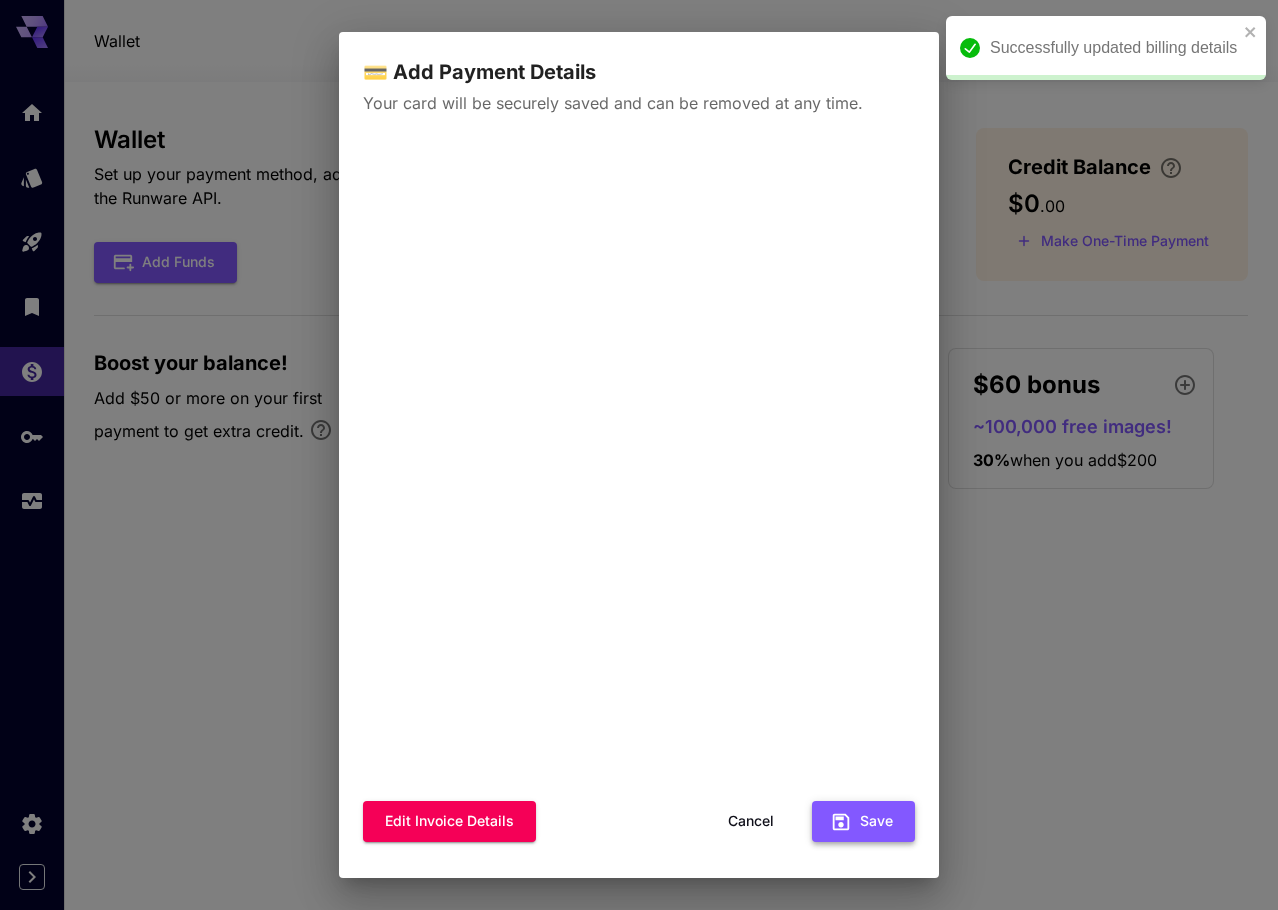 click on "Save" at bounding box center (863, 821) 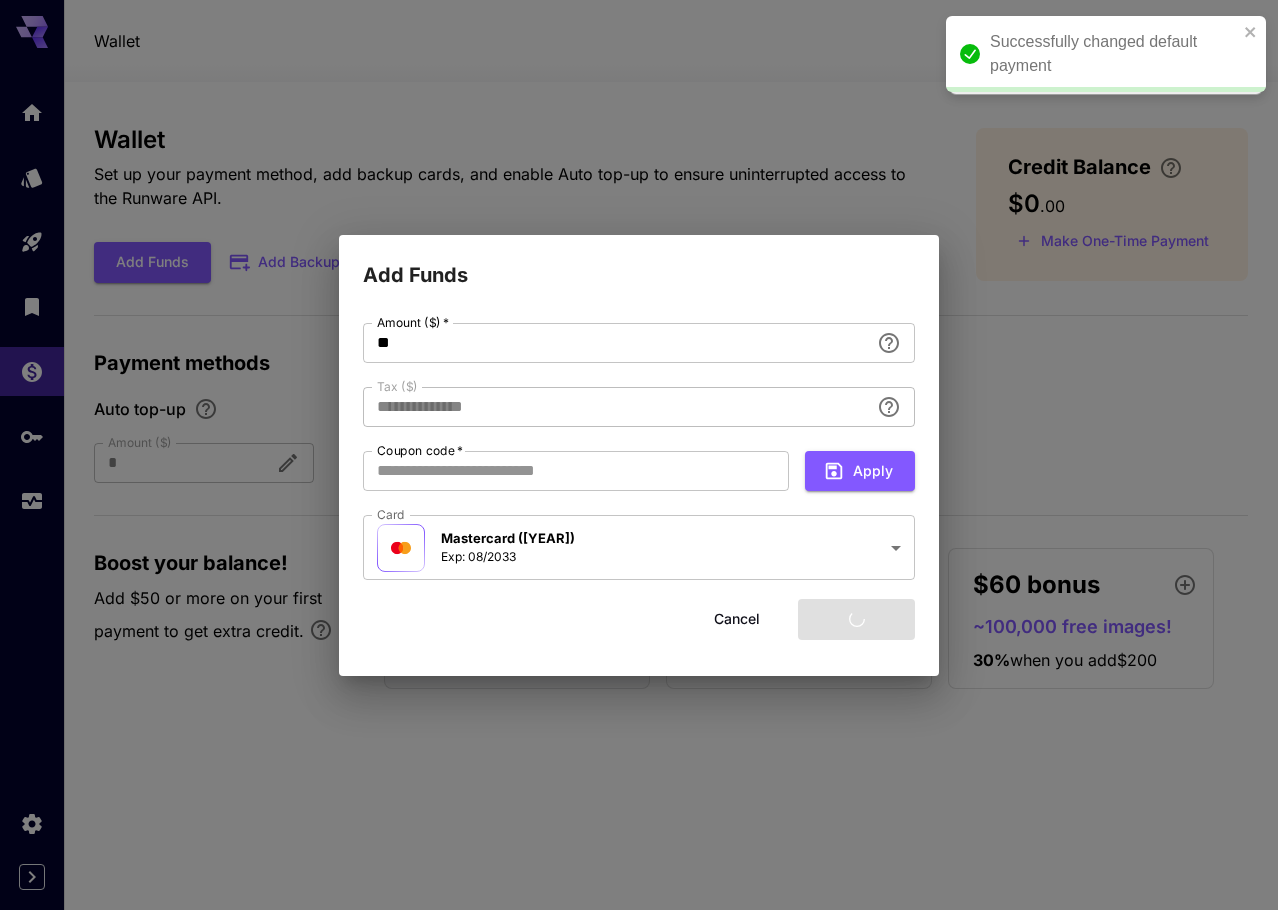 type on "****" 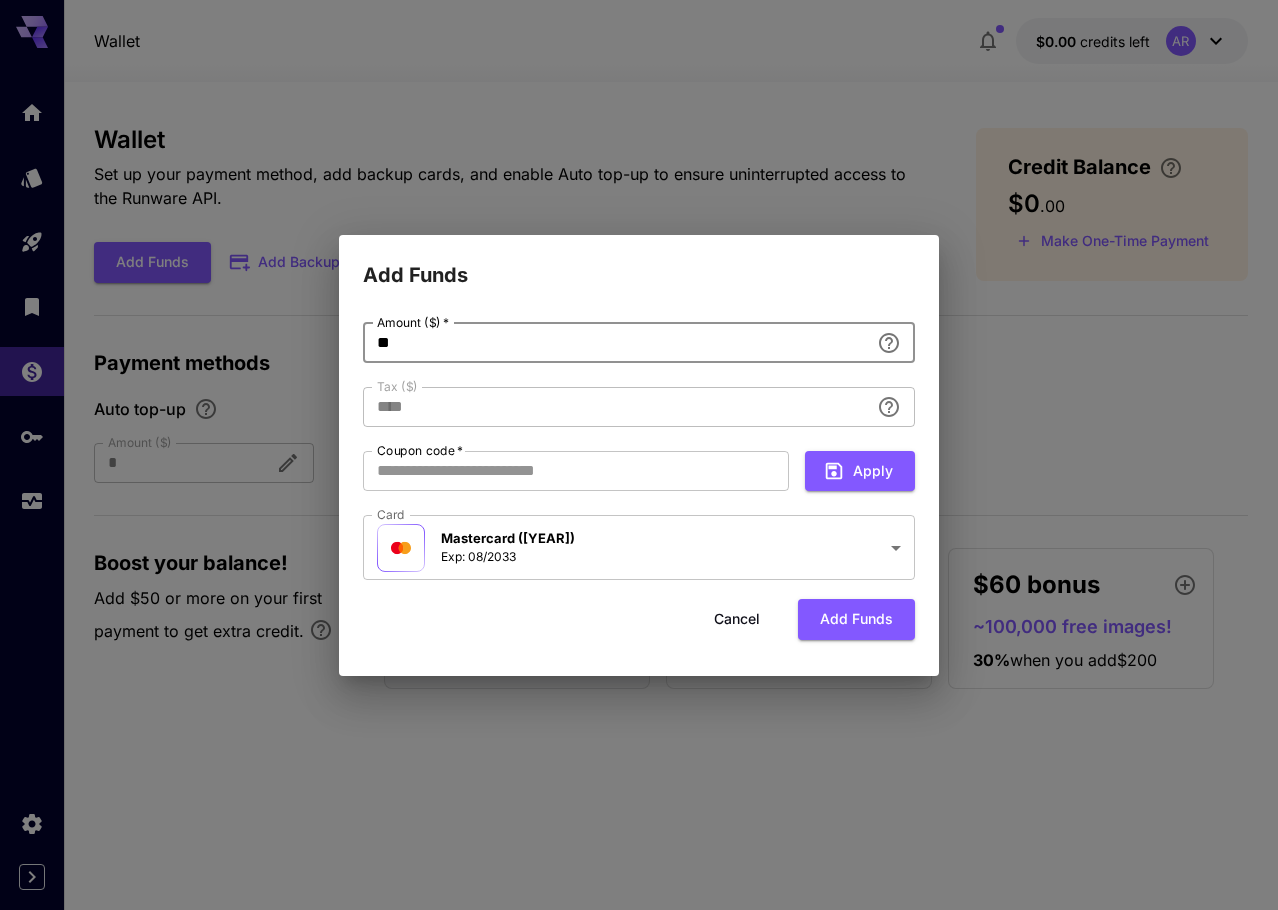 drag, startPoint x: 454, startPoint y: 338, endPoint x: 323, endPoint y: 329, distance: 131.30879 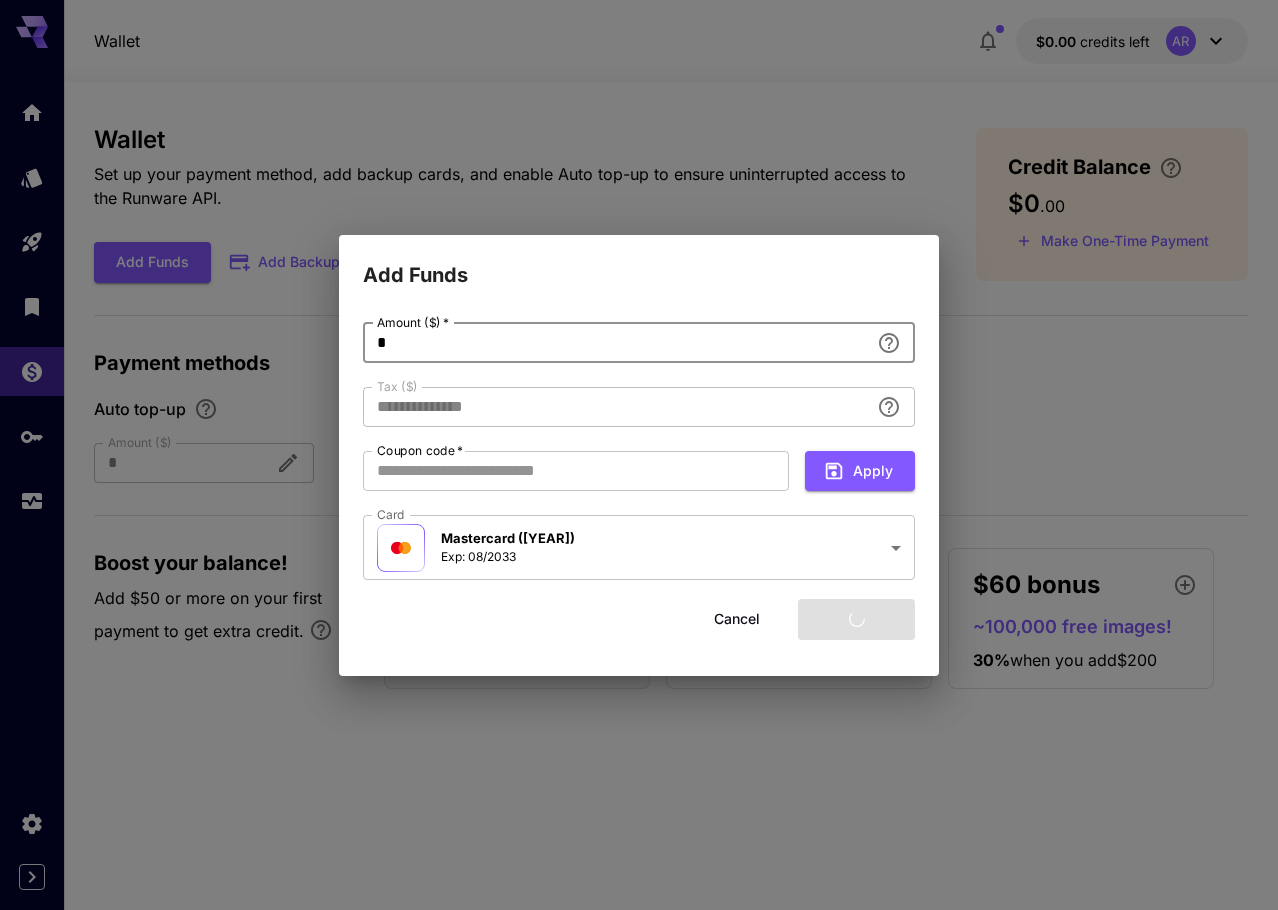 type on "****" 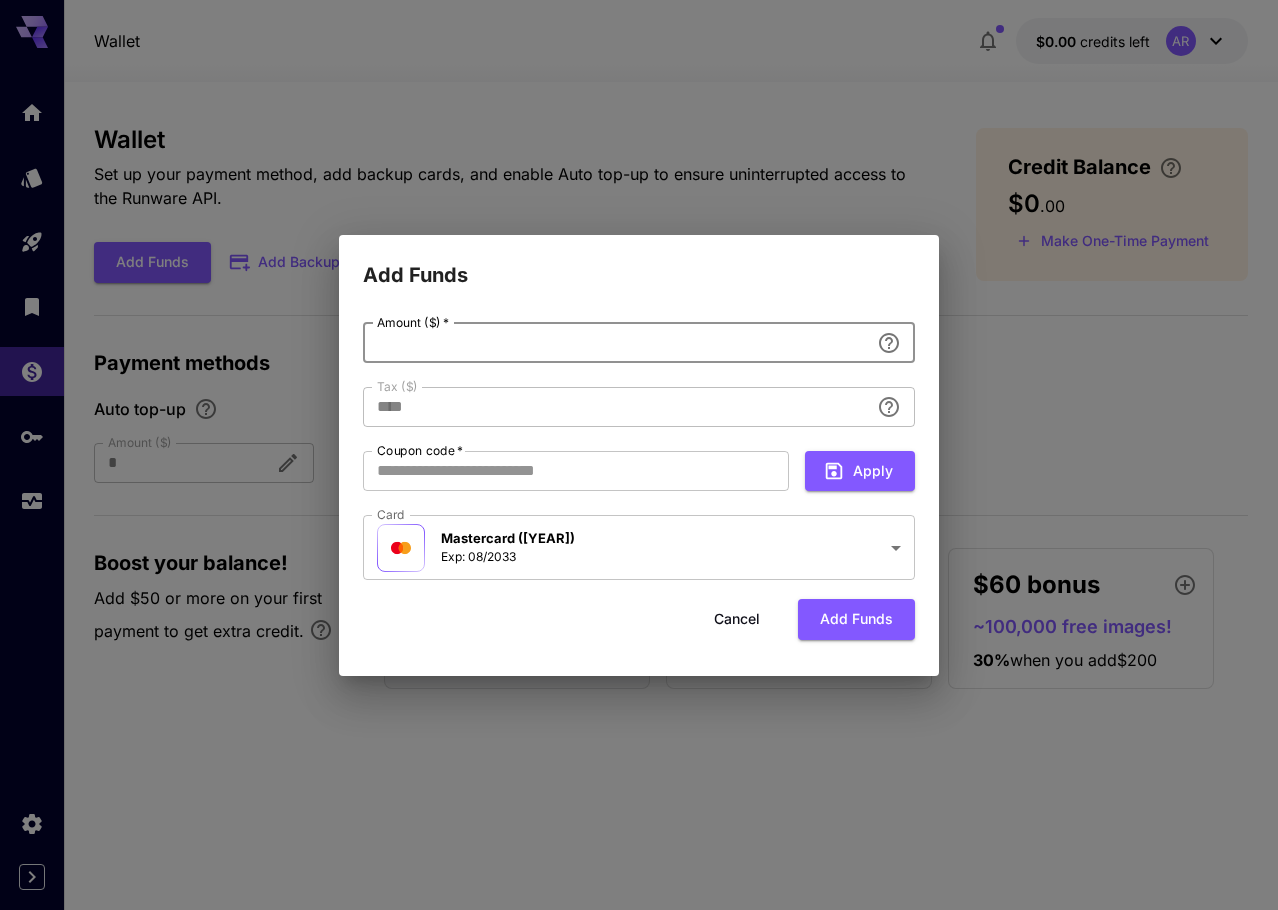 type on "*" 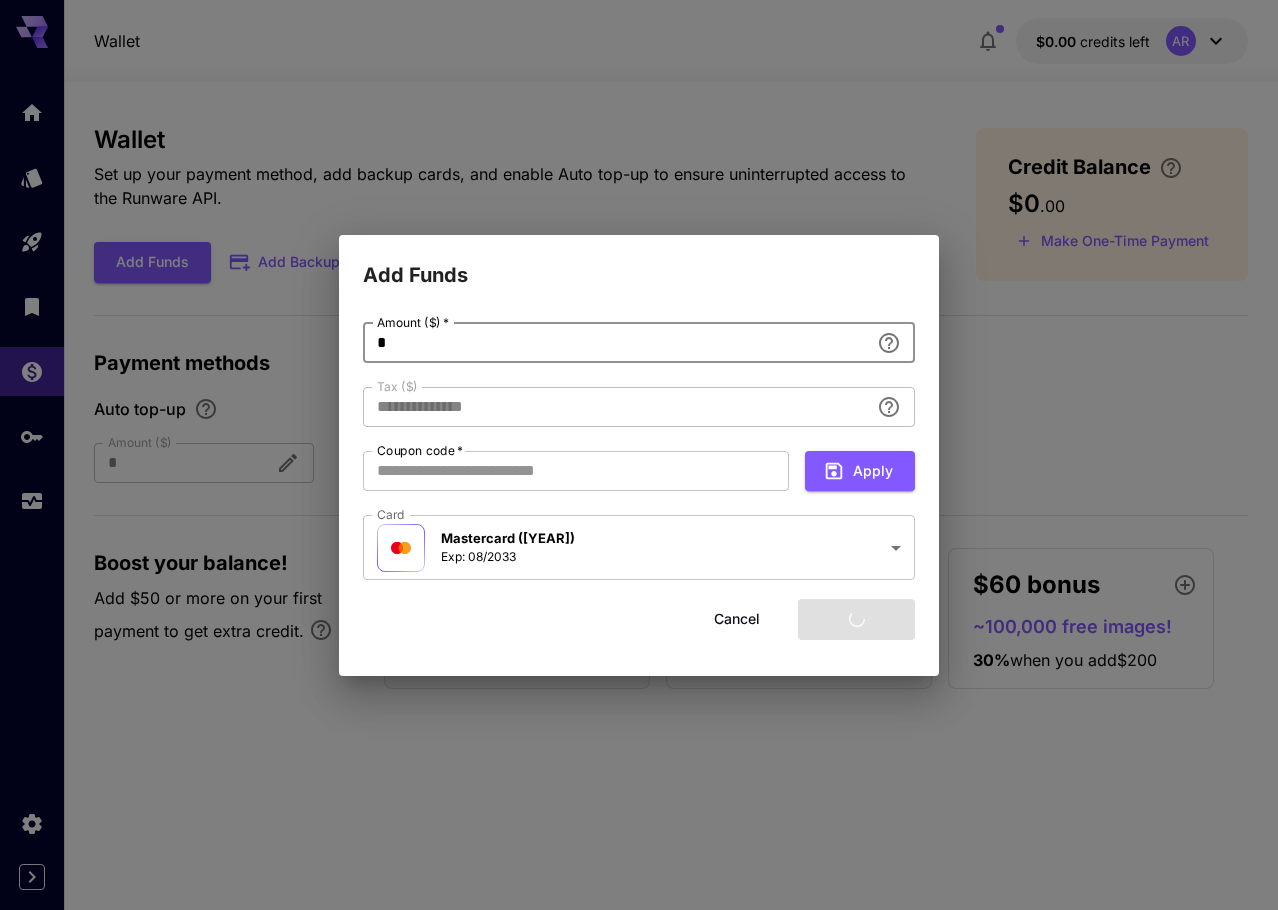 type on "****" 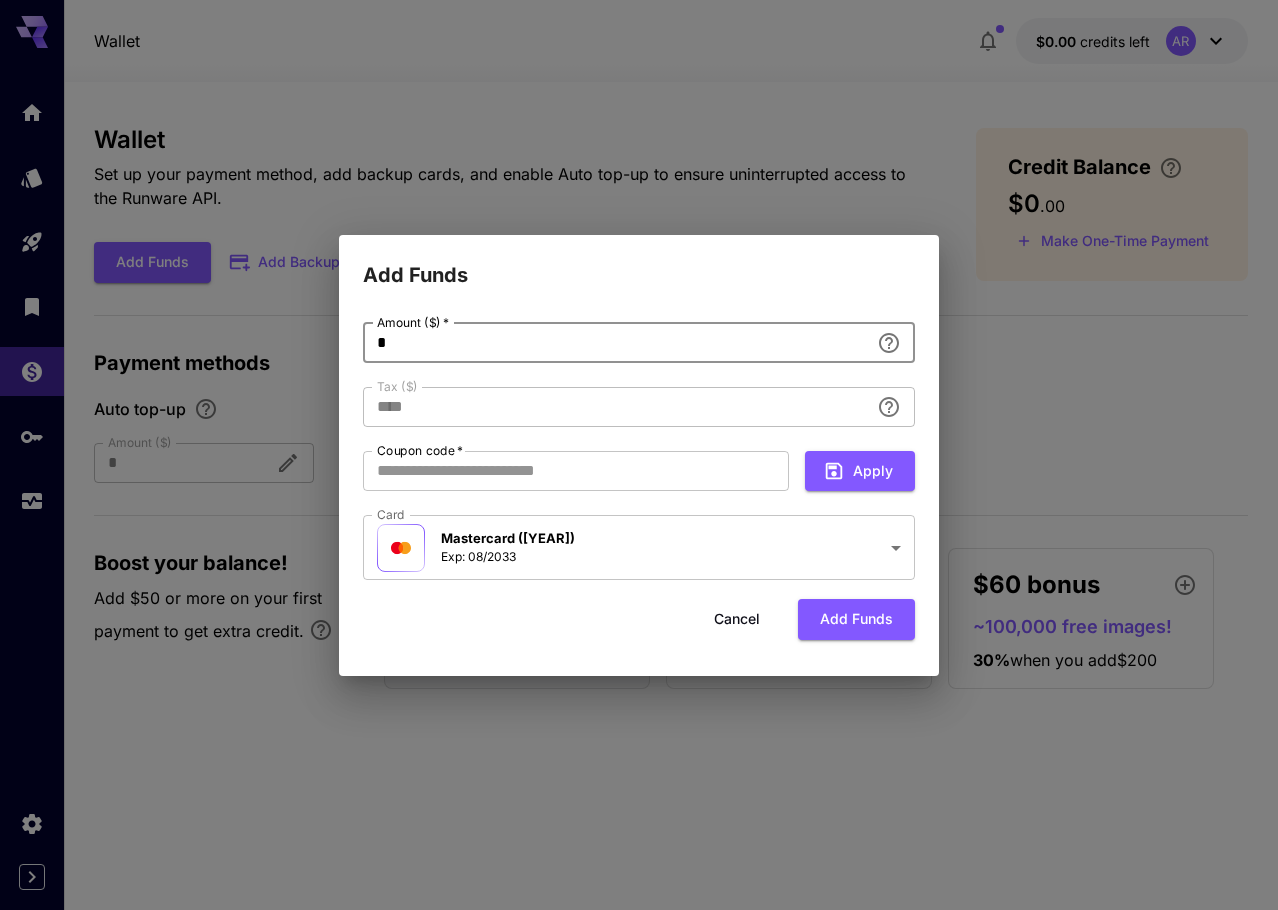 type on "**" 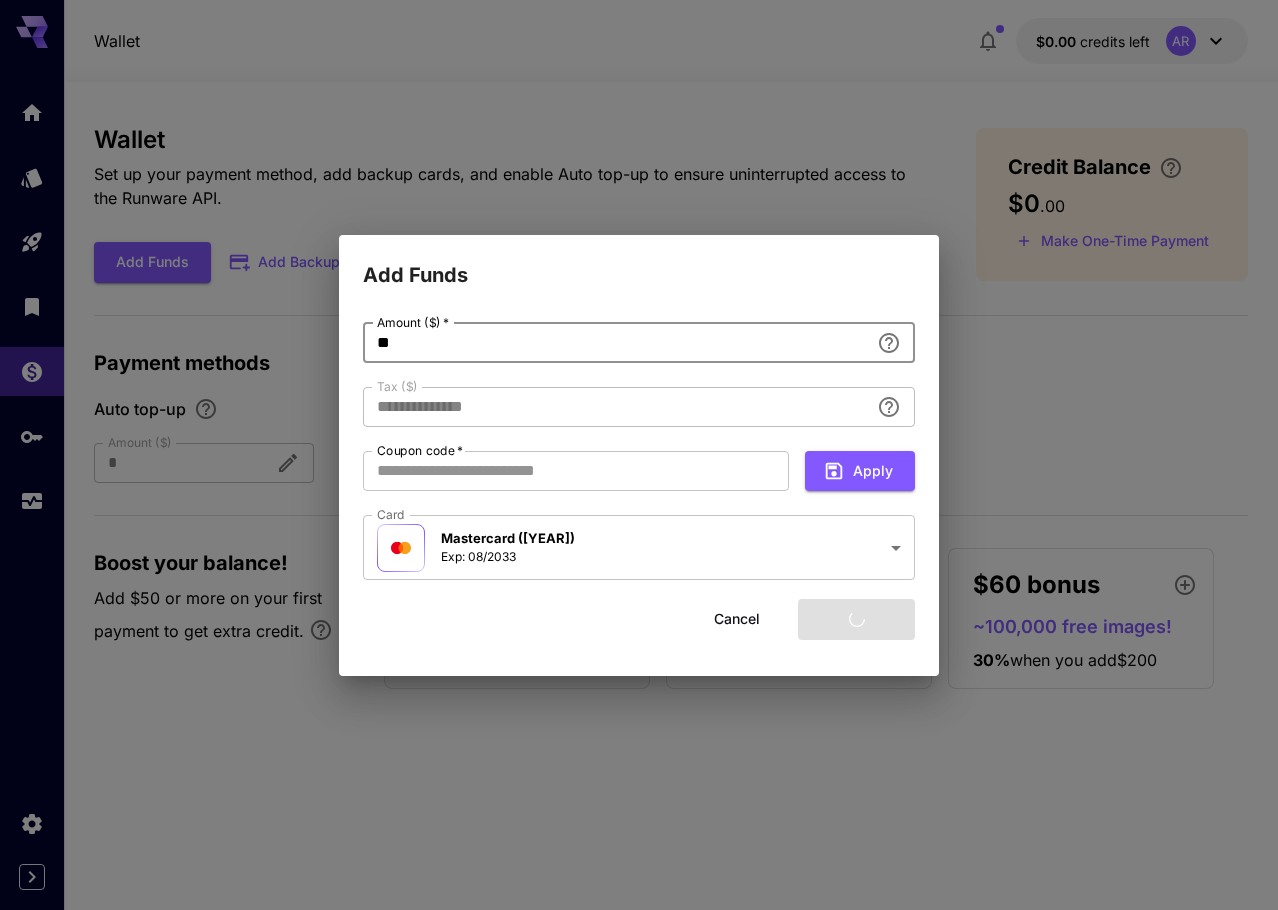 type on "****" 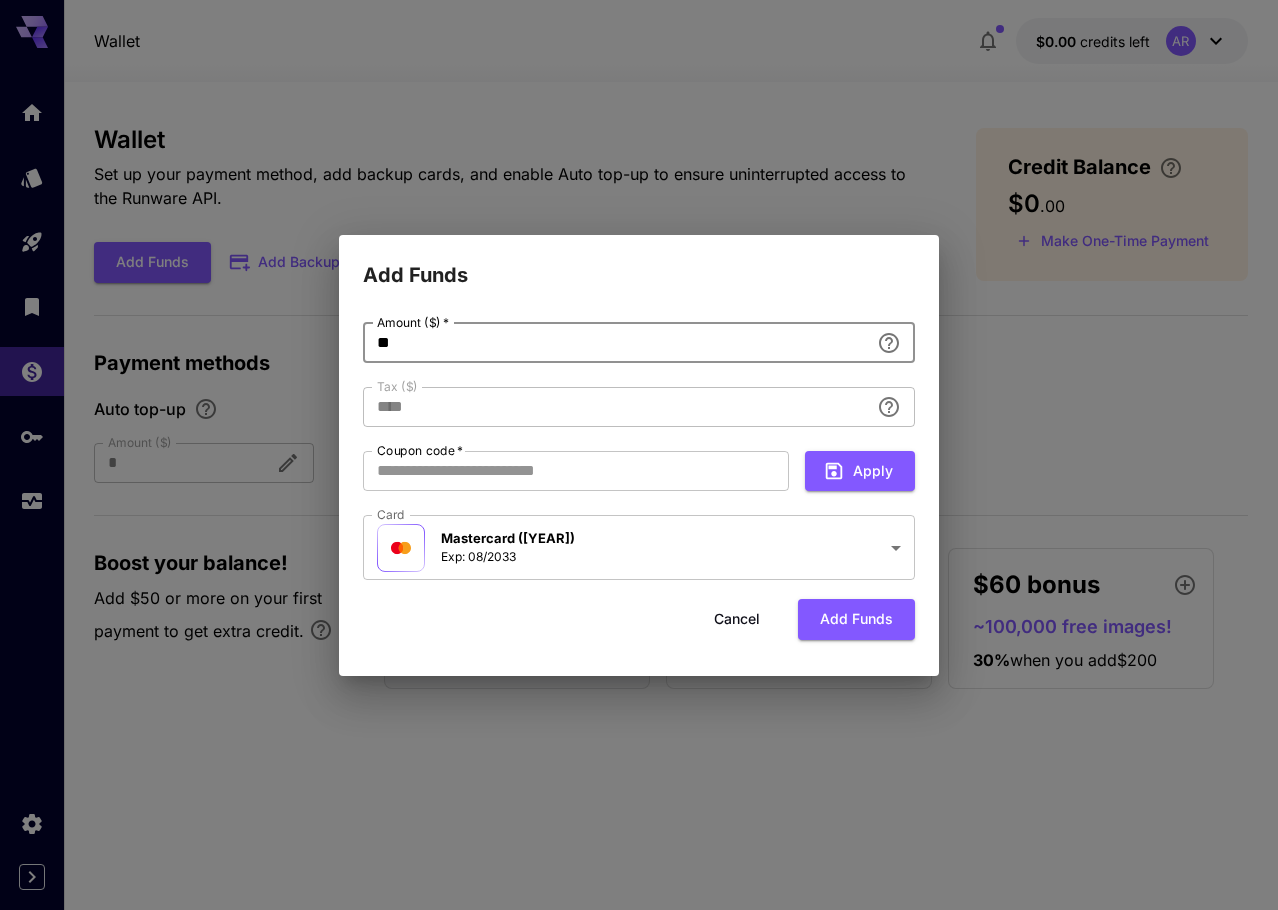 type on "*" 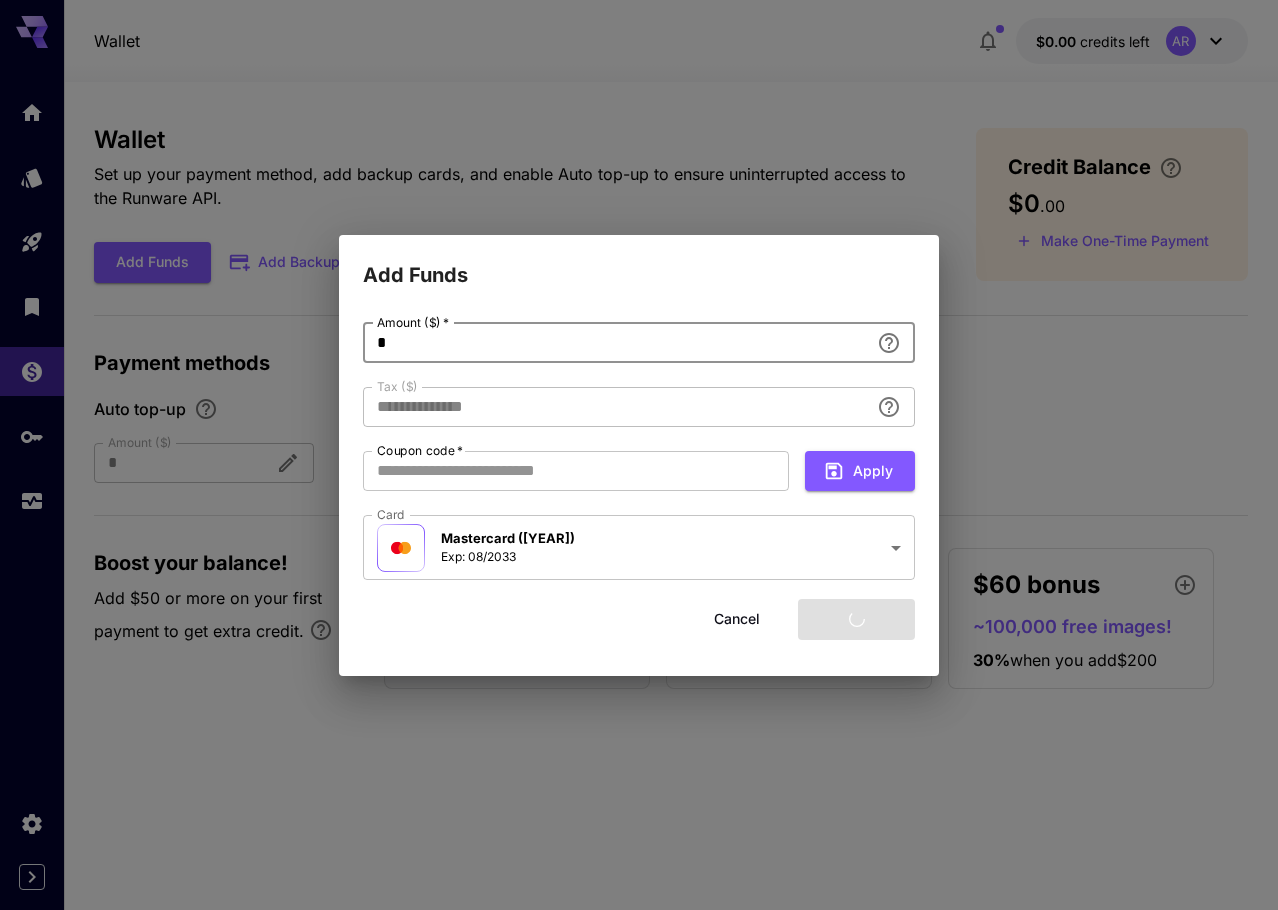 type on "****" 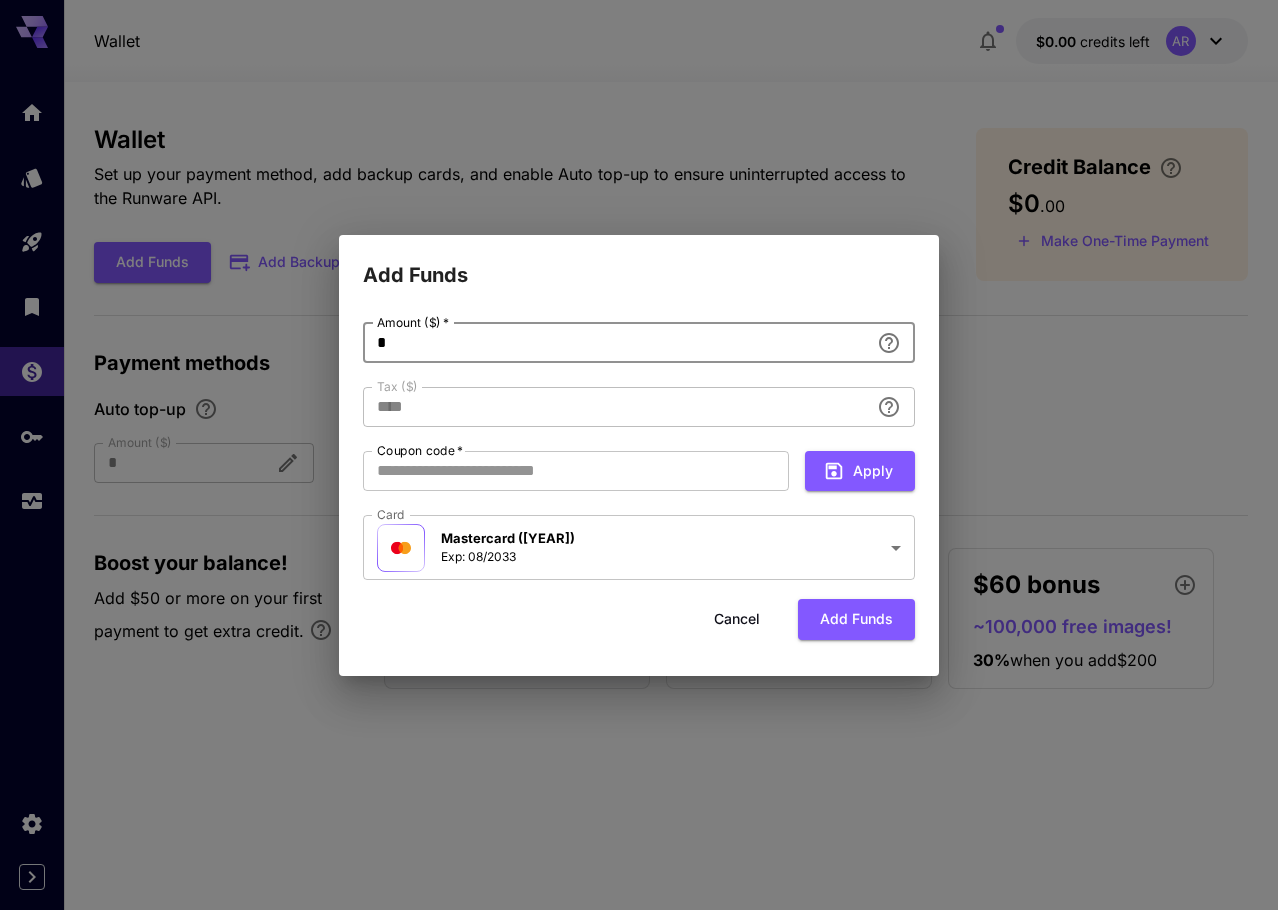 type on "*" 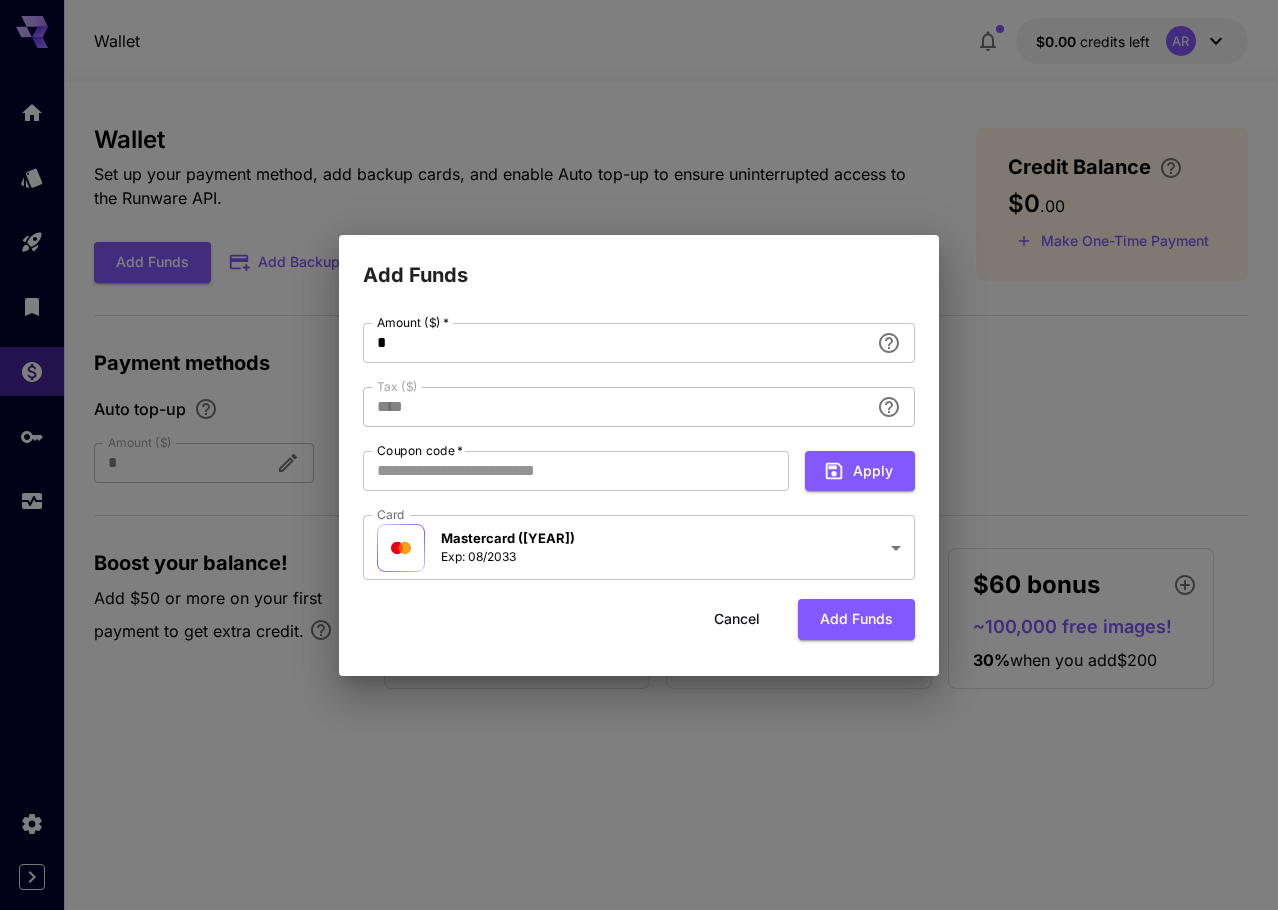 click on "Add Funds" at bounding box center [639, 263] 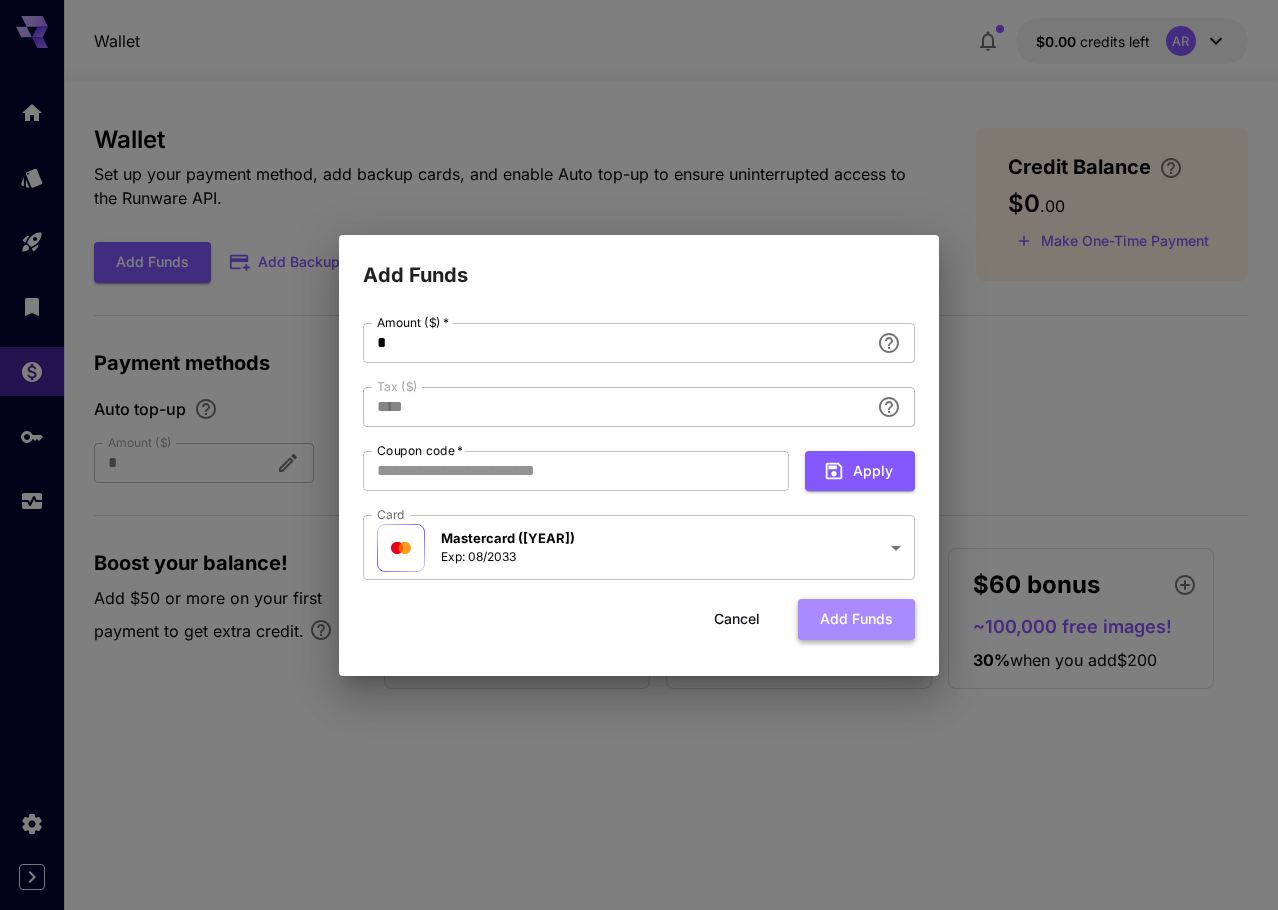 click on "Add funds" at bounding box center [856, 619] 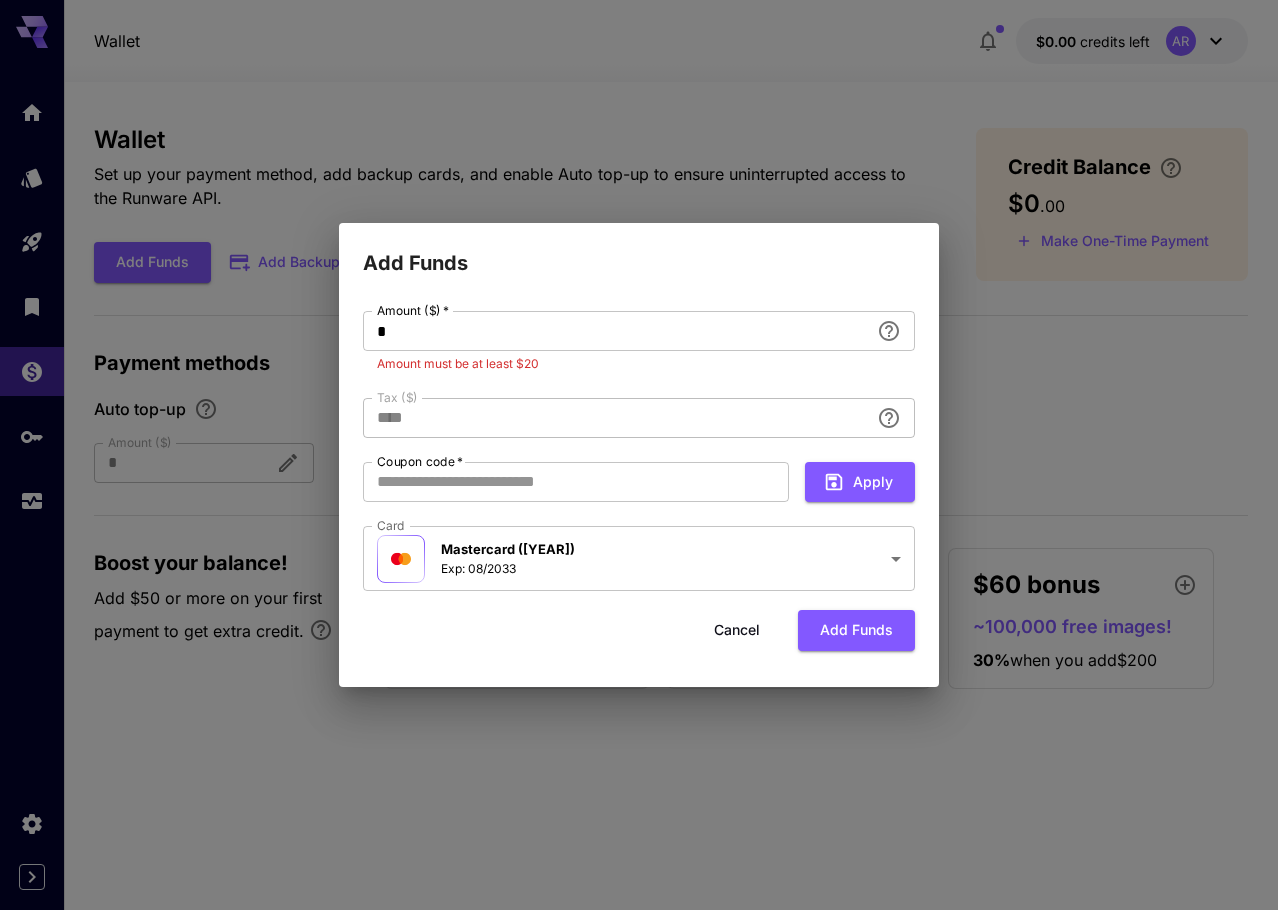 click on "Amount must be at least $20" at bounding box center (639, 364) 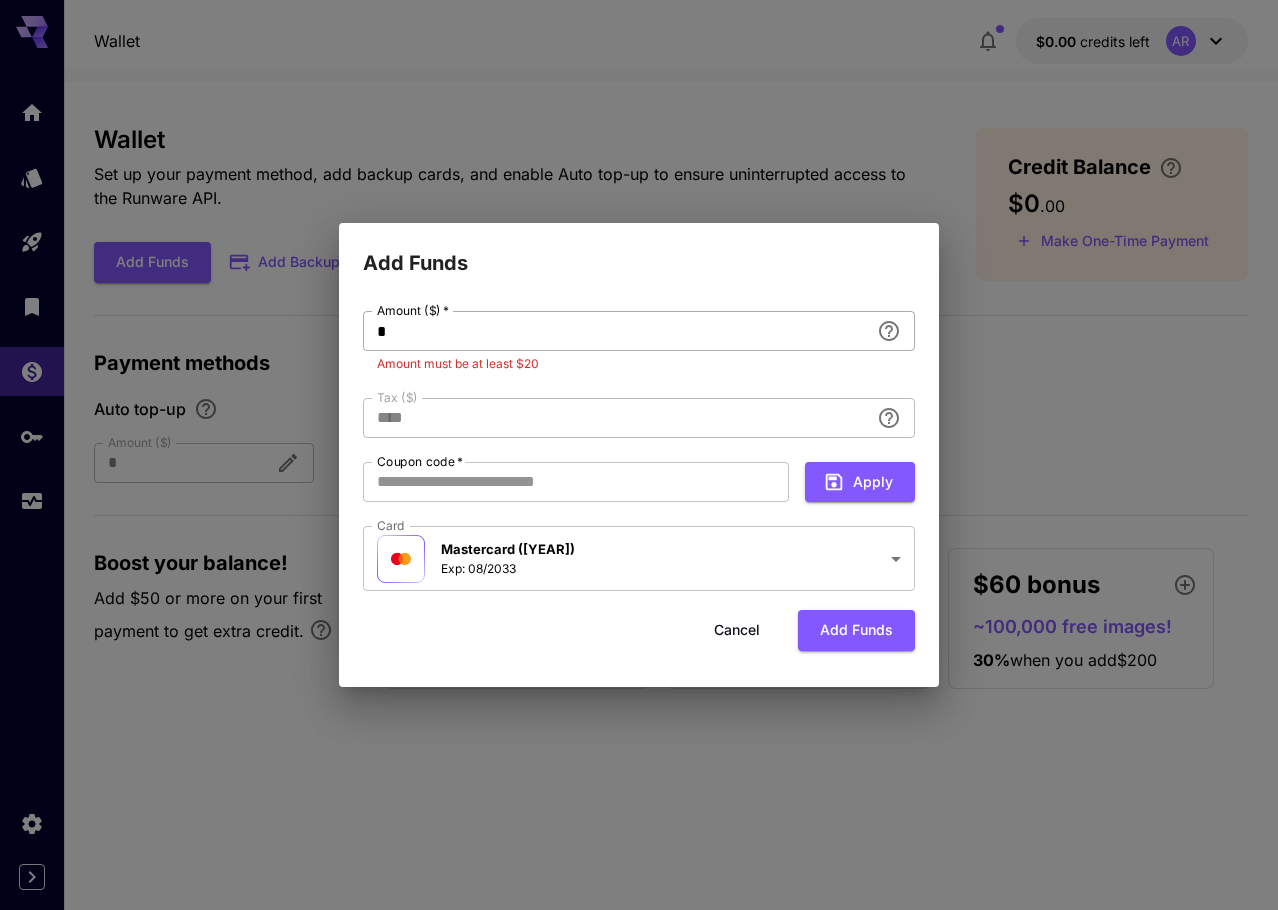 click on "Wallet $ [AMOUNT]    credits left  AR Wallet Set up your payment method, add backup cards, and enable Auto top-up to ensure uninterrupted access to the Runware API. Add Funds Add Backup Card Credit Balance $ [AMOUNT]  Make One-Time Payment Payment methods Auto top-up Amount ($) * Amount ($) Mastercard  (1930) Exp: [MONTH]/[YEAR] Default Set as default card Boost your balance! Add $50 or more on your first payment to get extra credit. $5 bonus ~8,300 free images!   10 %  when you add  $50 $20 bonus ~33,300 free images!   20 %  when you add  $100 $60 bonus ~100,000 free images!   30 %  when you add  $200" at bounding box center [639, 455] 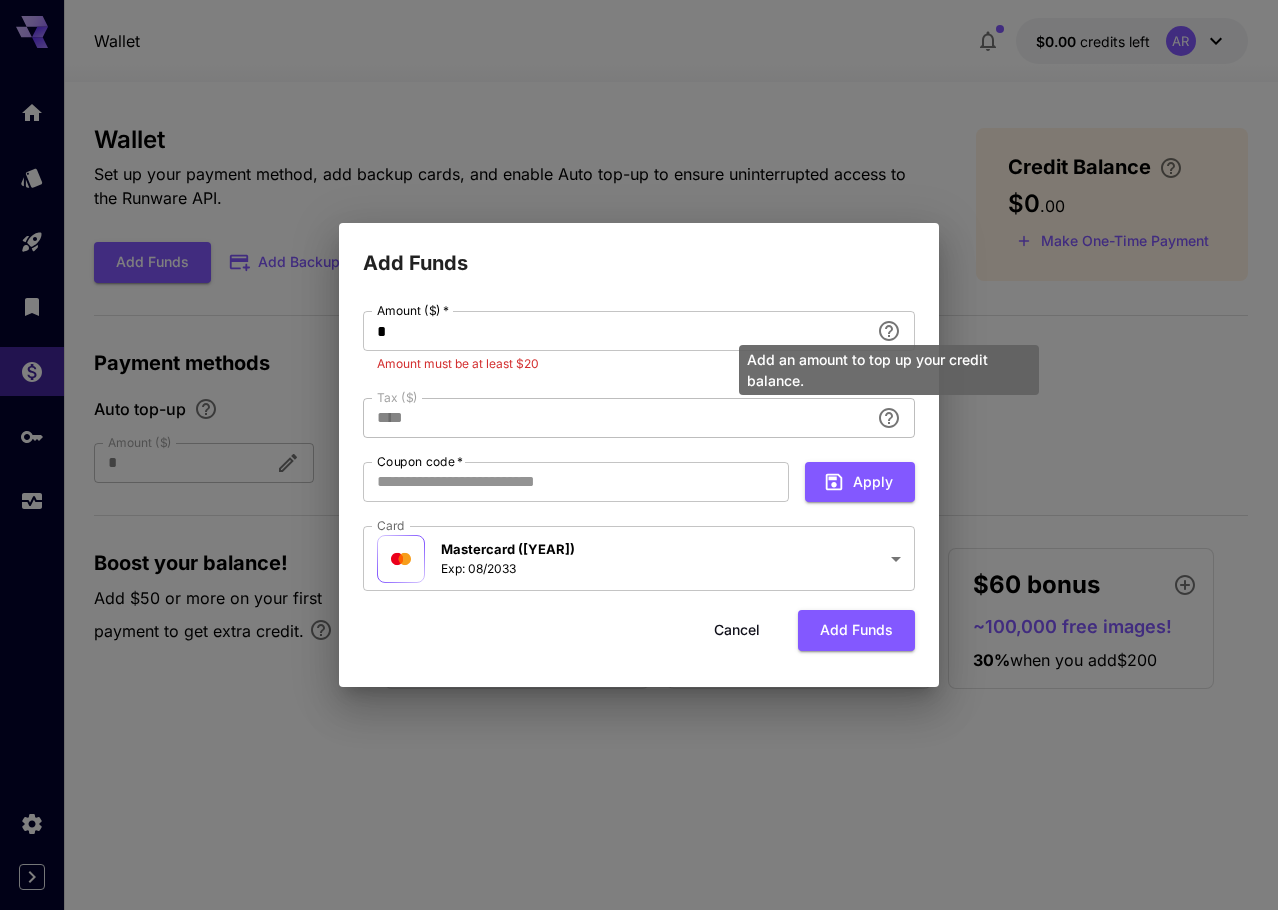 click on "Add an amount to top up your credit balance." at bounding box center [889, 364] 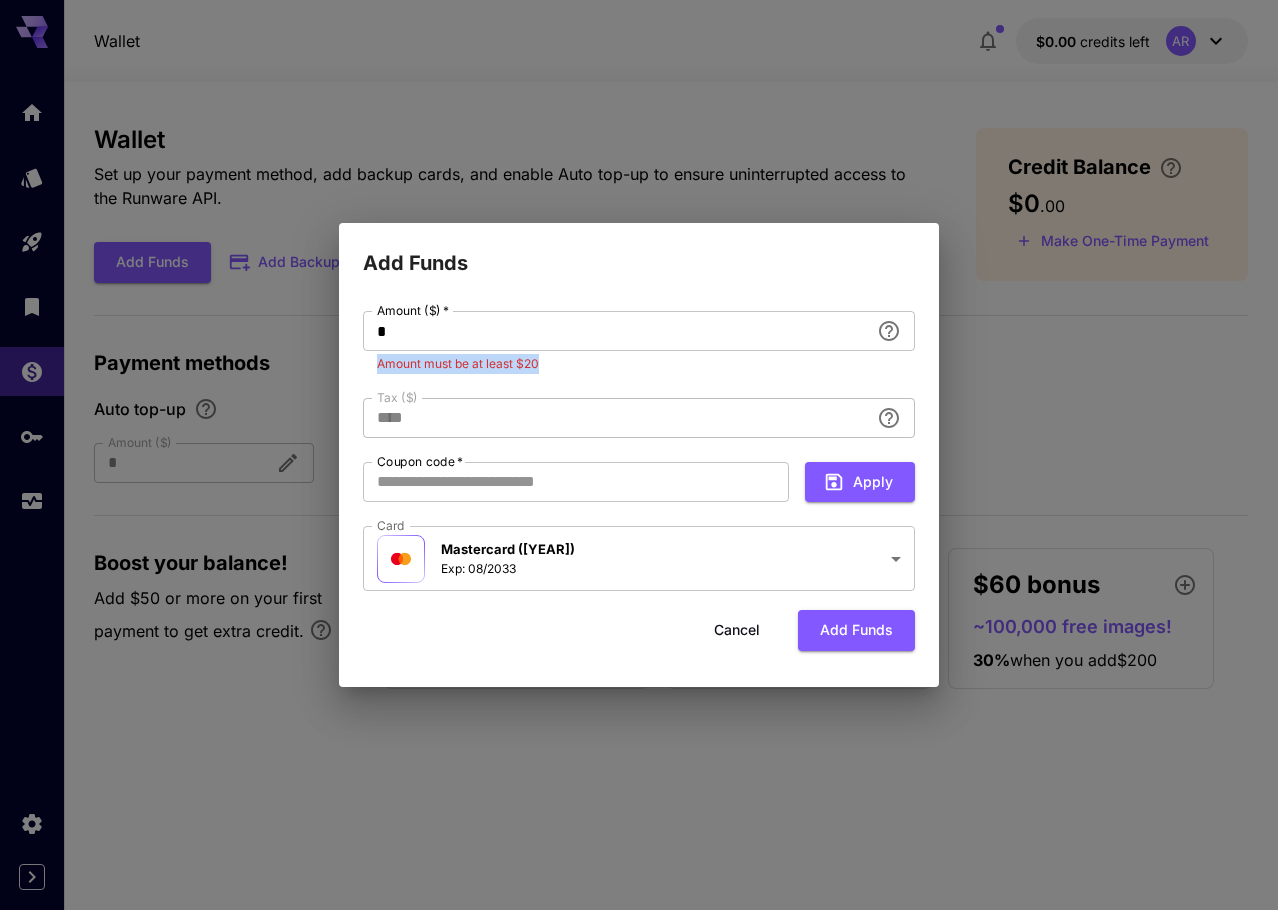 drag, startPoint x: 588, startPoint y: 368, endPoint x: 380, endPoint y: 365, distance: 208.02164 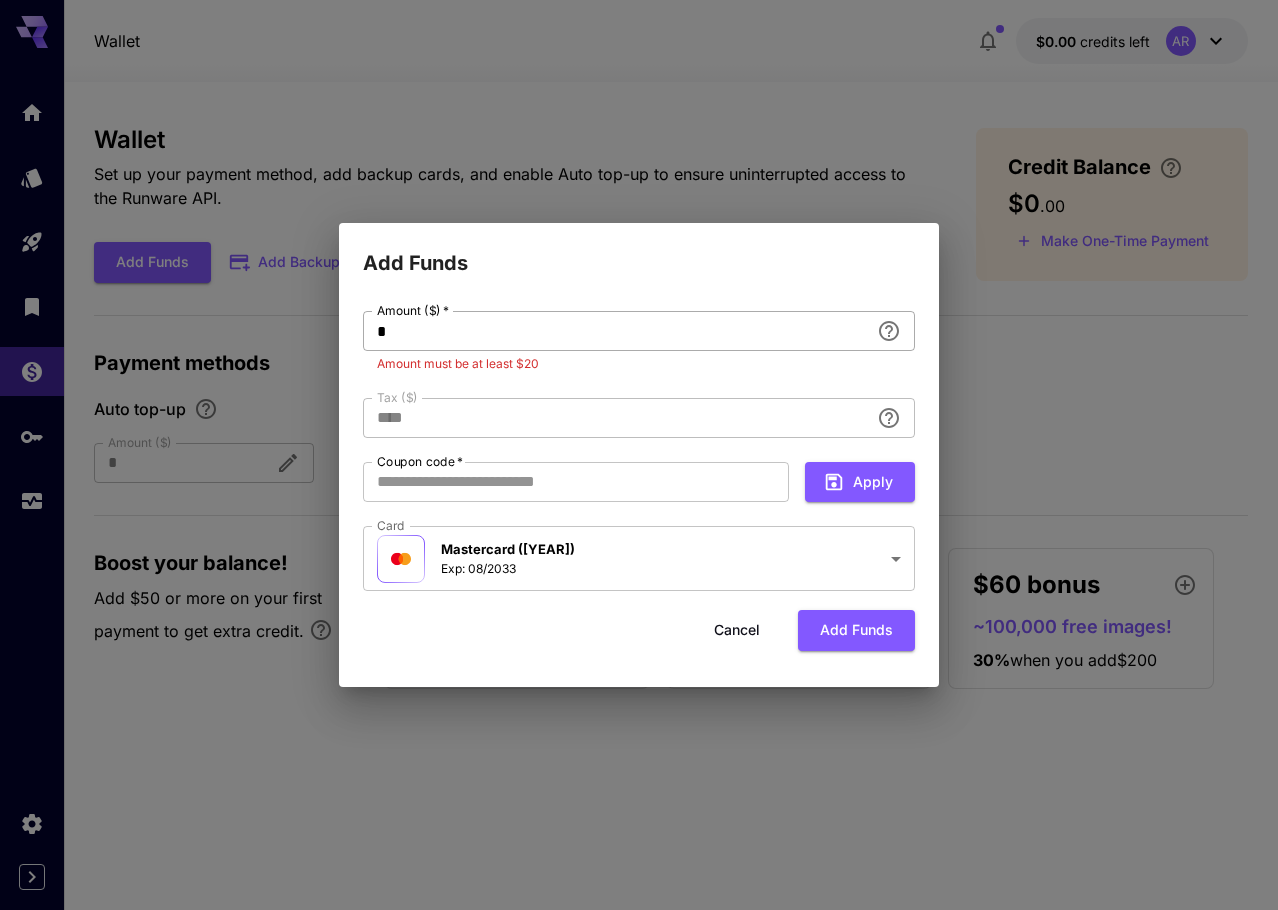 click on "*" at bounding box center [616, 331] 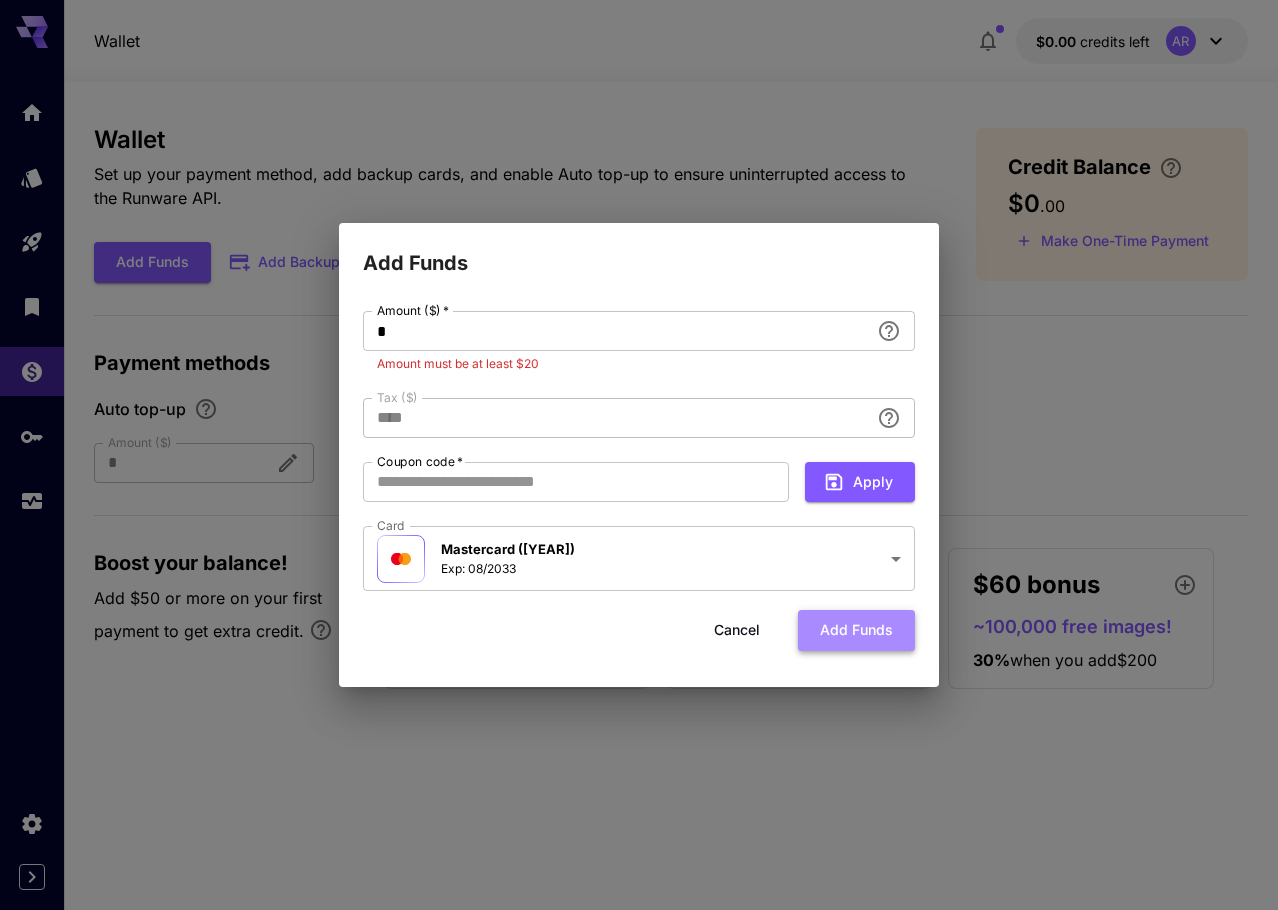 click on "Add funds" at bounding box center [856, 630] 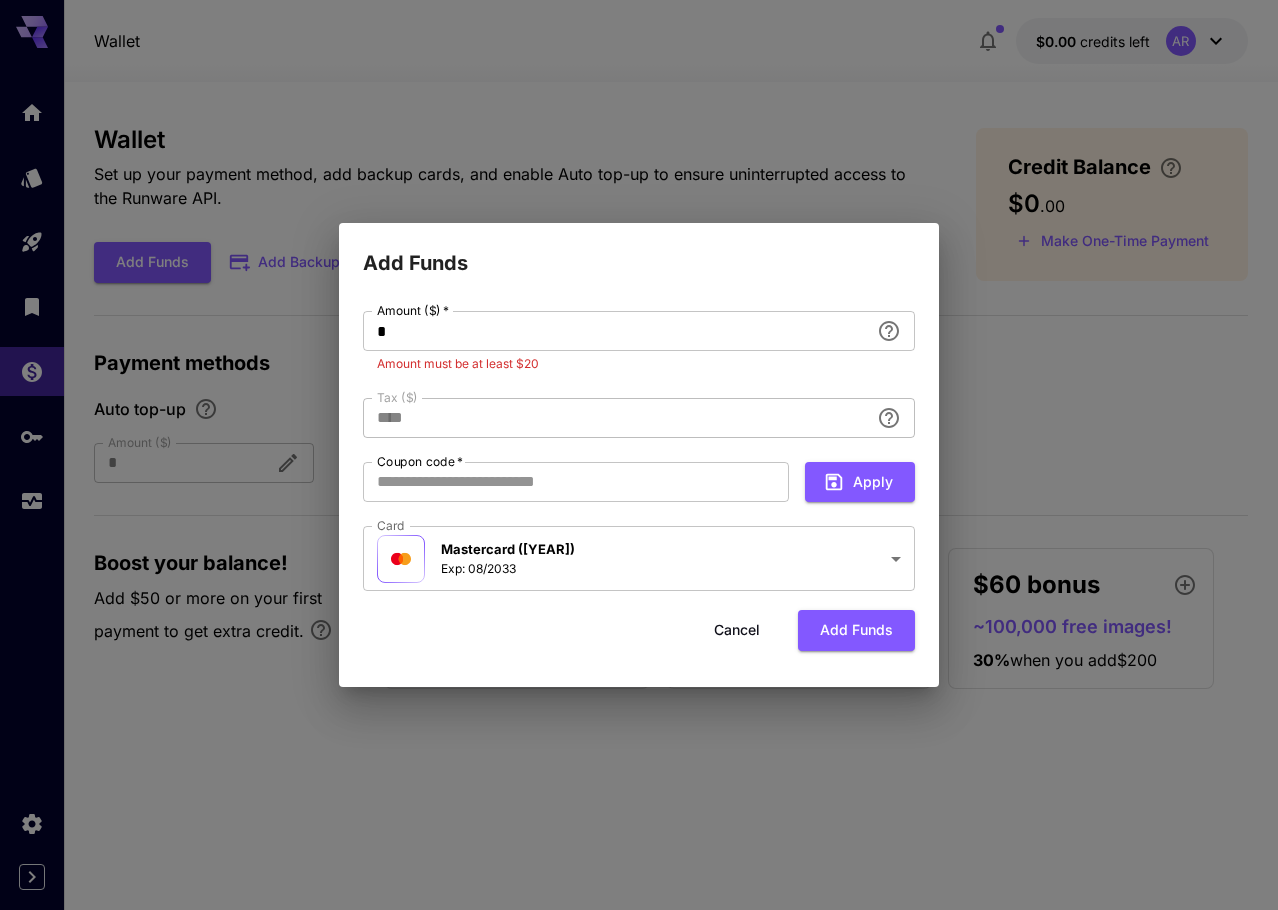 click on "Amount must be at least $20" at bounding box center (639, 364) 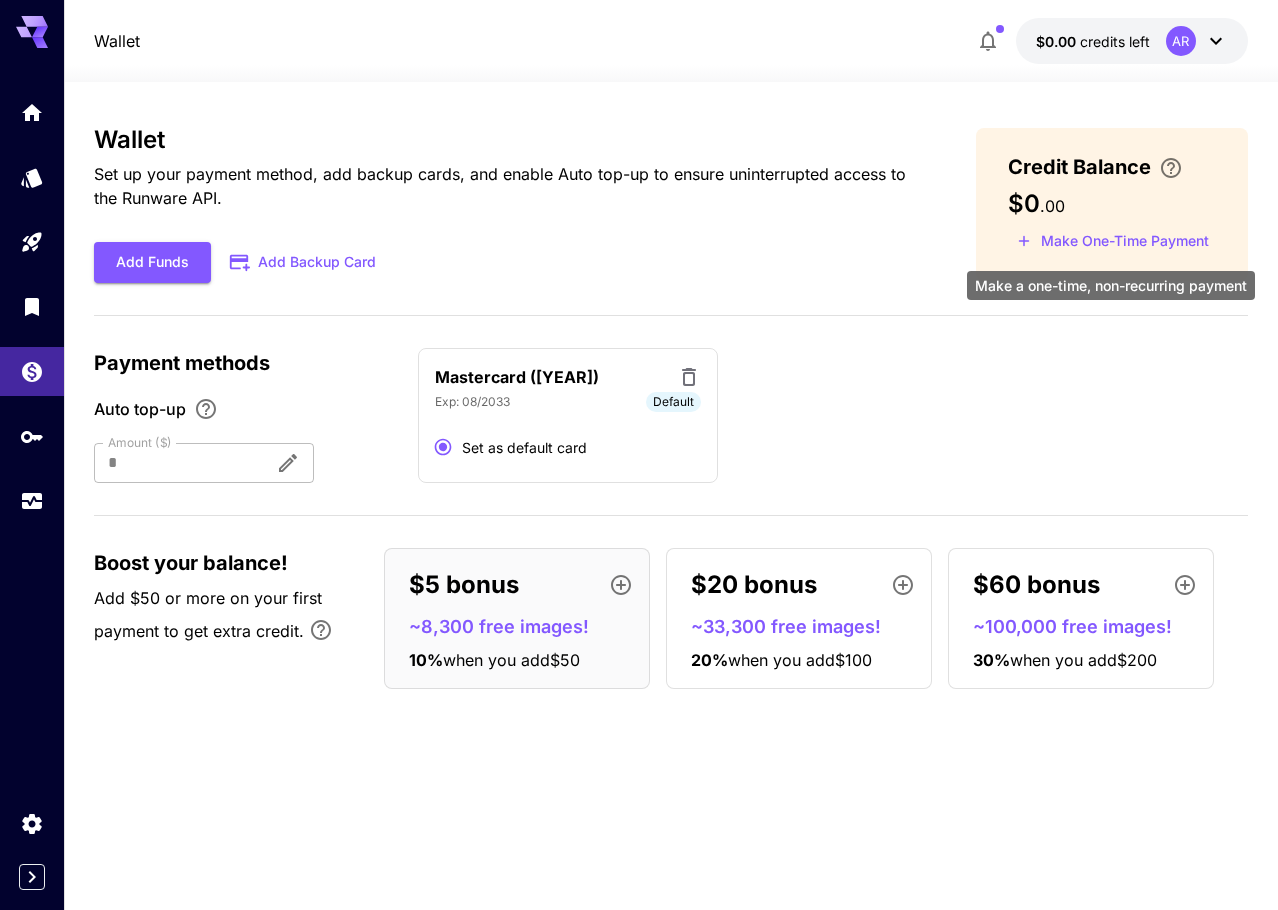 click on "Make One-Time Payment" at bounding box center (1113, 241) 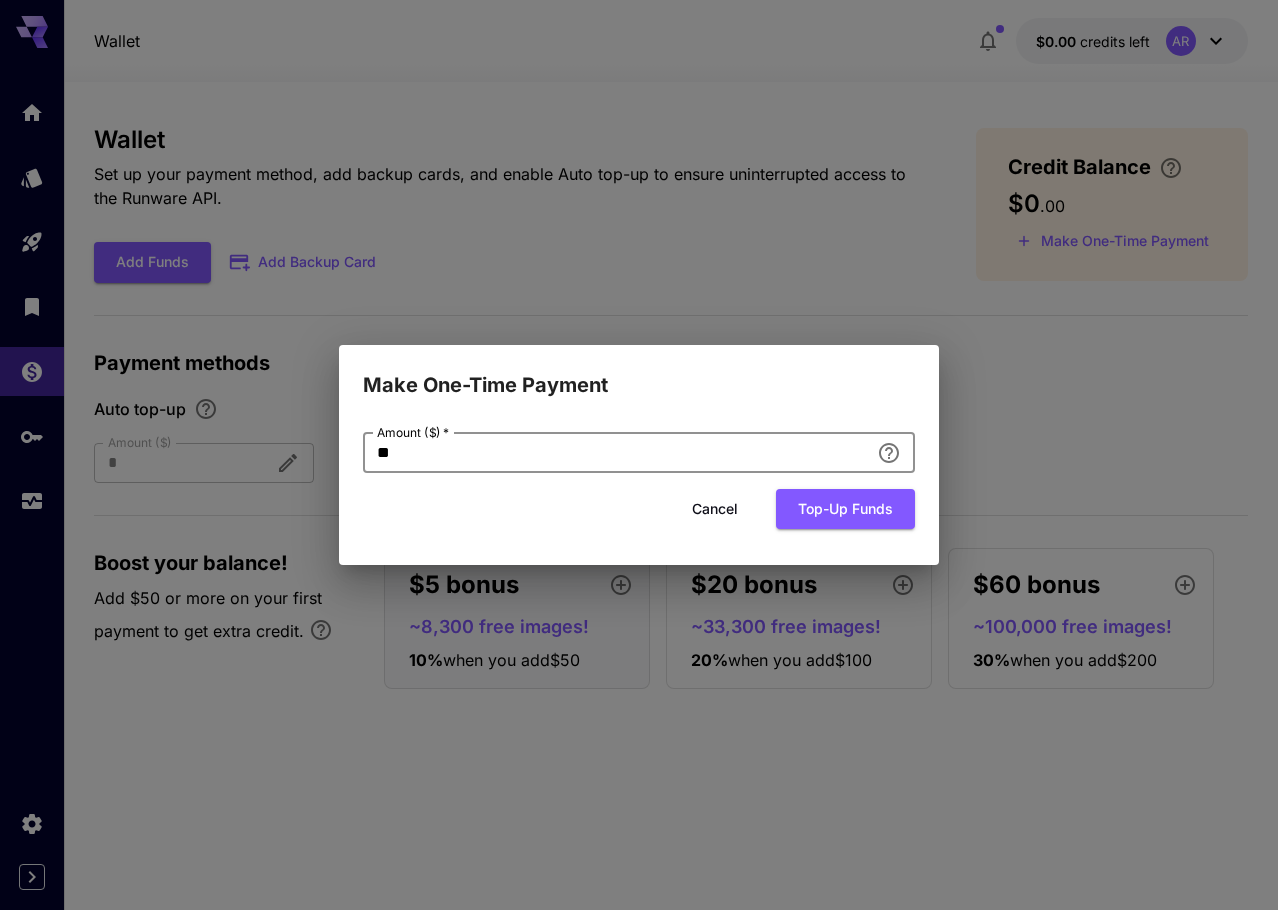 drag, startPoint x: 550, startPoint y: 464, endPoint x: 346, endPoint y: 464, distance: 204 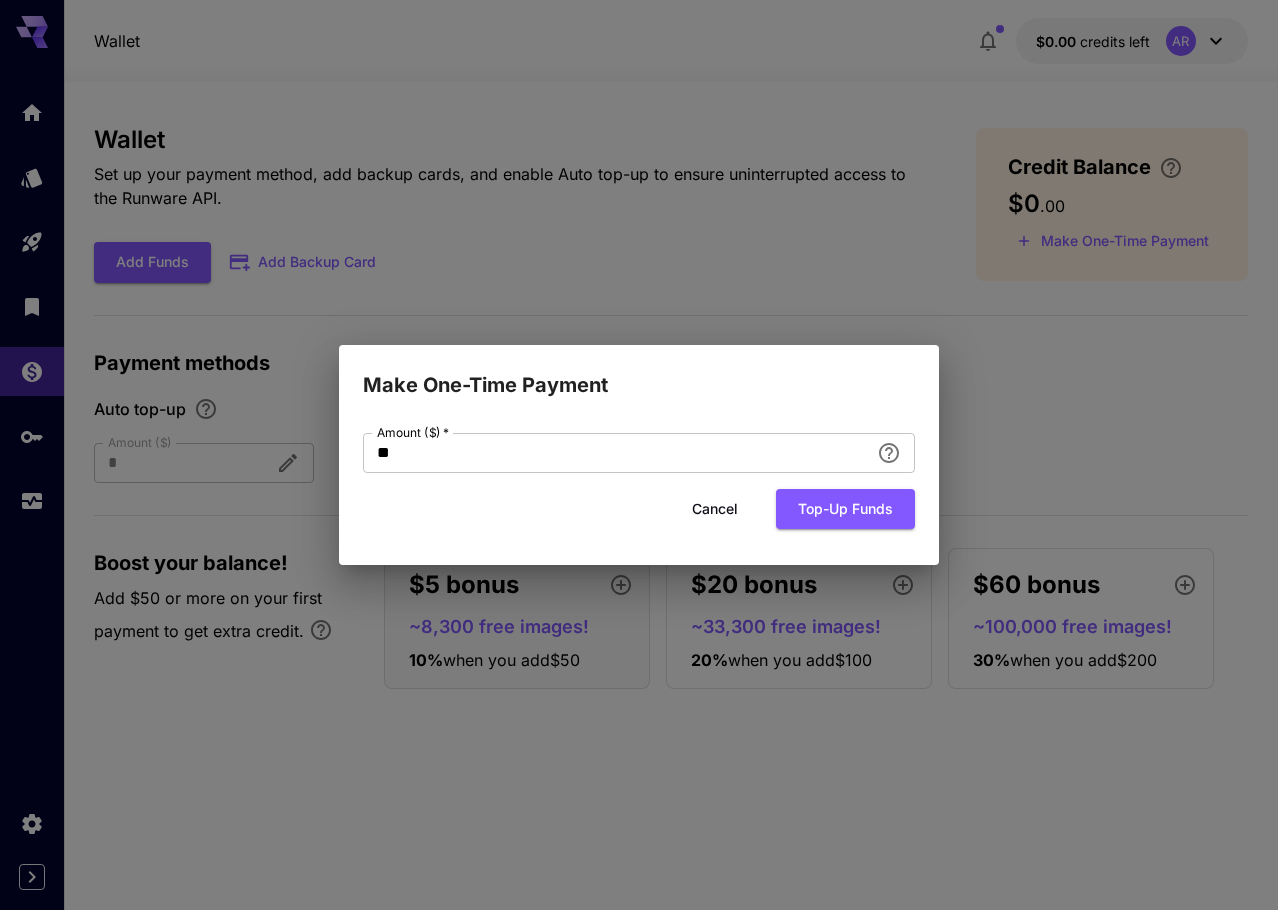 click on "Amount ($)   * ** Amount ($)   * Cancel Top-up funds" at bounding box center [639, 483] 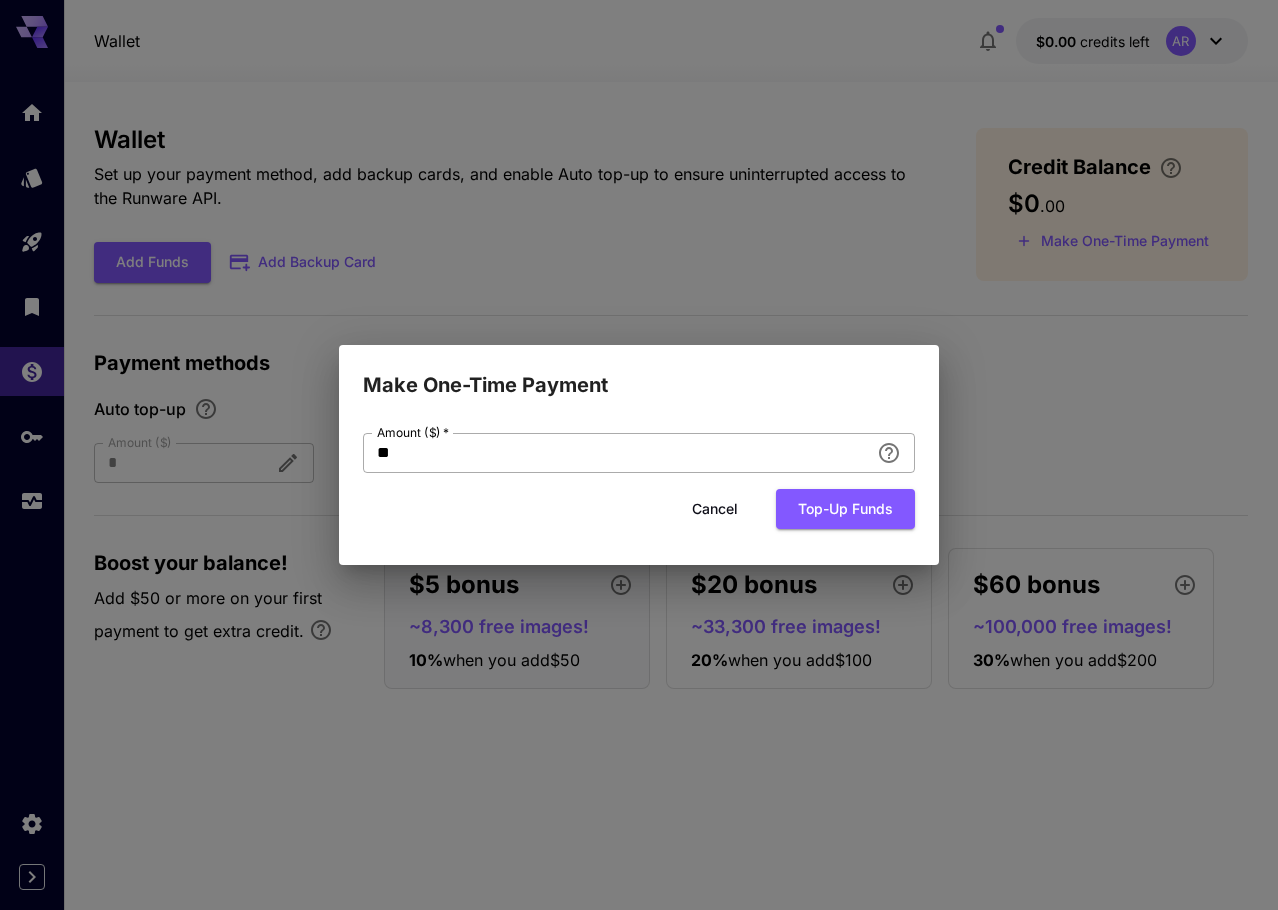 click on "**" at bounding box center [616, 453] 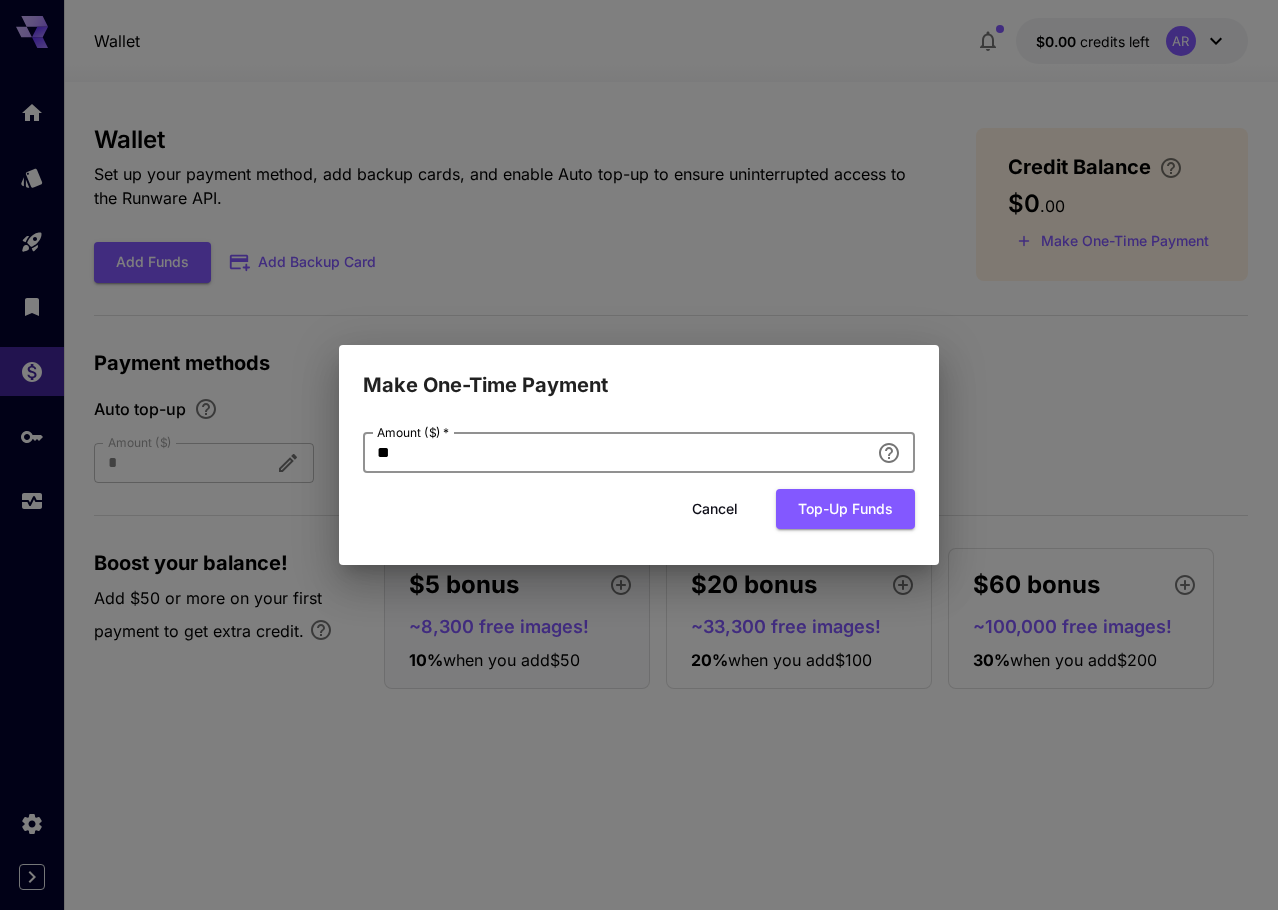 type on "*" 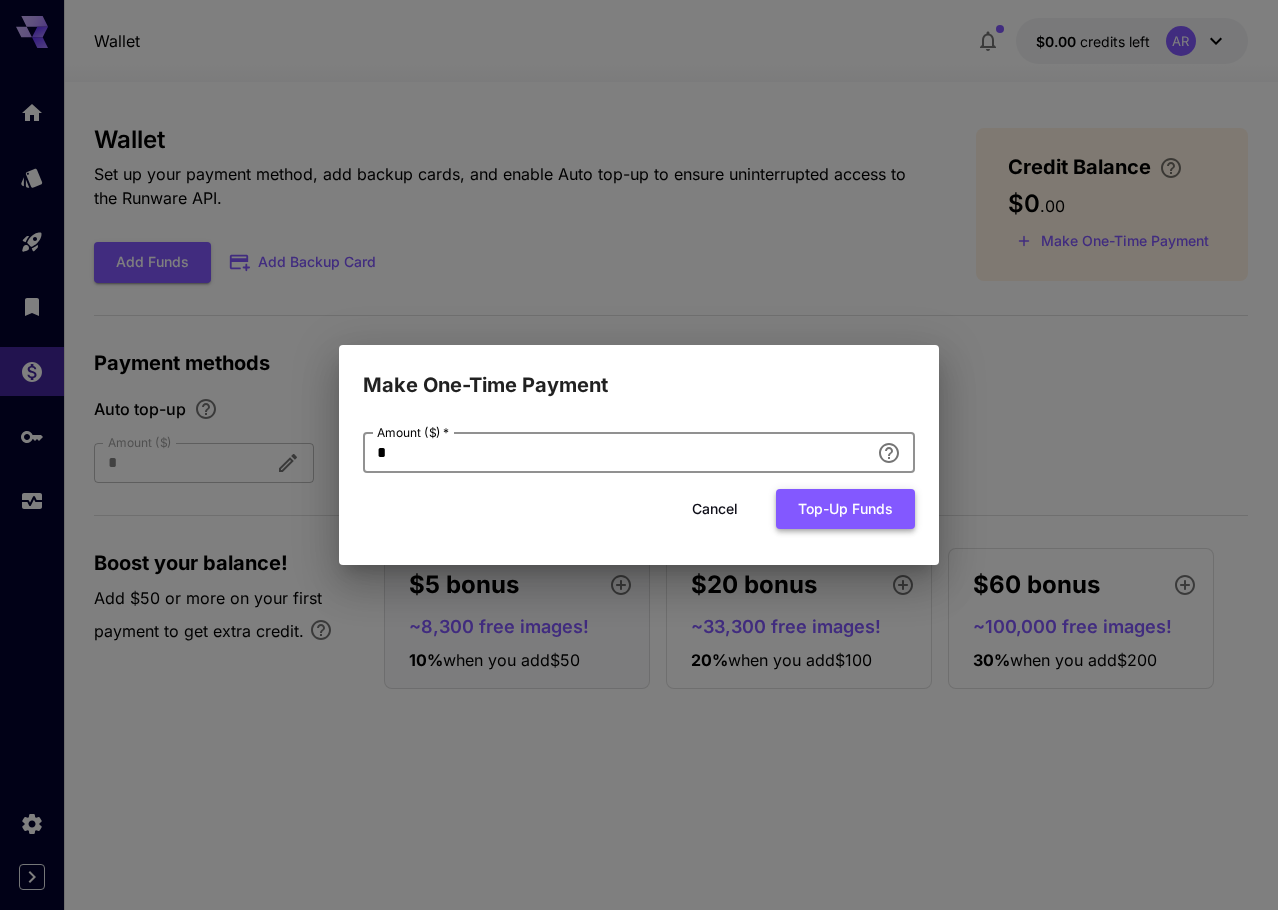 type on "*" 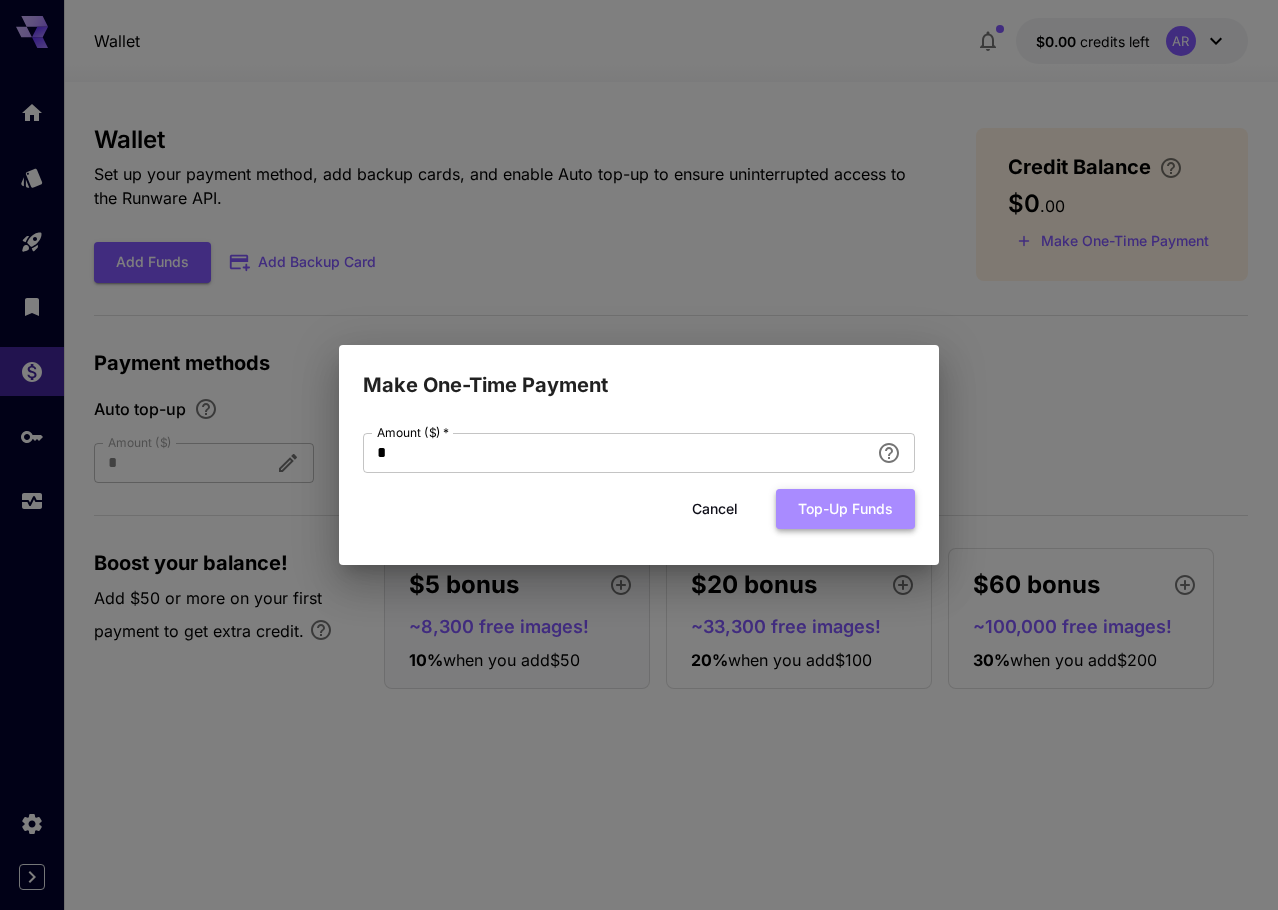 click on "Top-up funds" at bounding box center [845, 509] 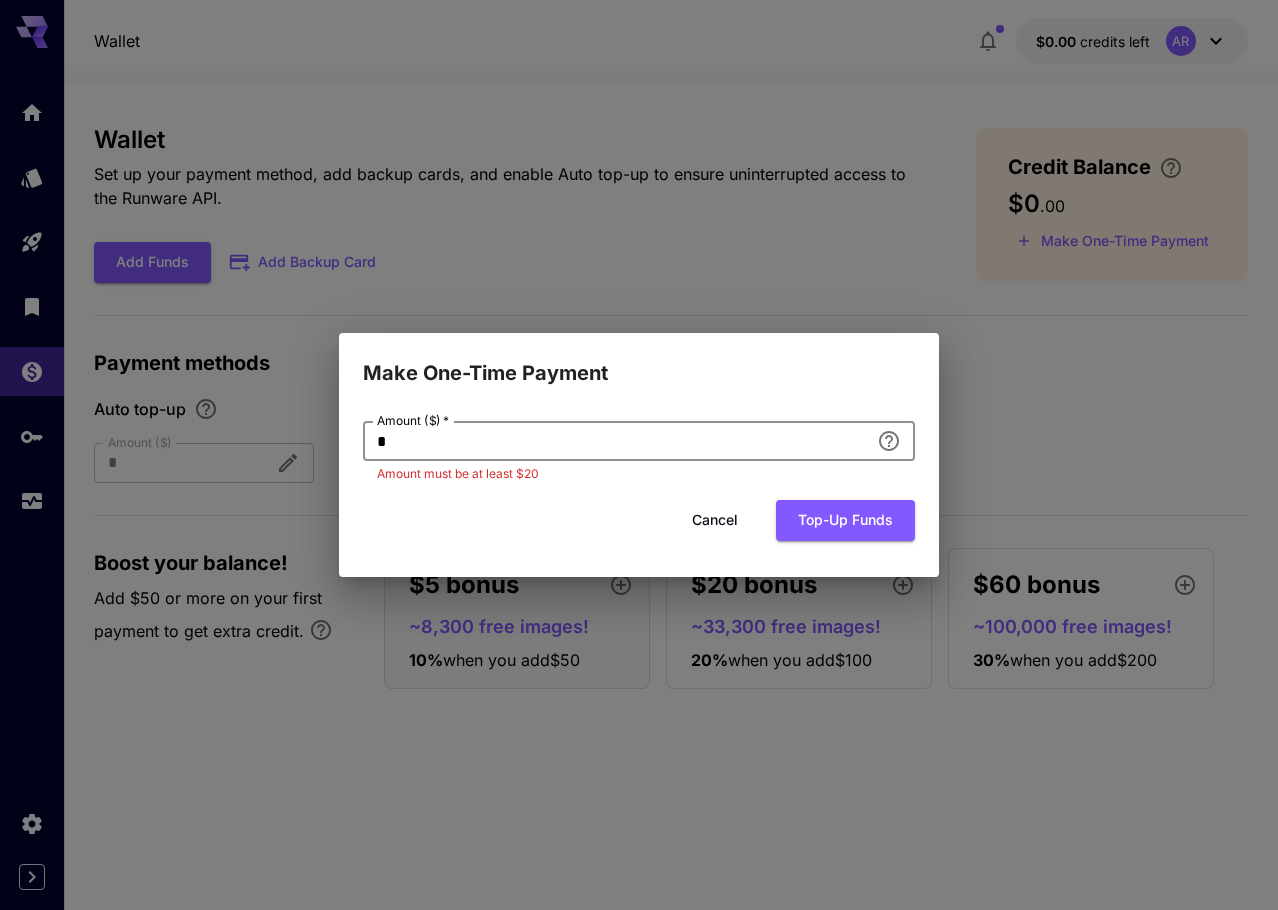 drag, startPoint x: 751, startPoint y: 452, endPoint x: 357, endPoint y: 470, distance: 394.41095 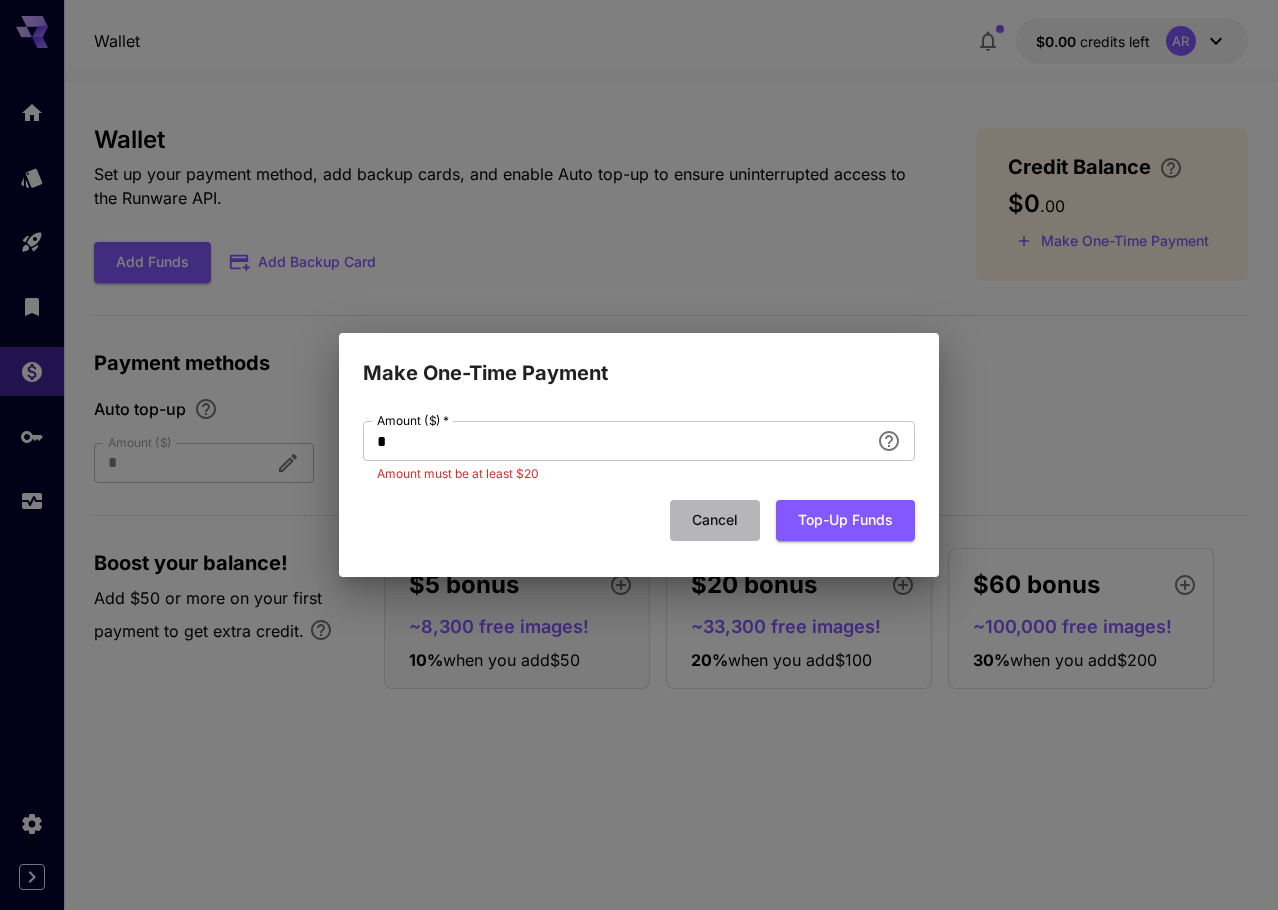 drag, startPoint x: 702, startPoint y: 512, endPoint x: 727, endPoint y: 508, distance: 25.317978 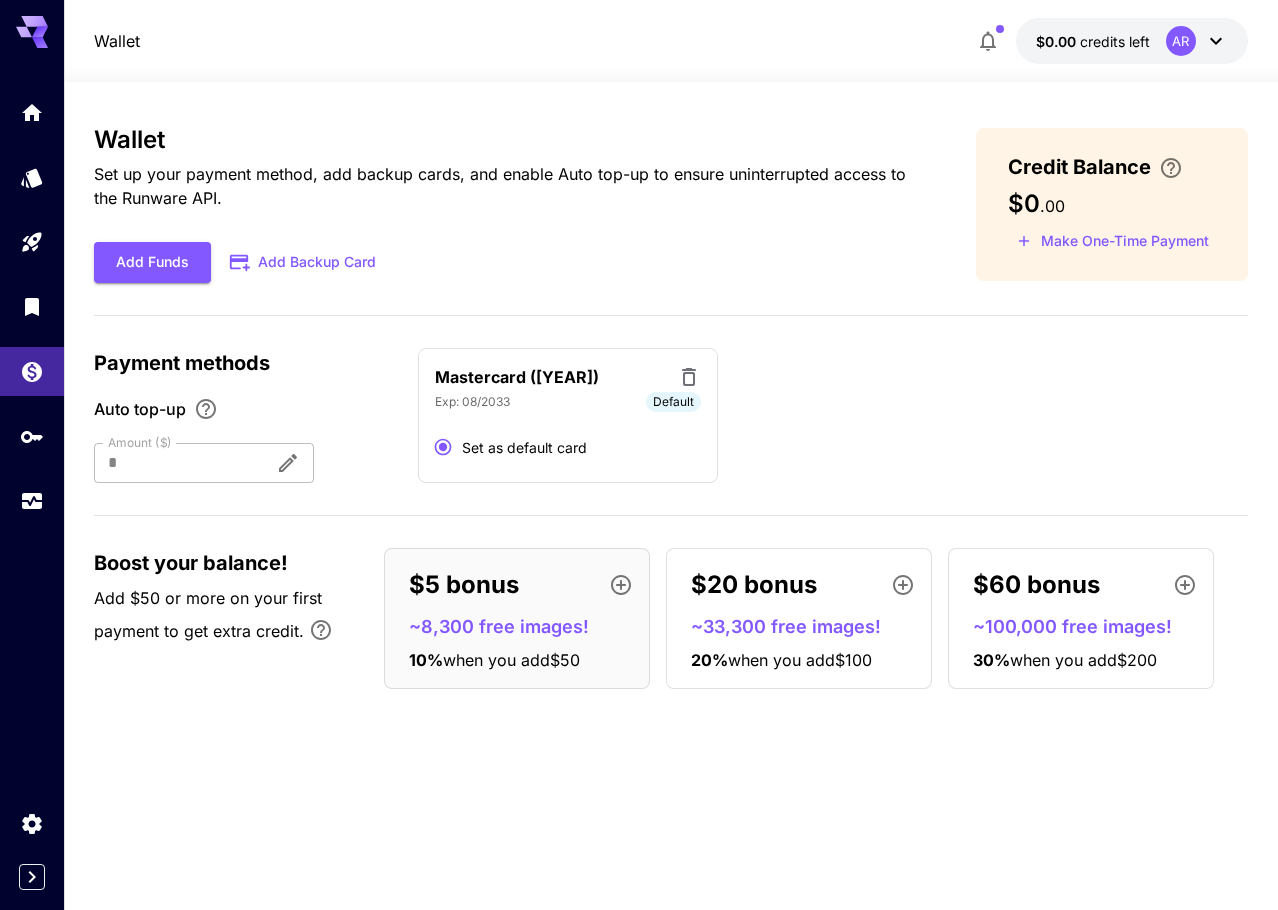 click on "Wallet Set up your payment method, add backup cards, and enable Auto top-up to ensure uninterrupted access to the Runware API. Add Funds Add Backup Card" at bounding box center [502, 204] 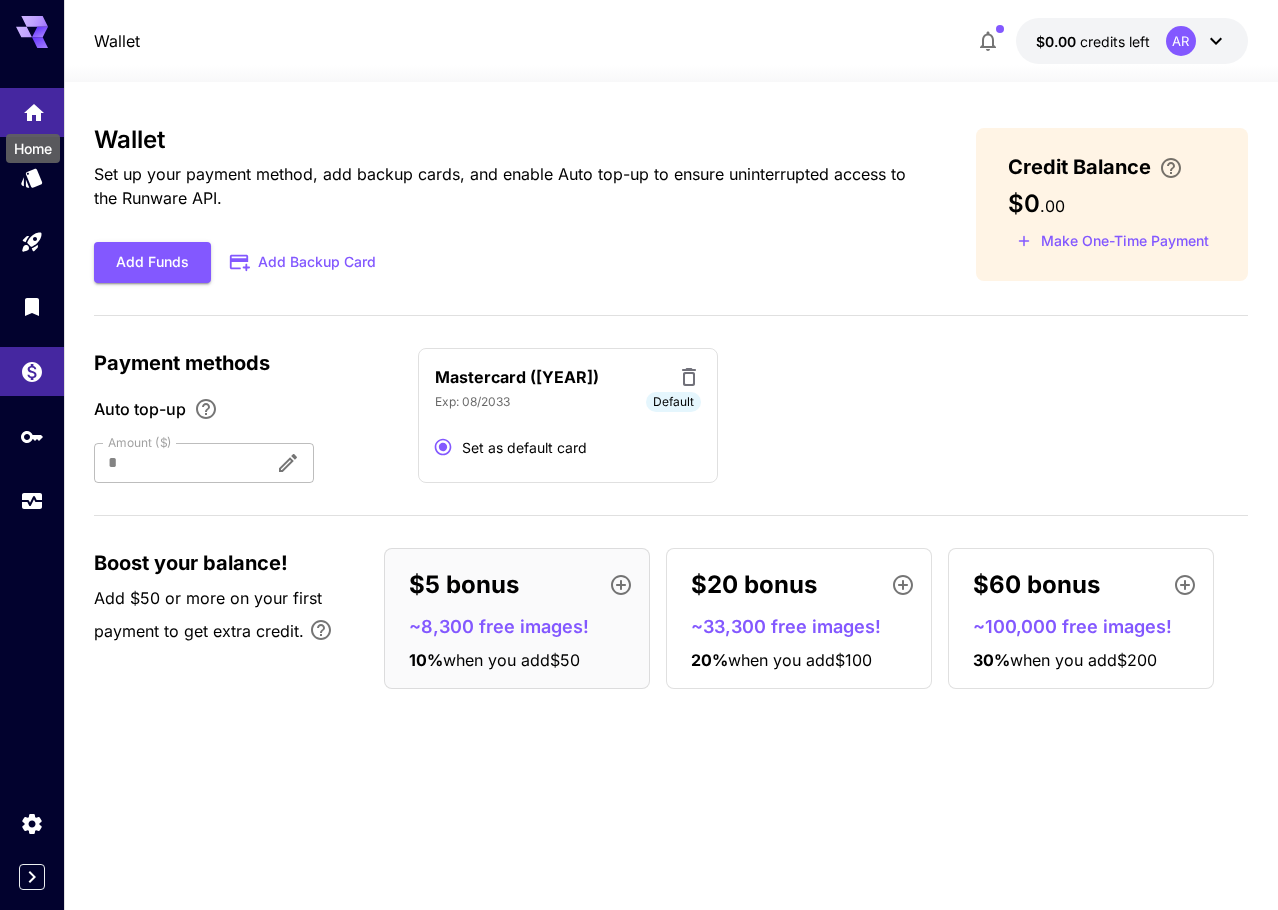 click 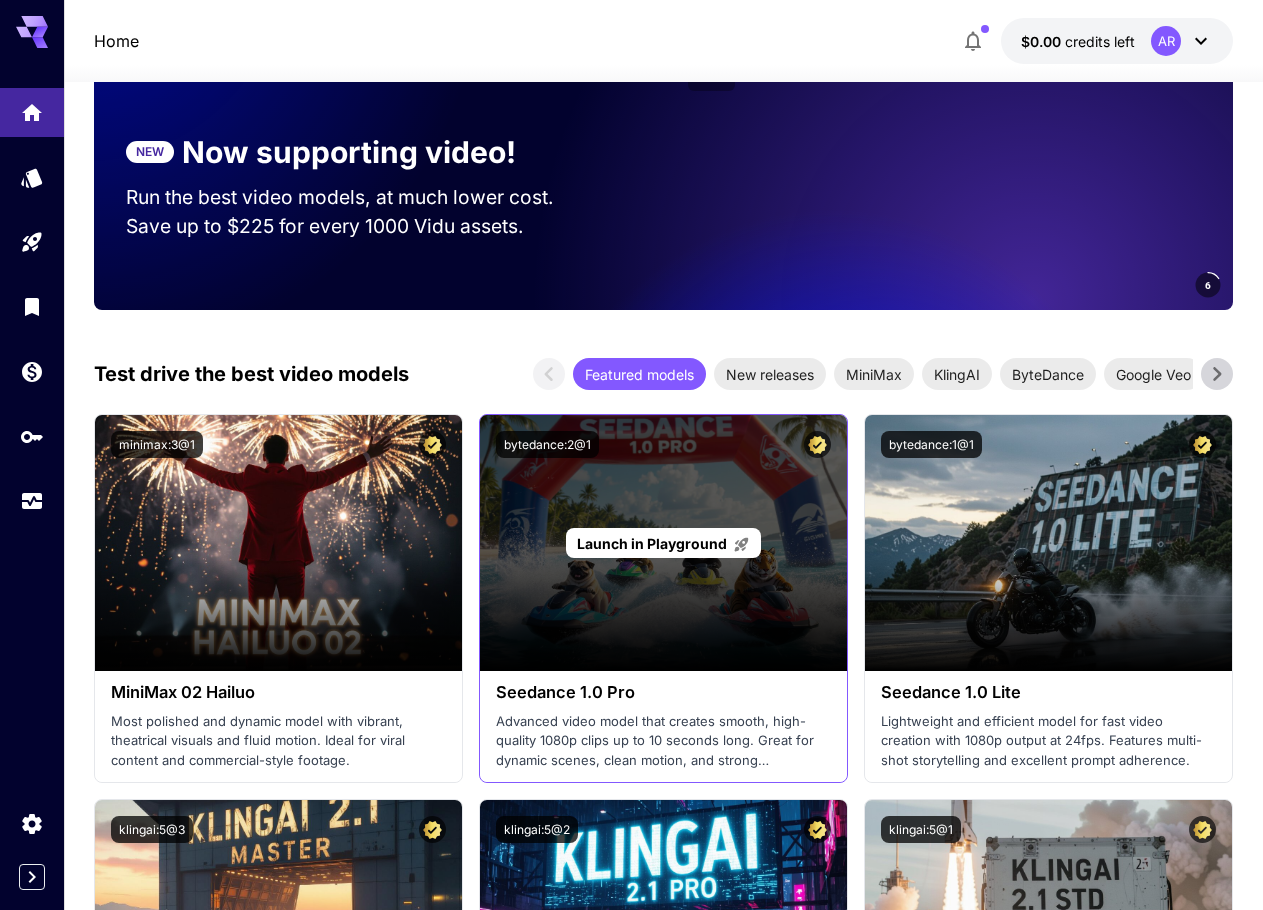 scroll, scrollTop: 197, scrollLeft: 0, axis: vertical 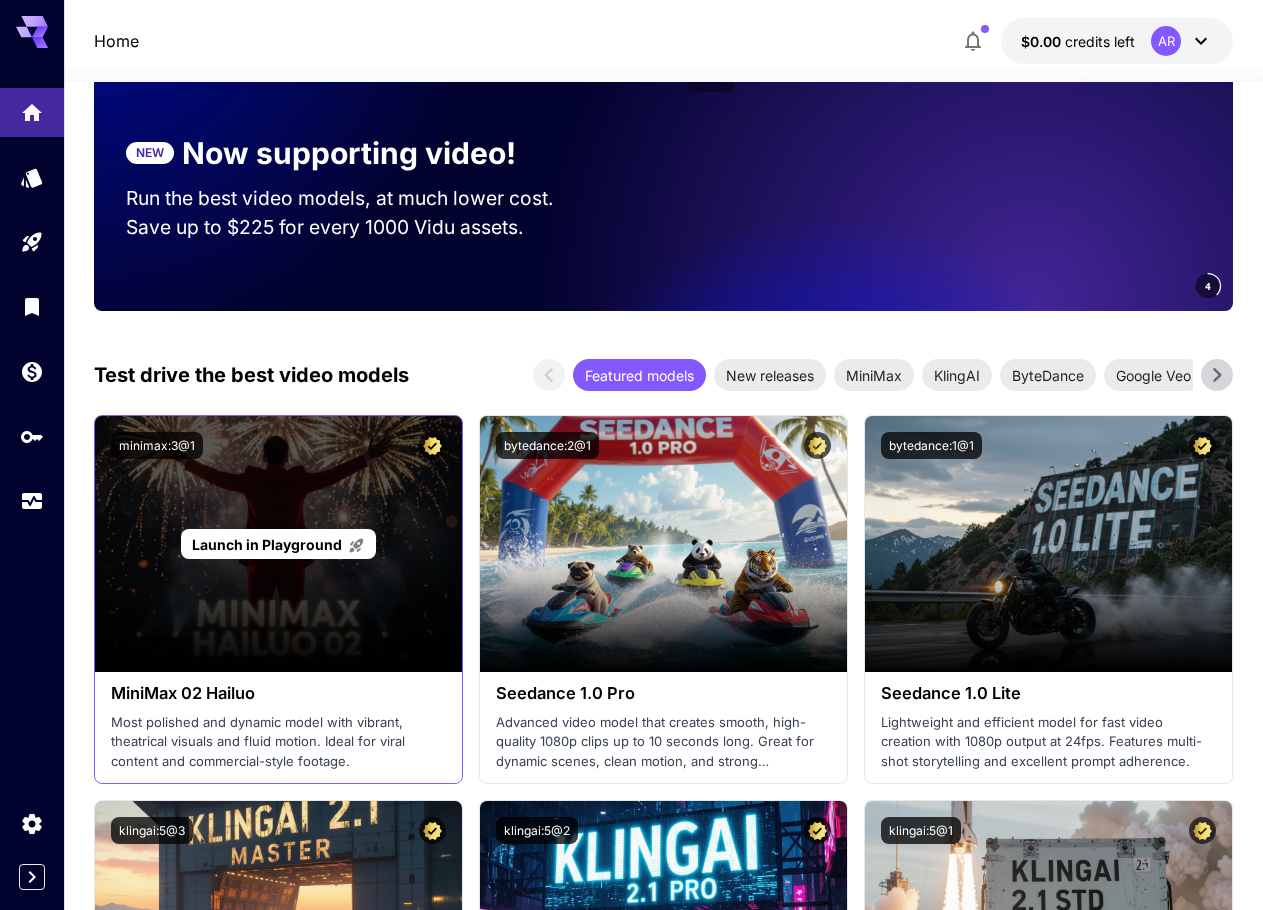 click on "Launch in Playground" at bounding box center [267, 544] 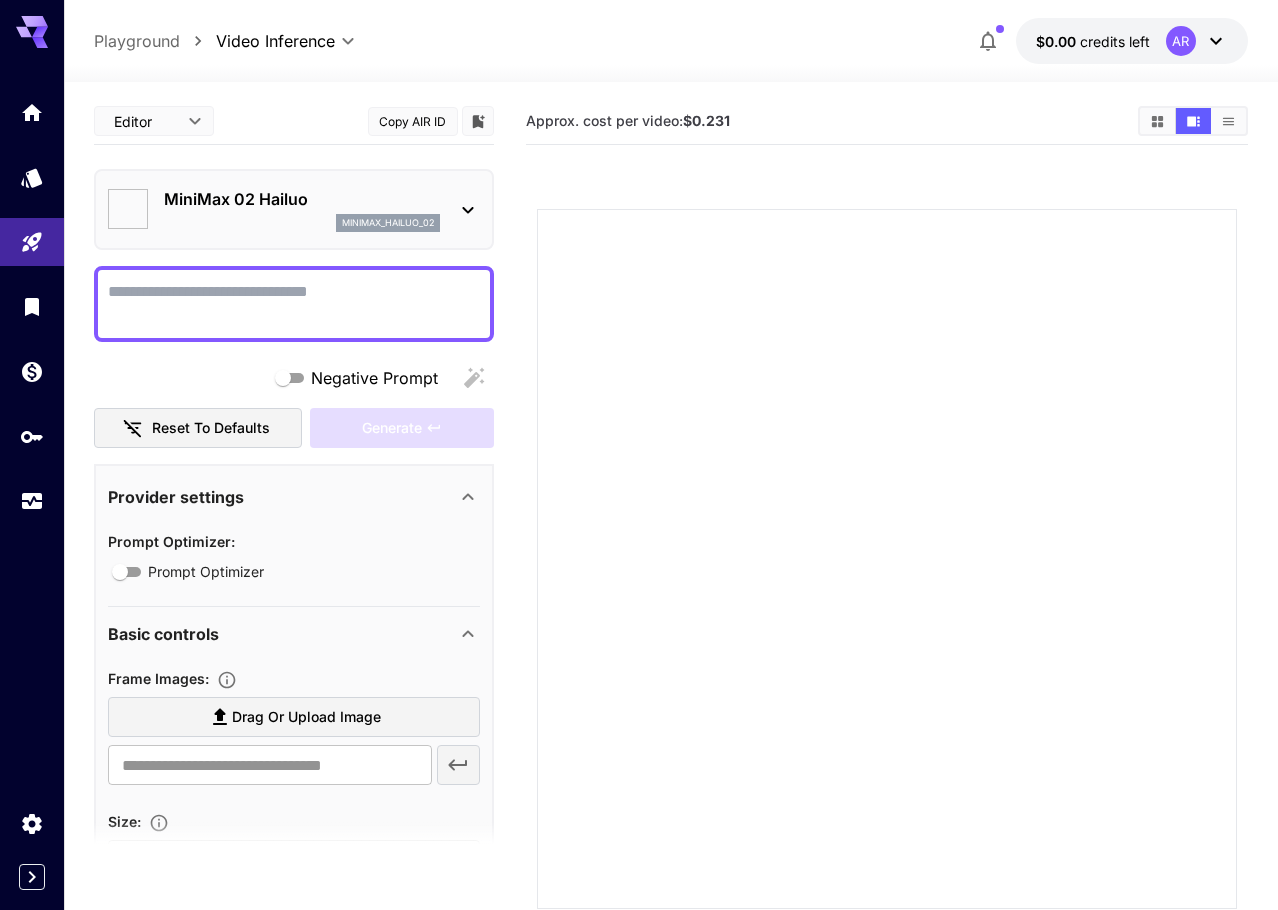 type on "*" 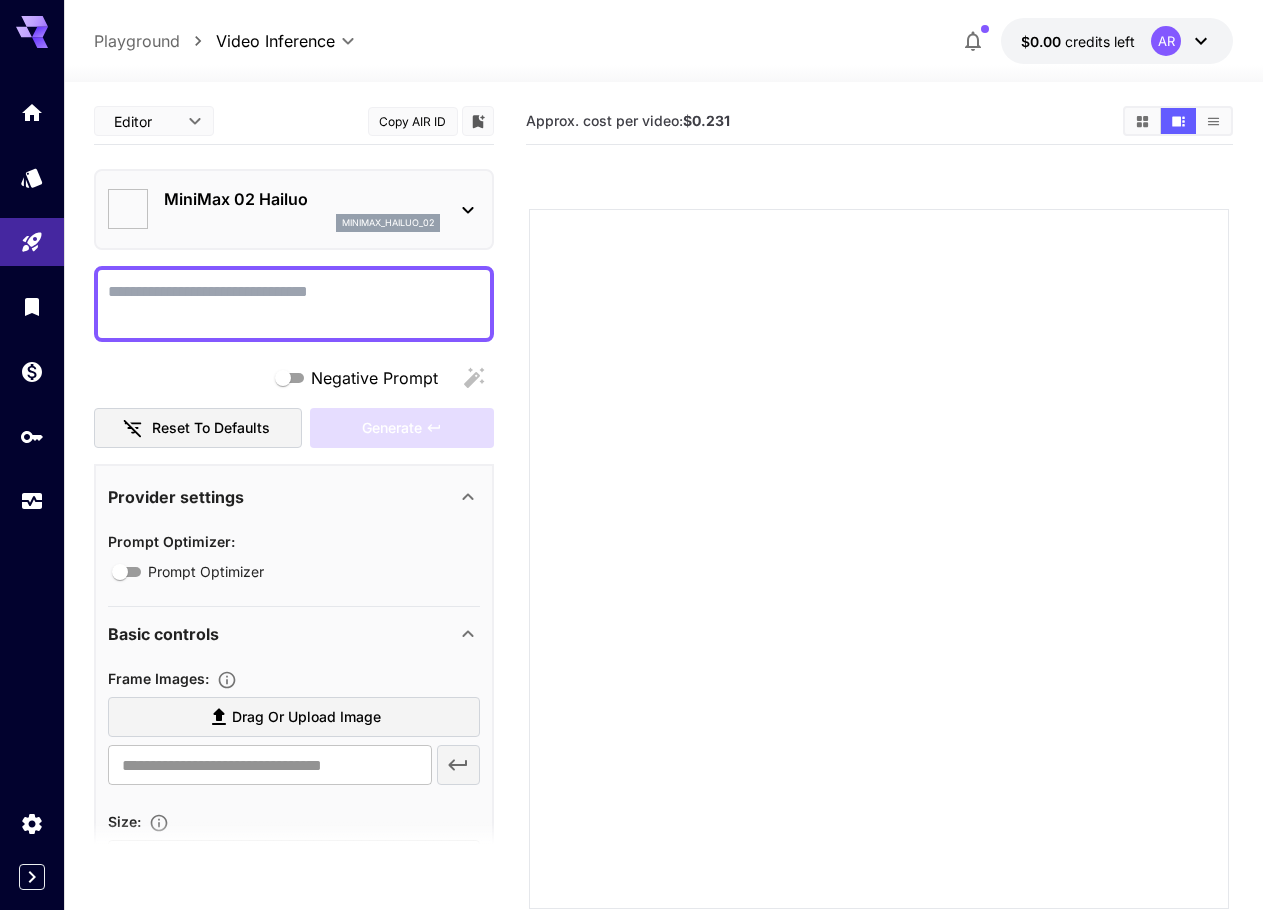 click on "**********" at bounding box center [663, 561] 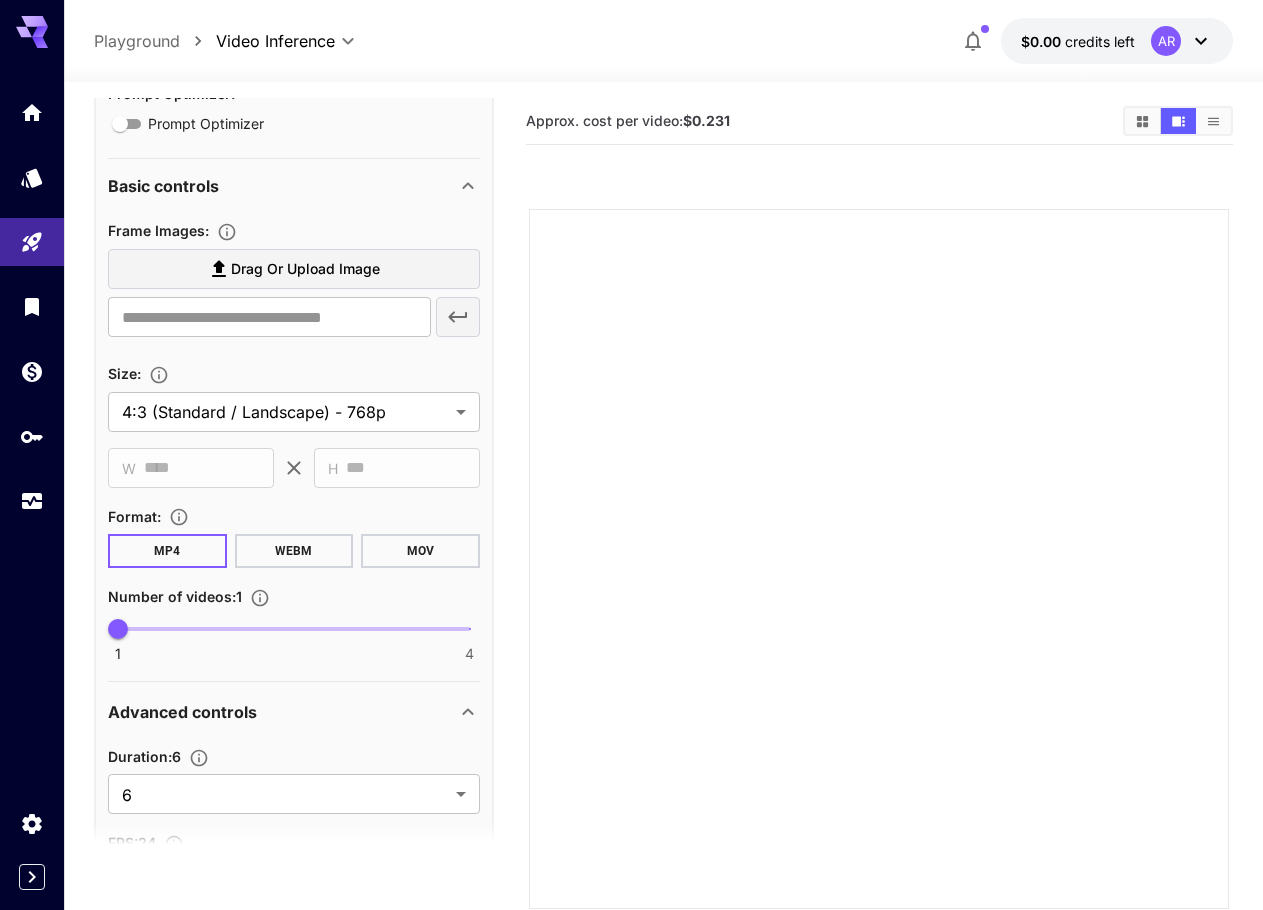 scroll, scrollTop: 485, scrollLeft: 0, axis: vertical 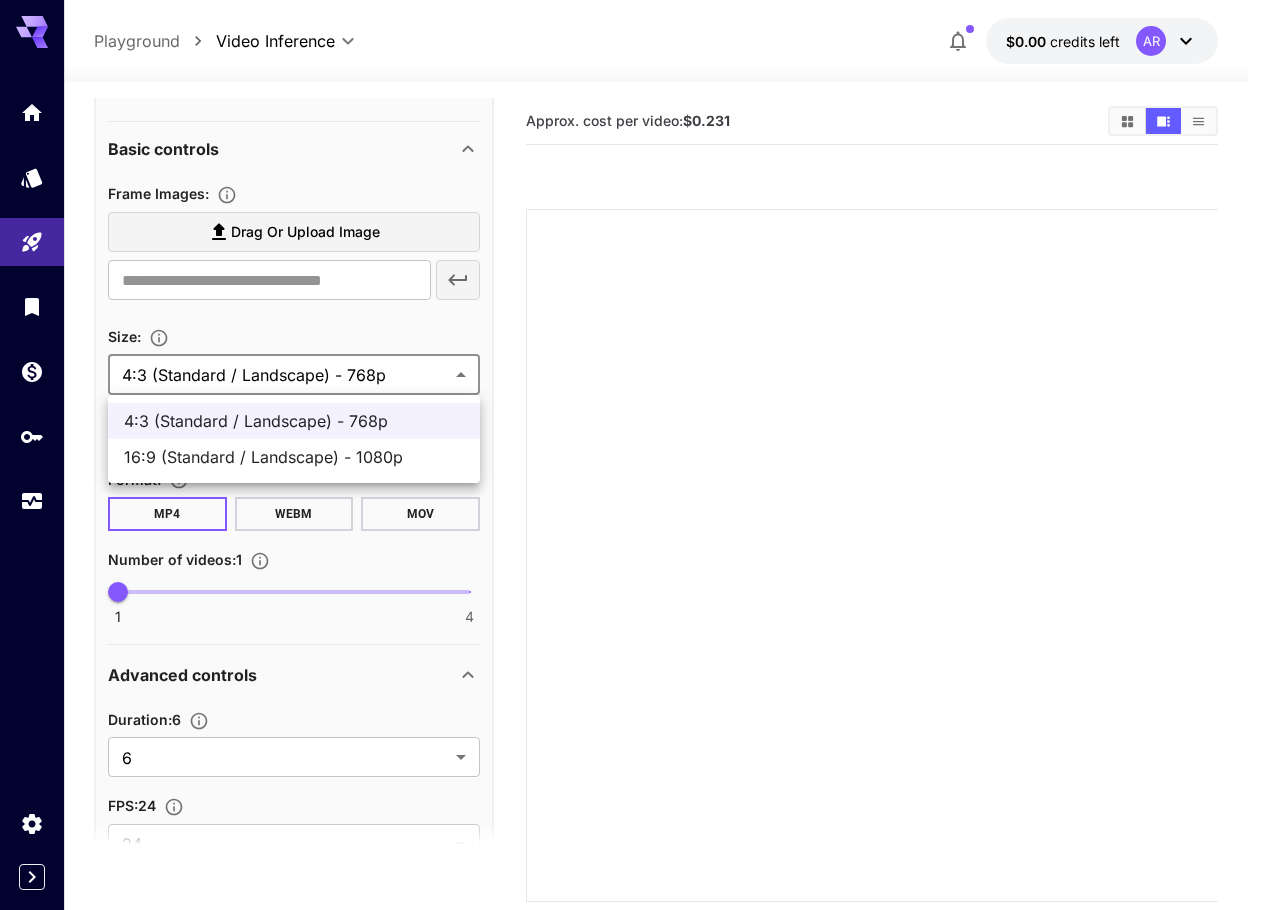 click on "**********" at bounding box center [631, 534] 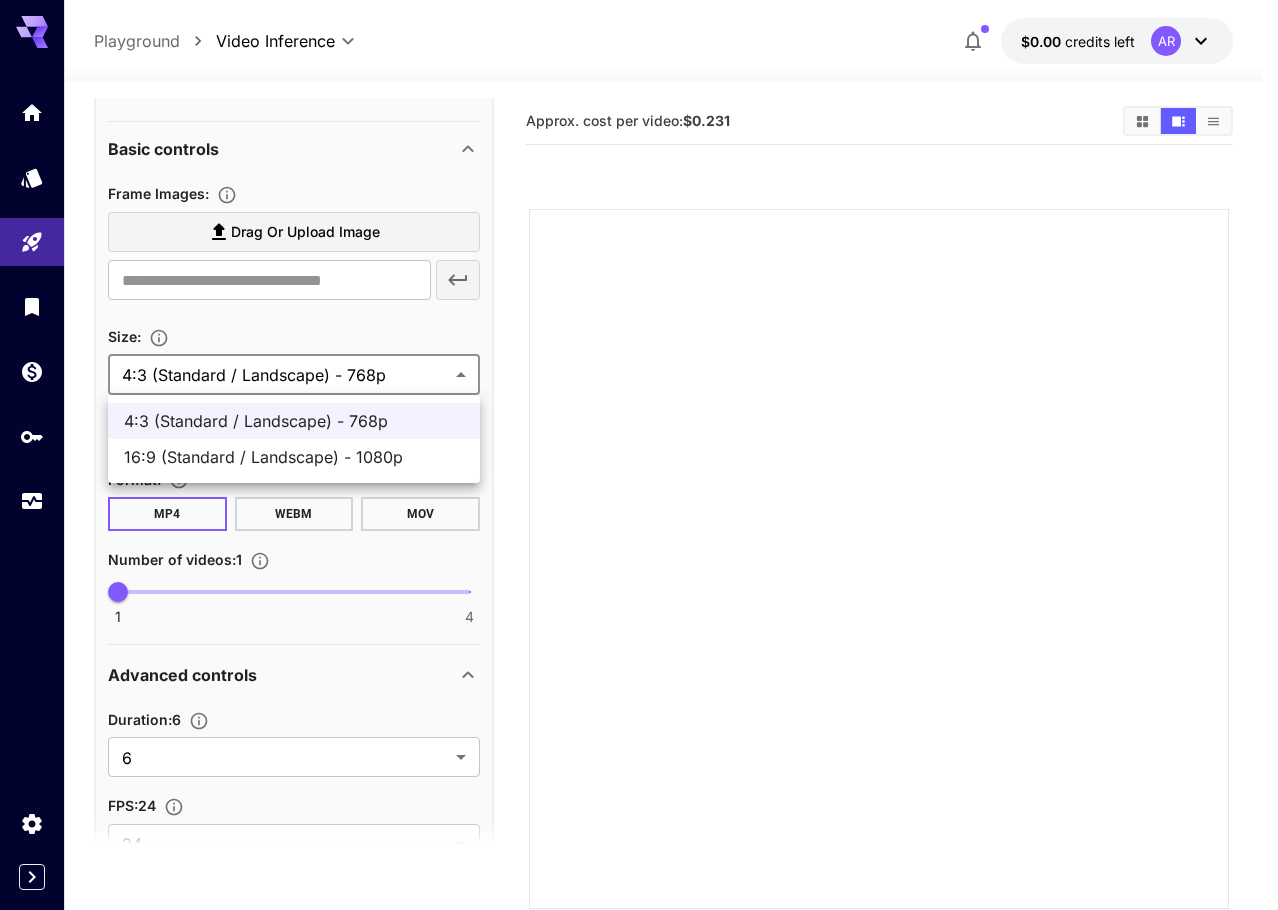 click at bounding box center [639, 455] 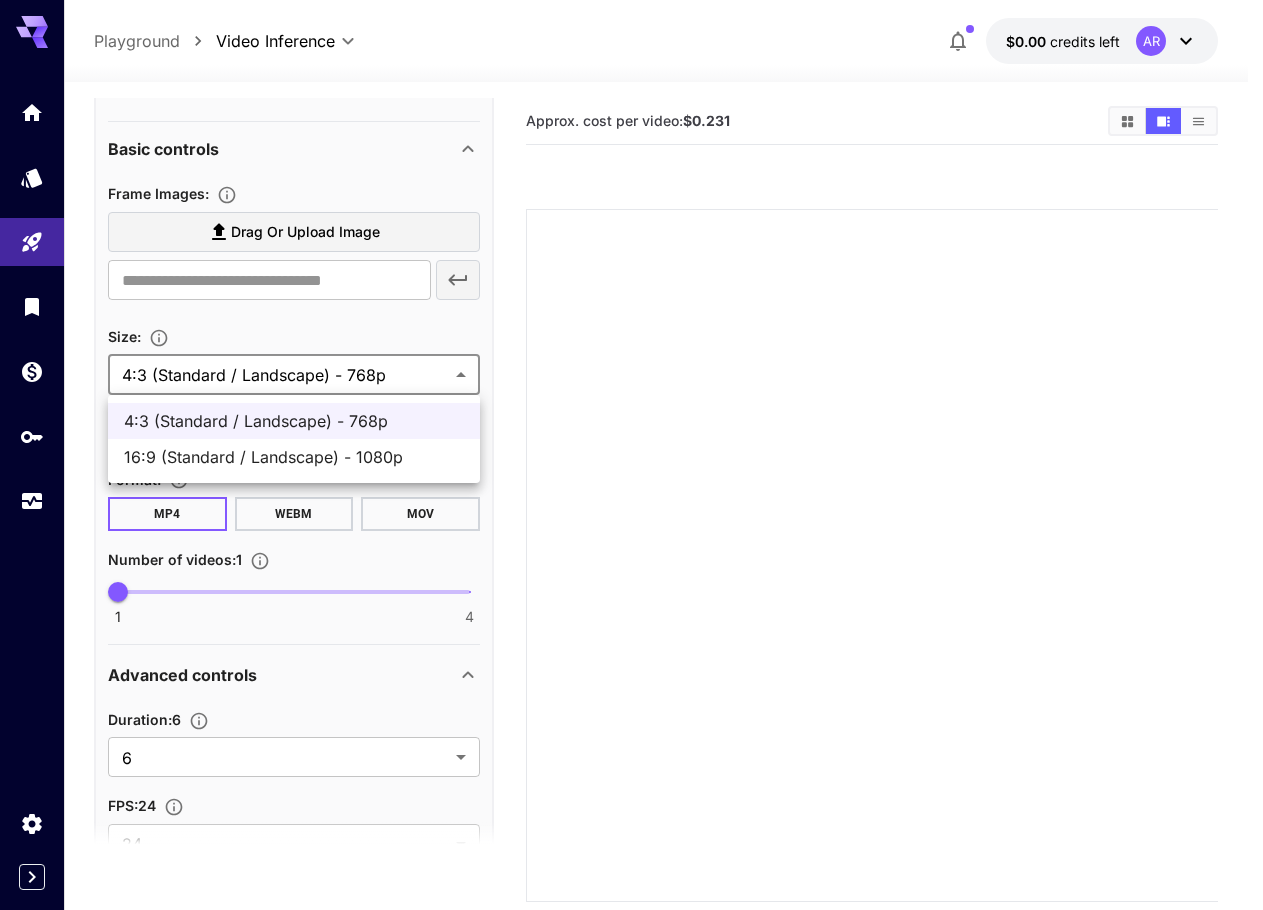 click on "**********" at bounding box center (631, 534) 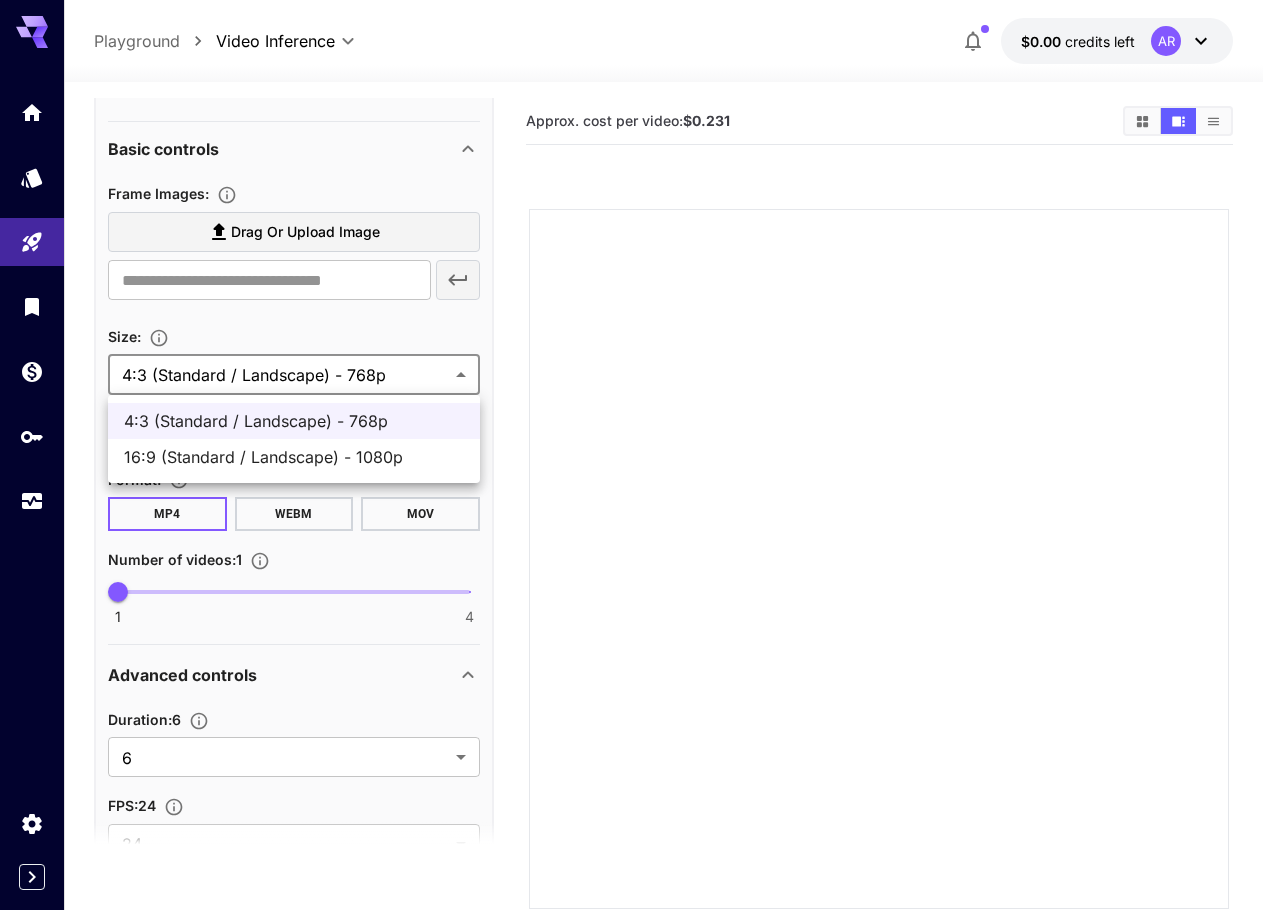 click at bounding box center [639, 455] 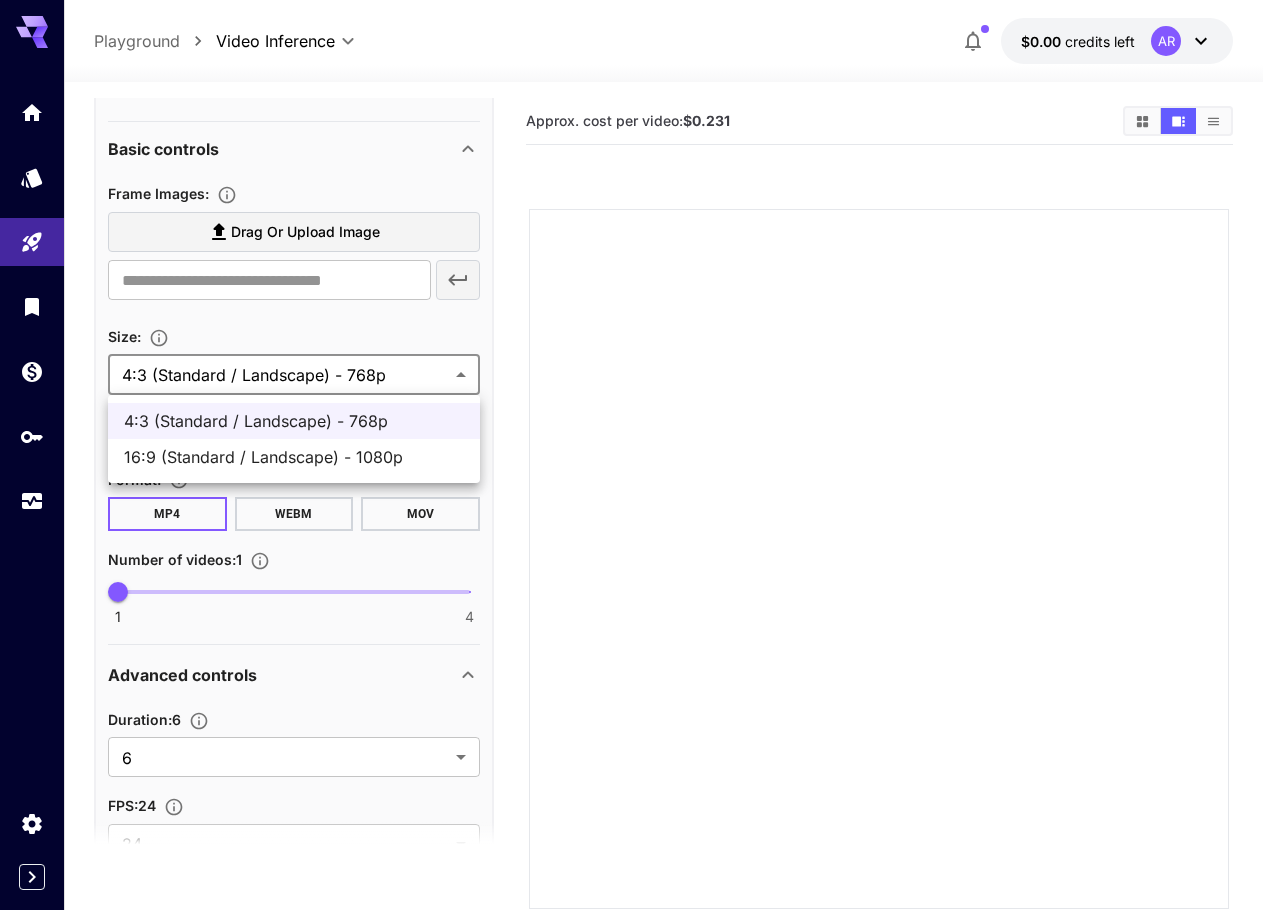 click on "**********" at bounding box center (639, 534) 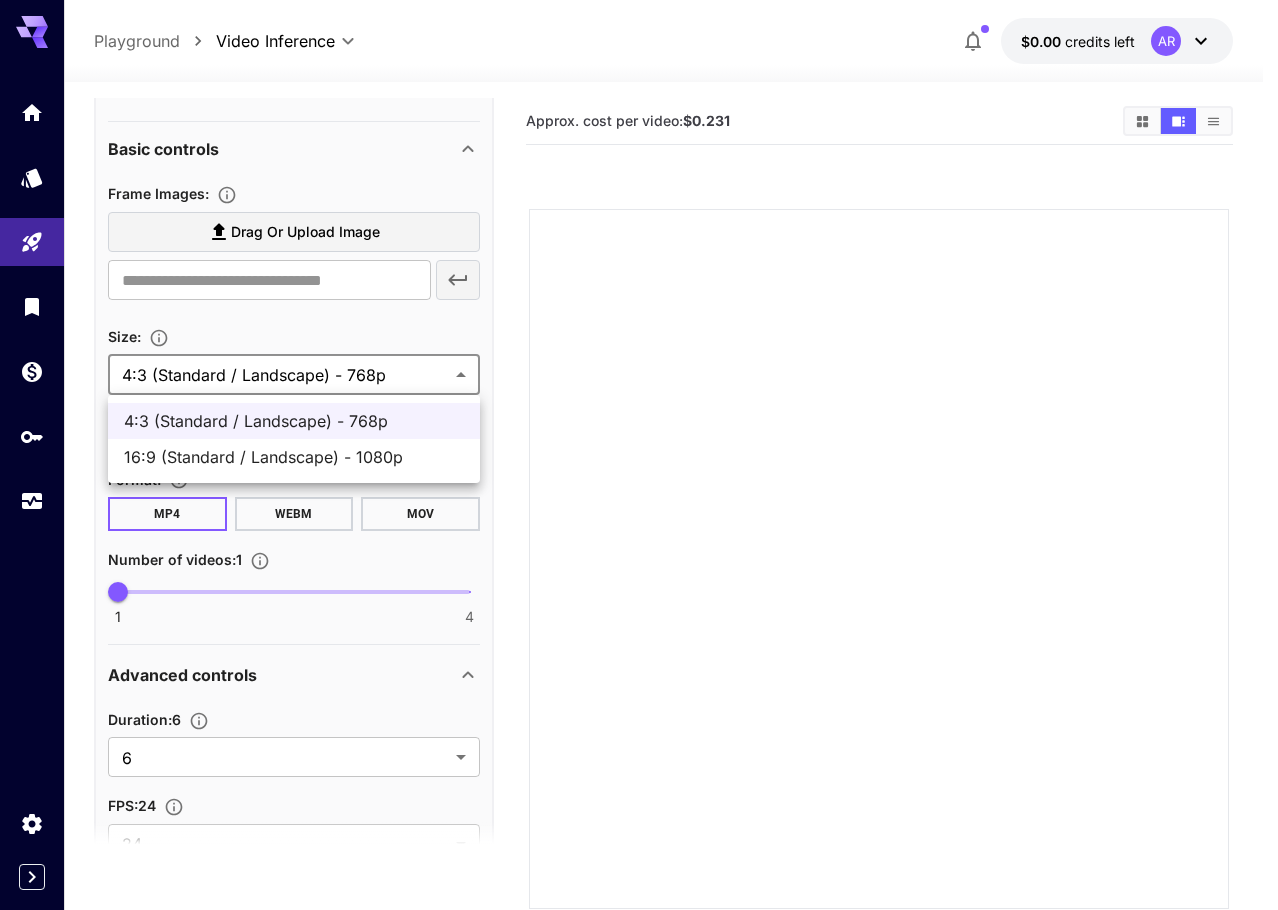 click on "16:9 (Standard / Landscape) - 1080p" at bounding box center (294, 457) 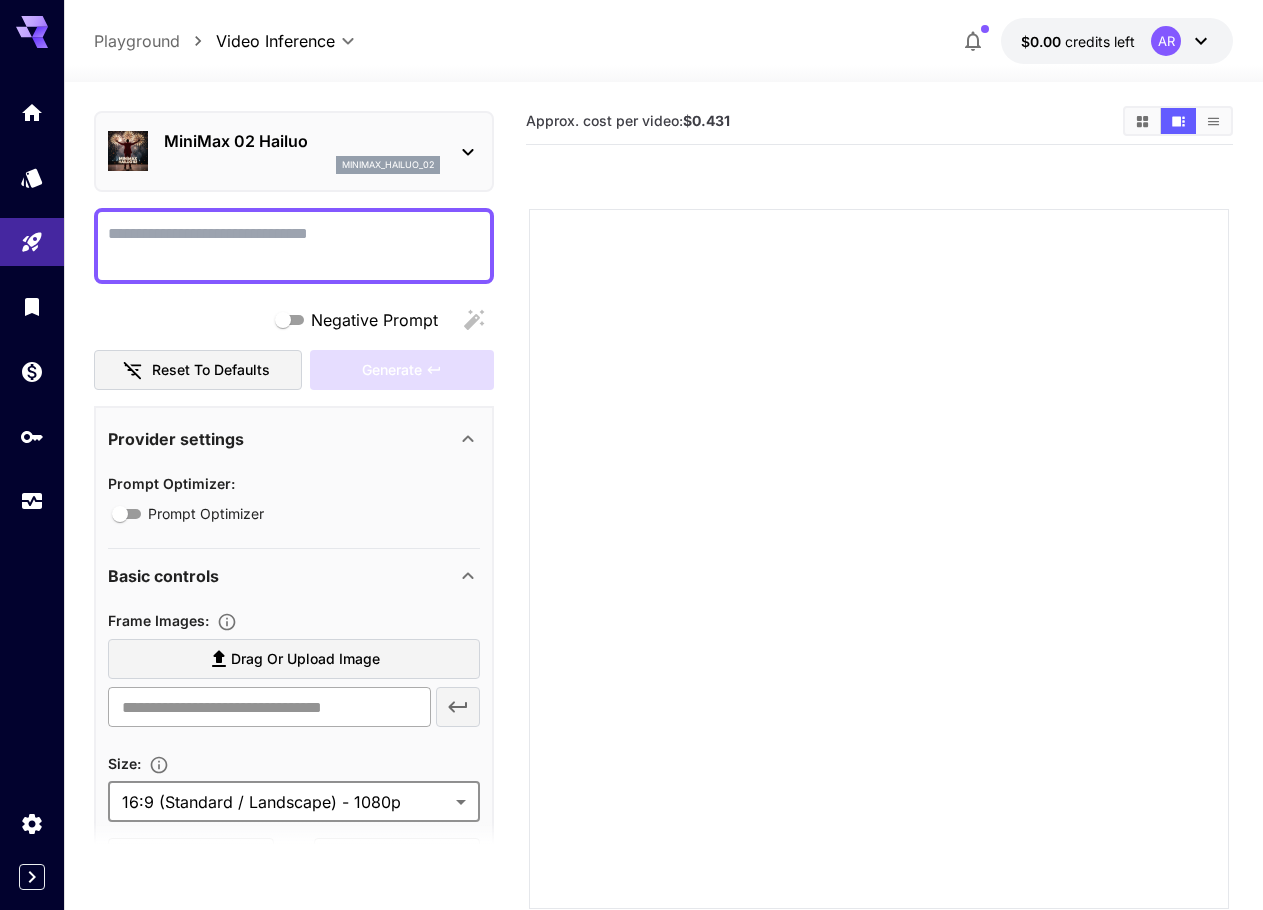scroll, scrollTop: 0, scrollLeft: 0, axis: both 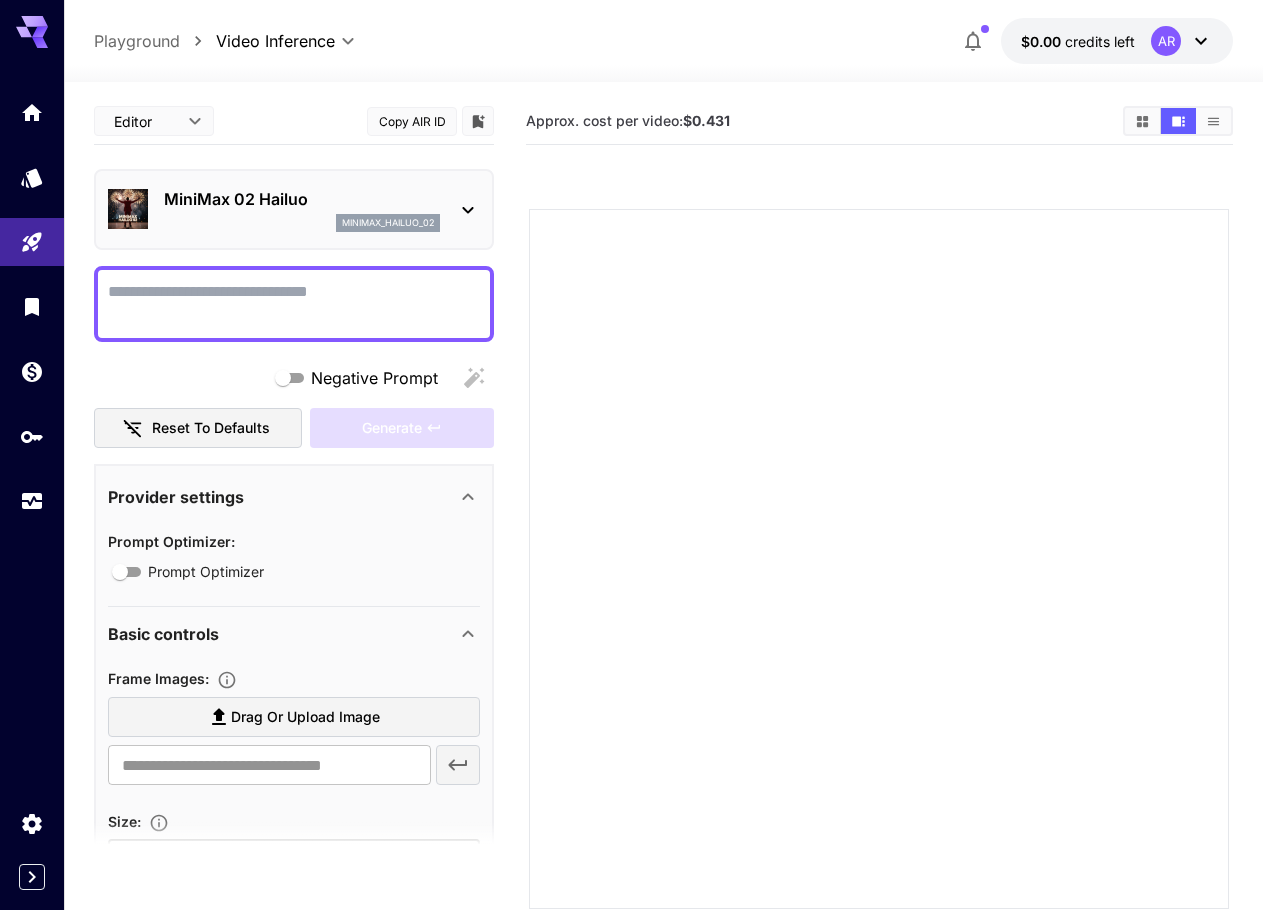 click on "**********" at bounding box center [631, 534] 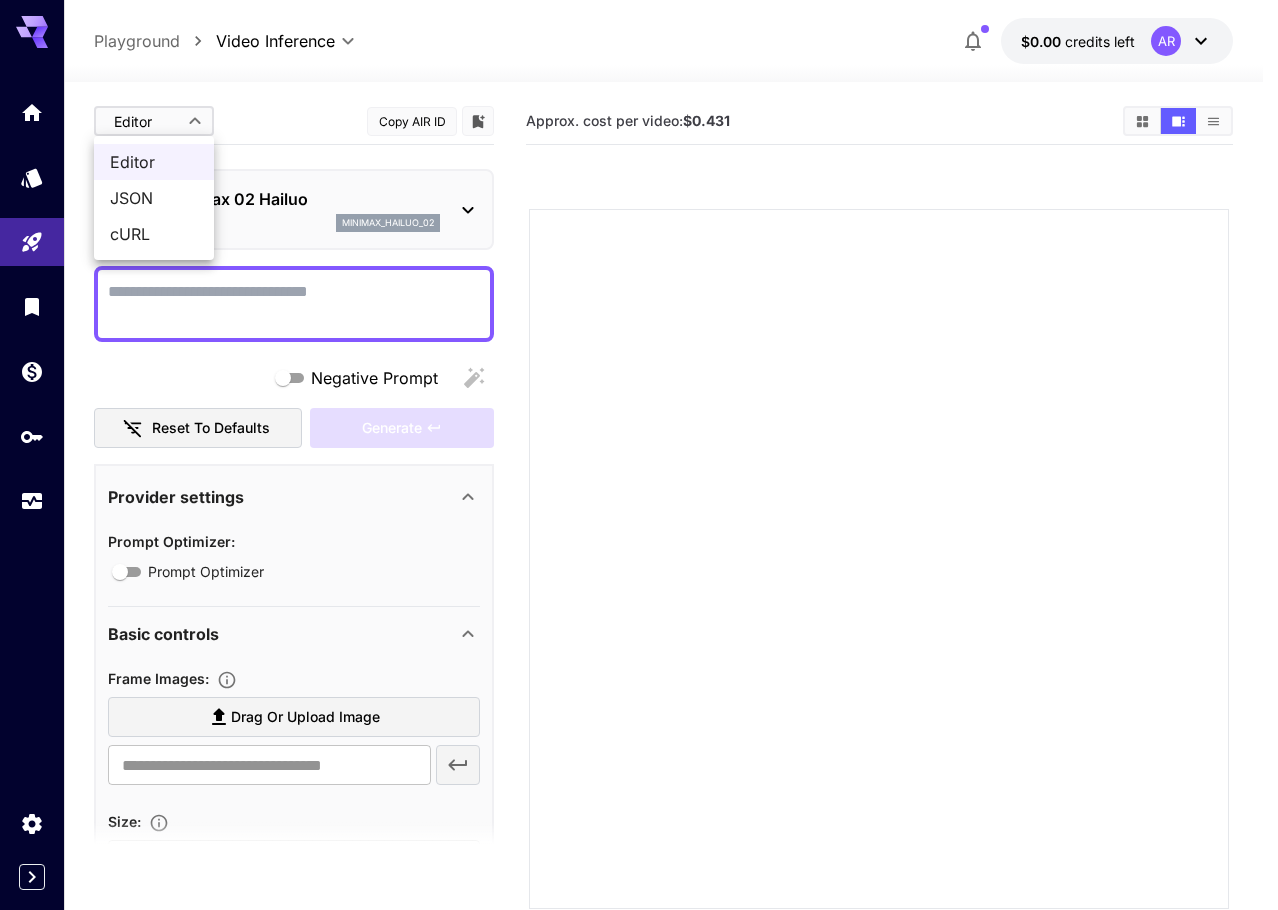 click at bounding box center (639, 455) 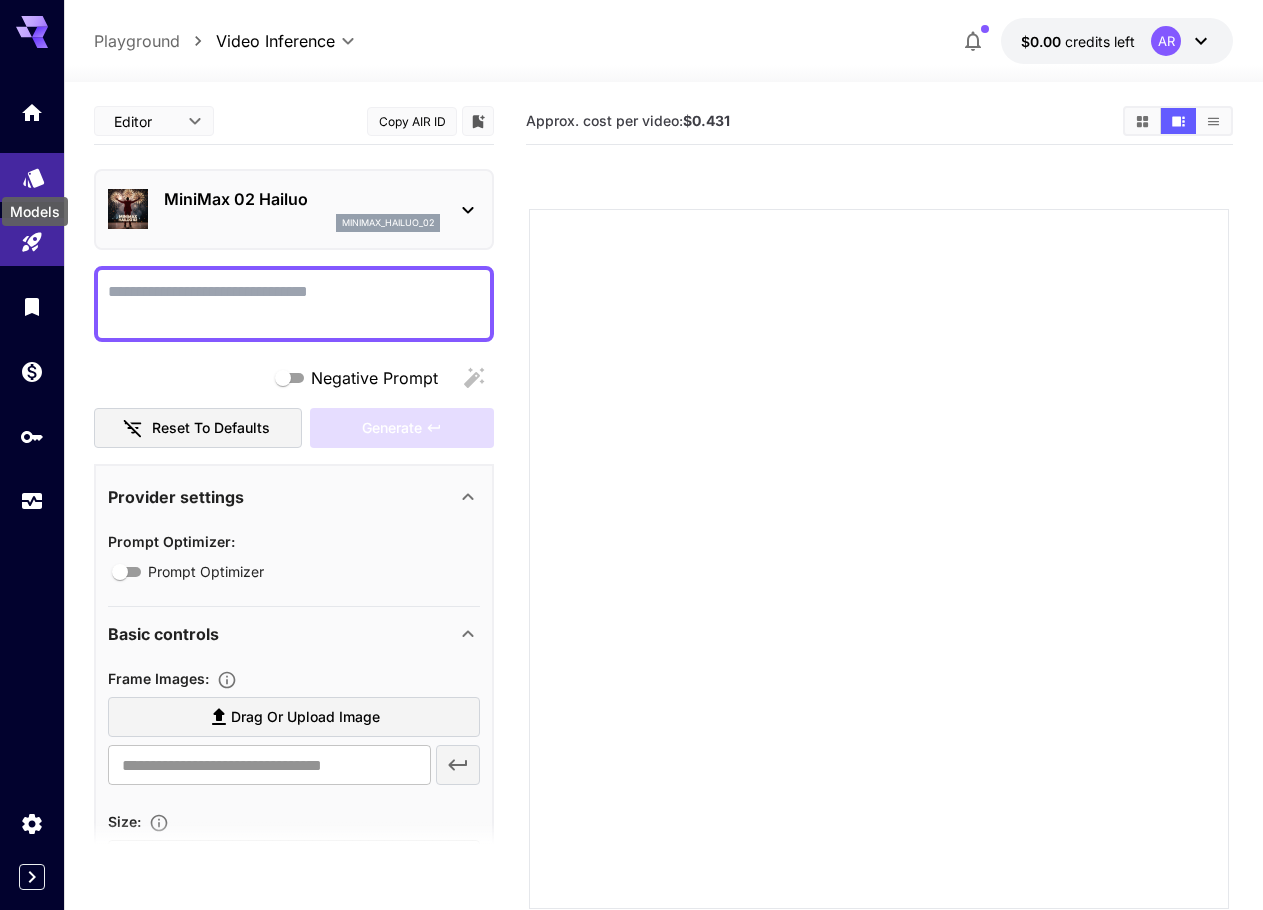 click 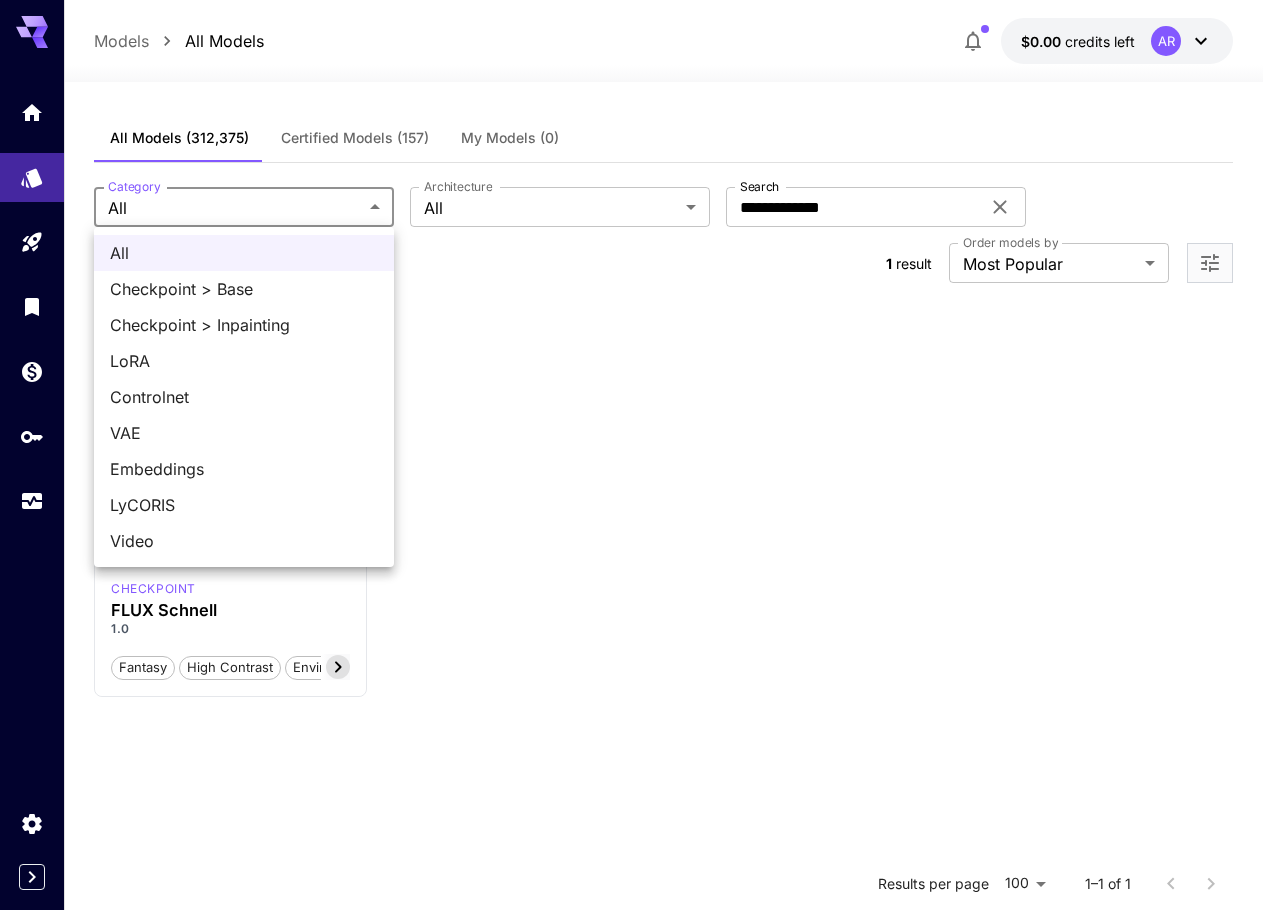 click on "**********" at bounding box center (639, 664) 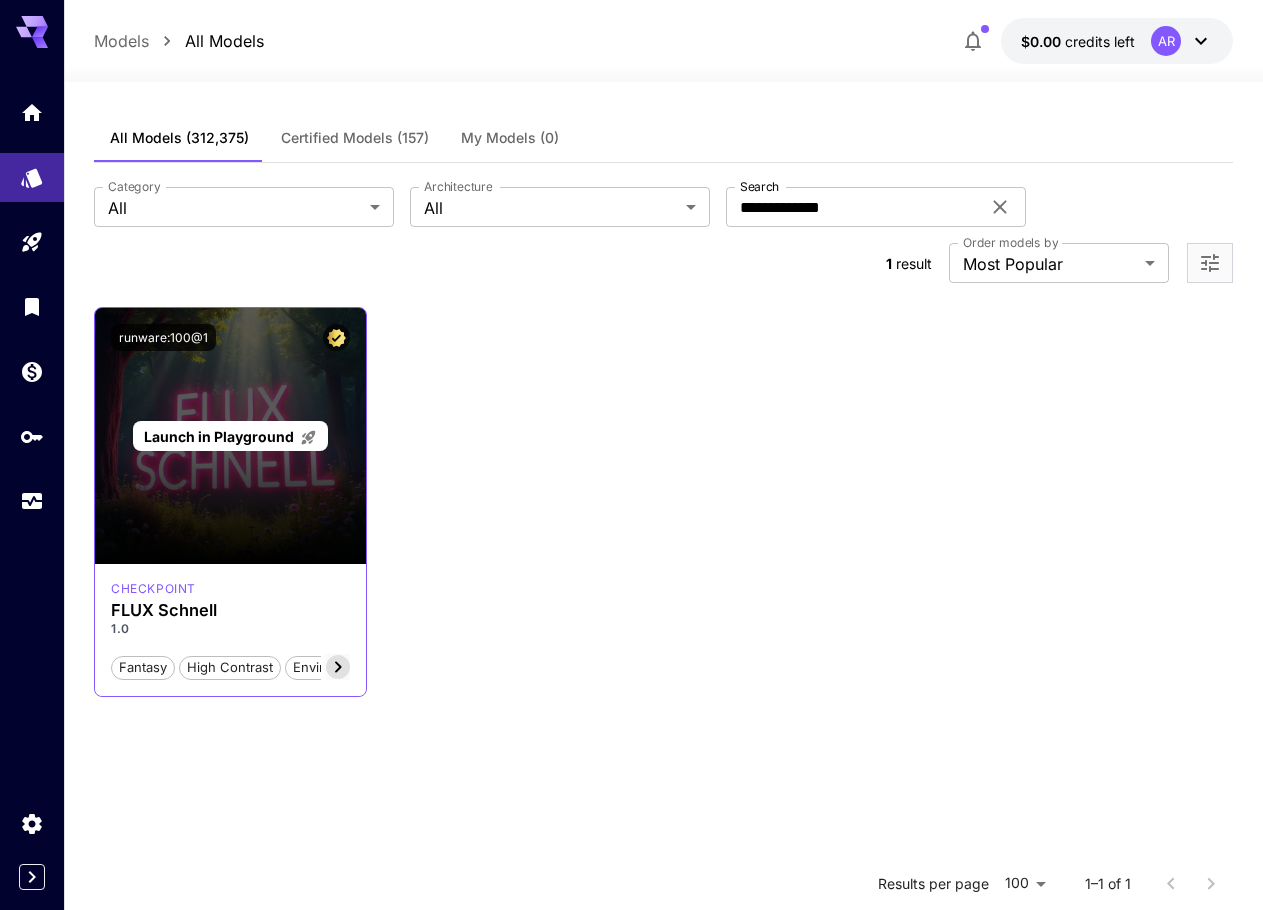 click on "Launch in Playground" at bounding box center (230, 436) 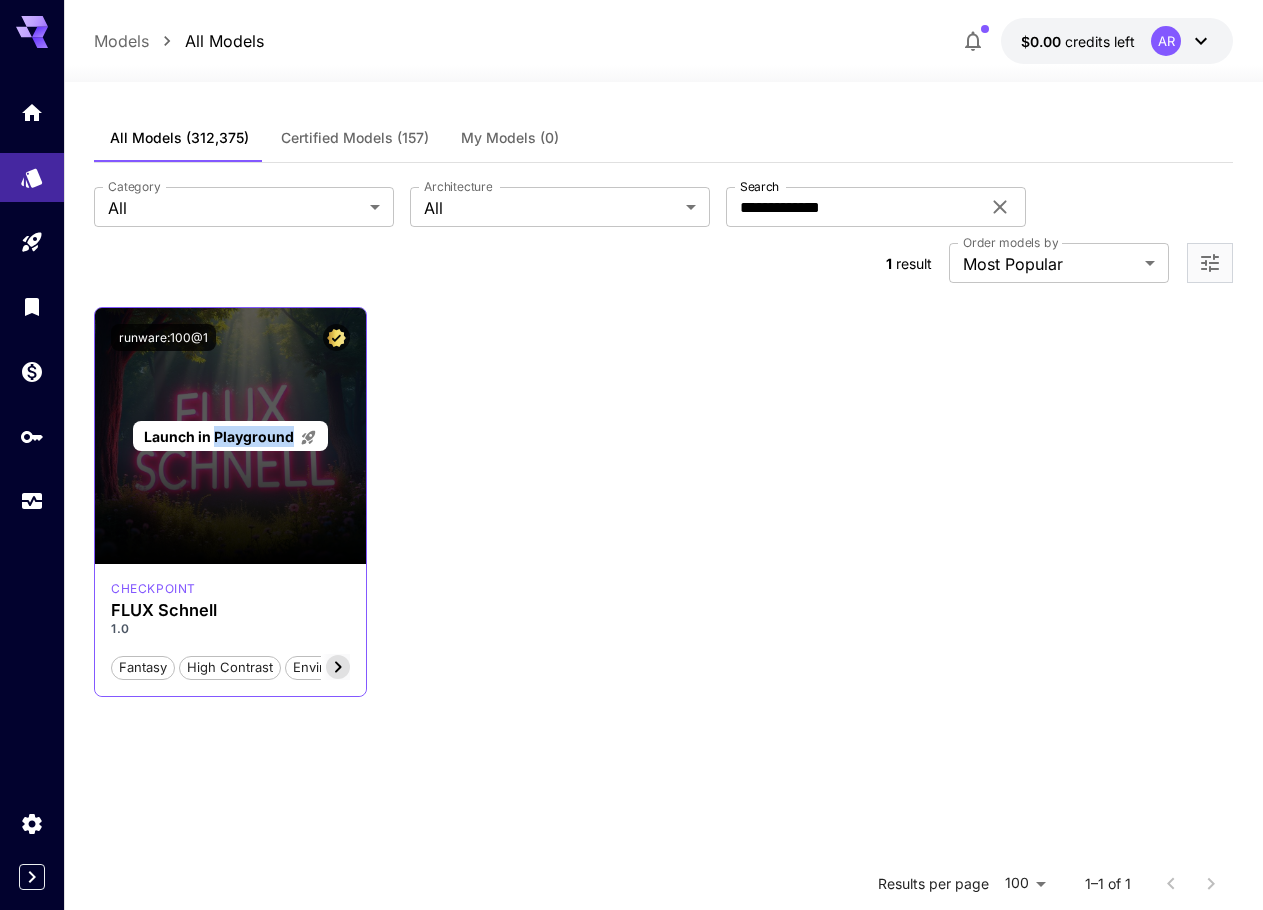click on "Launch in Playground" at bounding box center [230, 436] 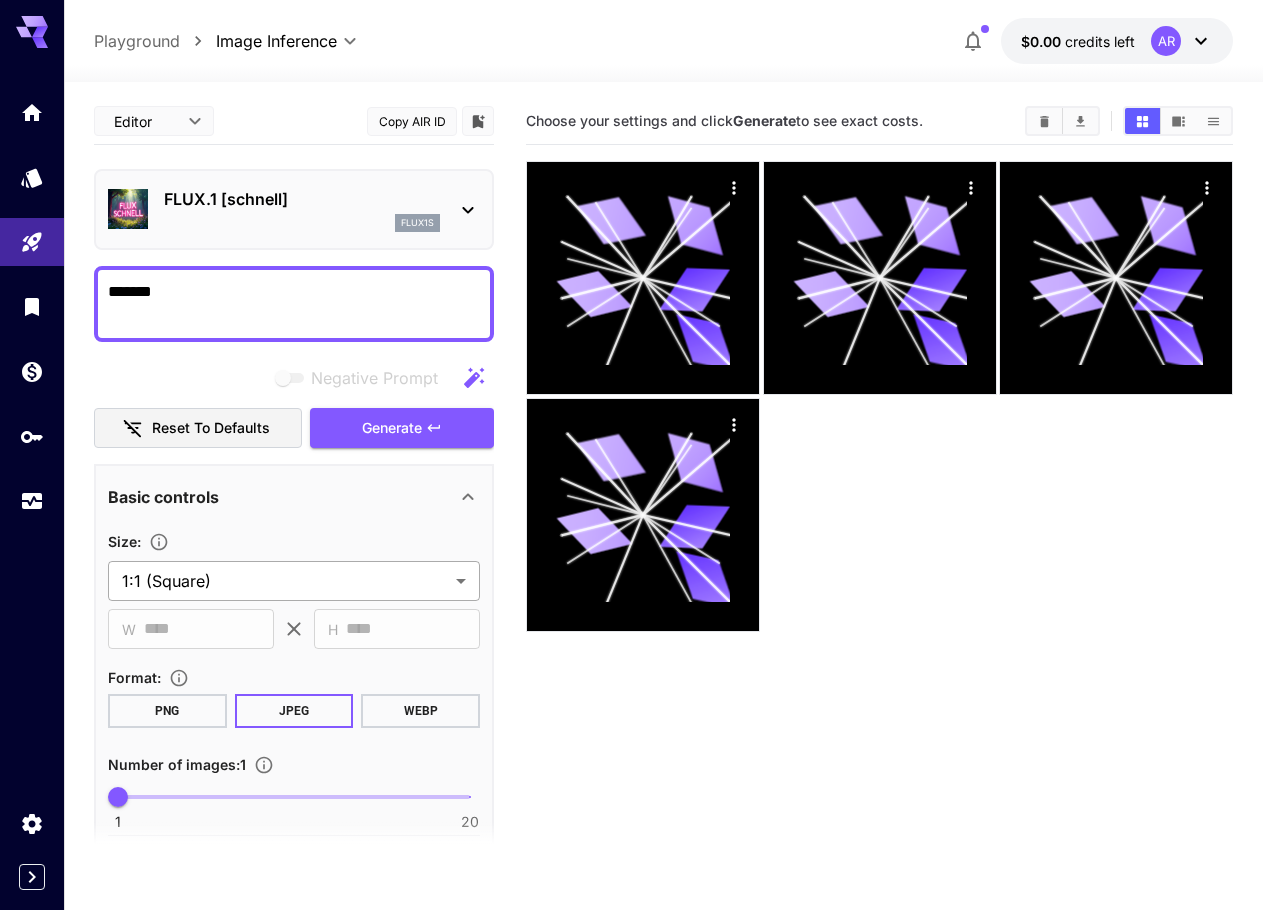 click on "**********" at bounding box center (631, 534) 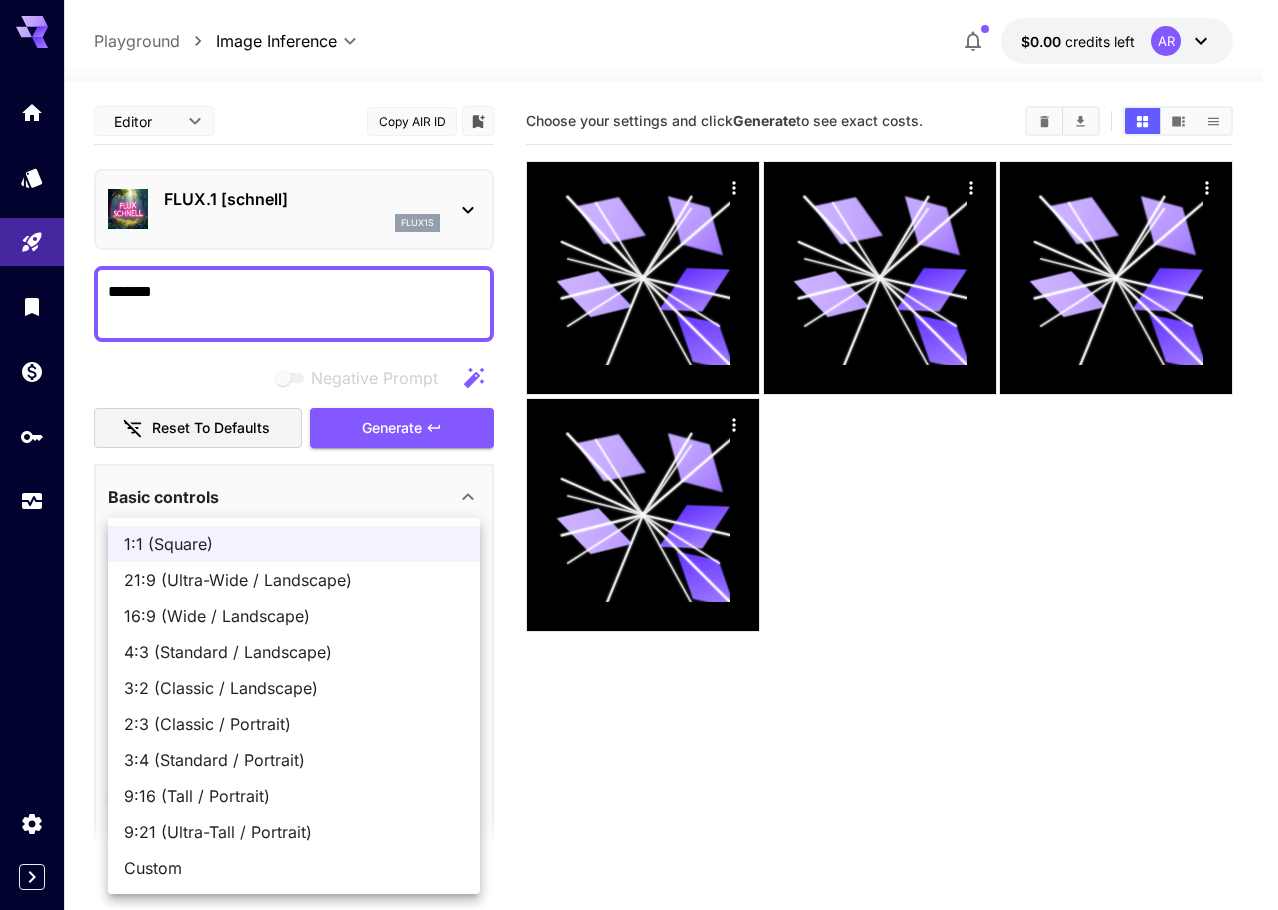 click on "9:16 (Tall / Portrait)" at bounding box center [294, 796] 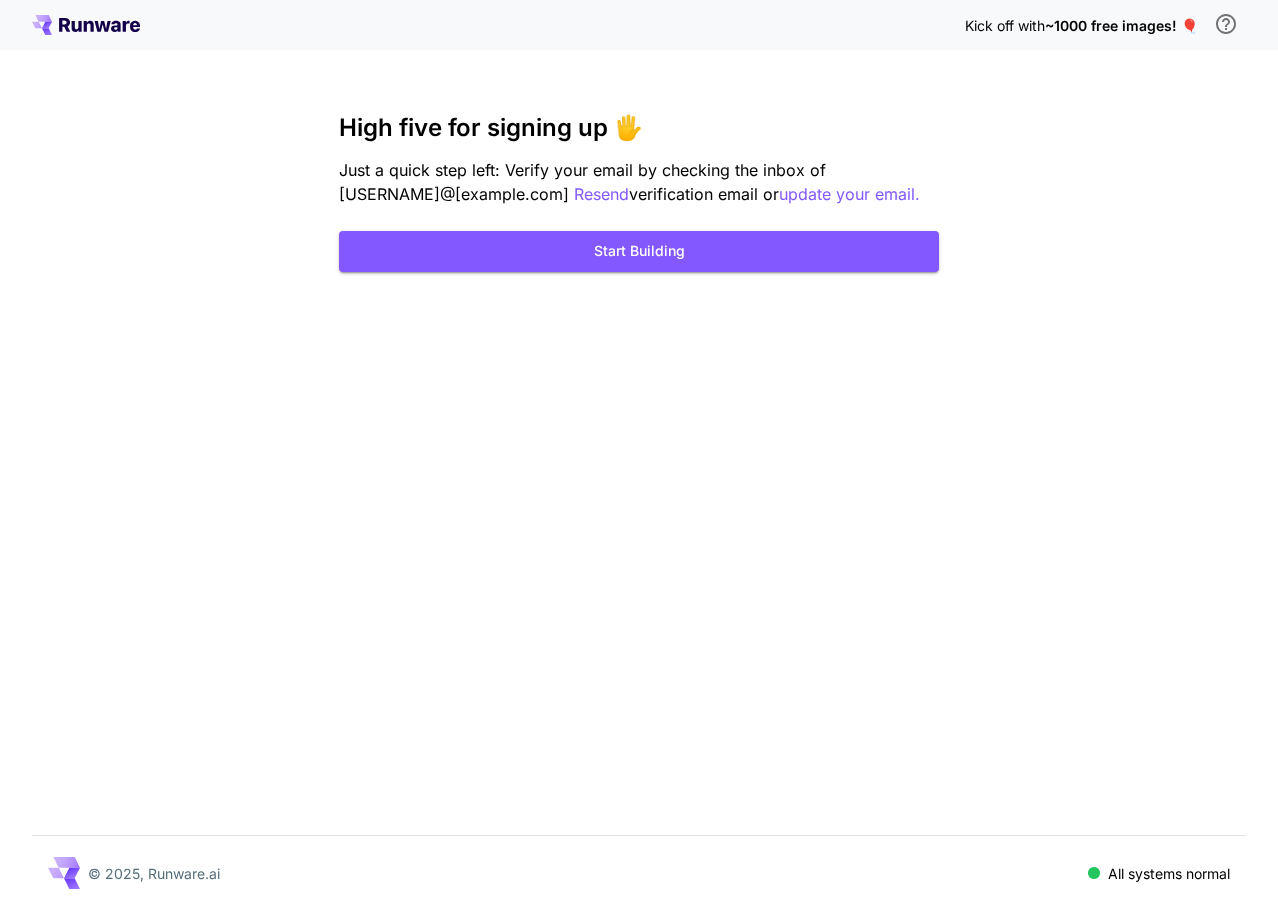 scroll, scrollTop: 0, scrollLeft: 0, axis: both 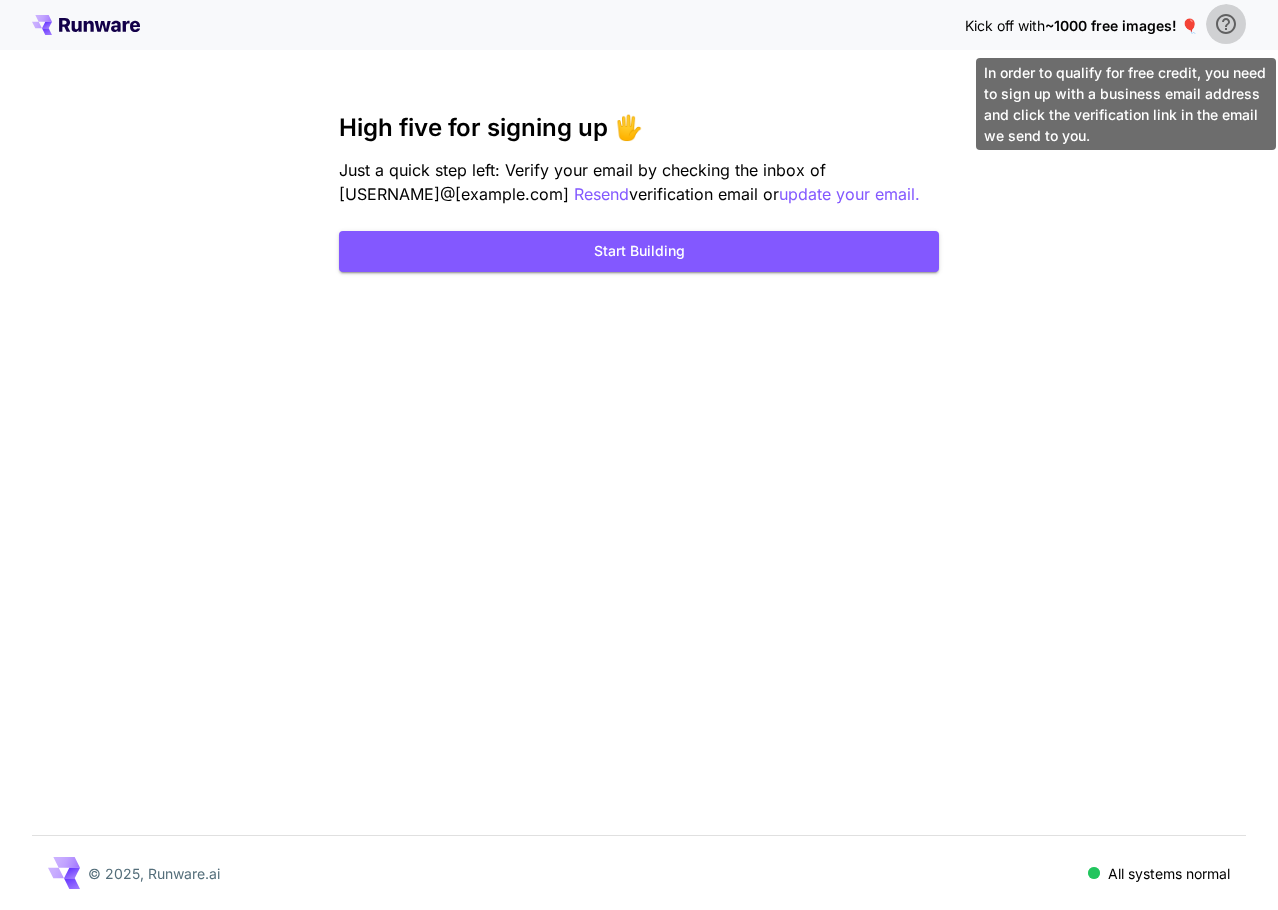 click 